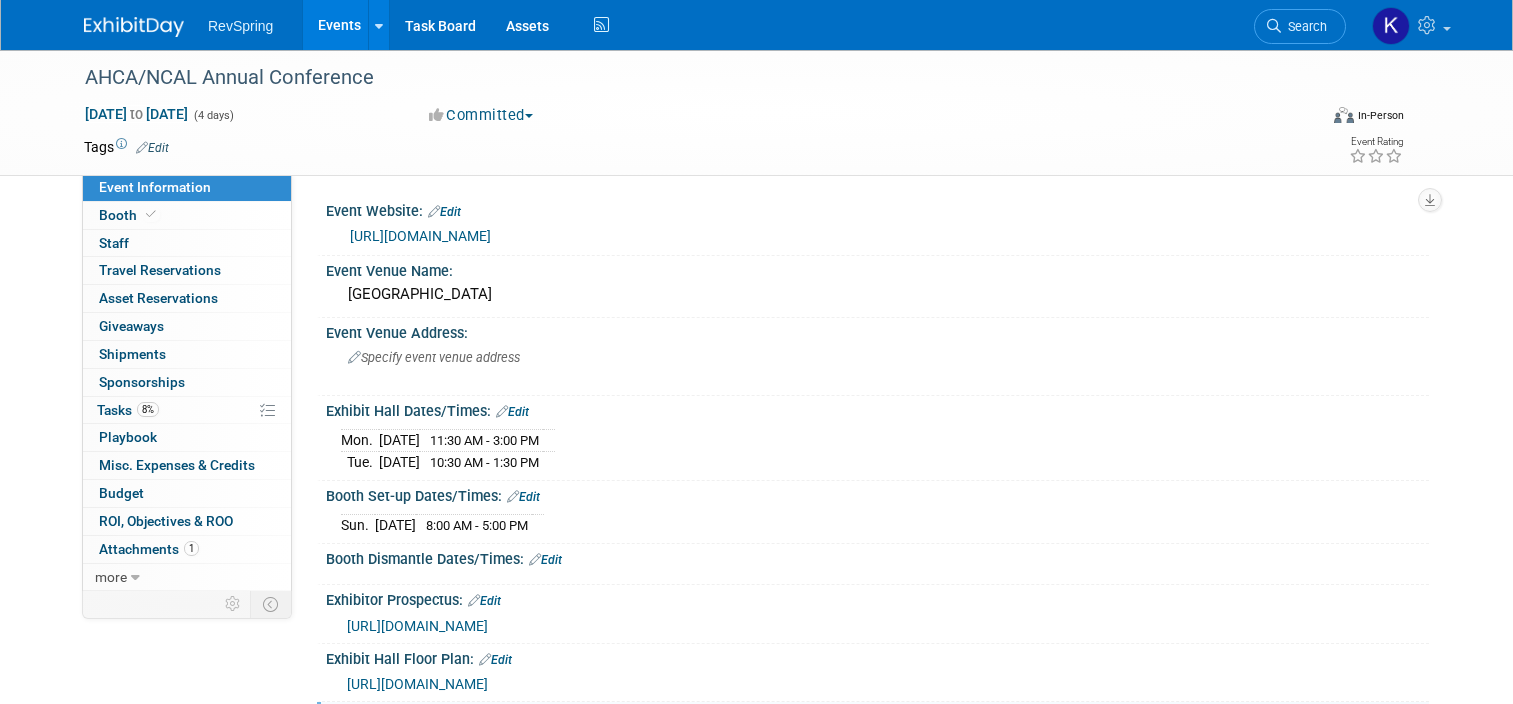scroll, scrollTop: 426, scrollLeft: 0, axis: vertical 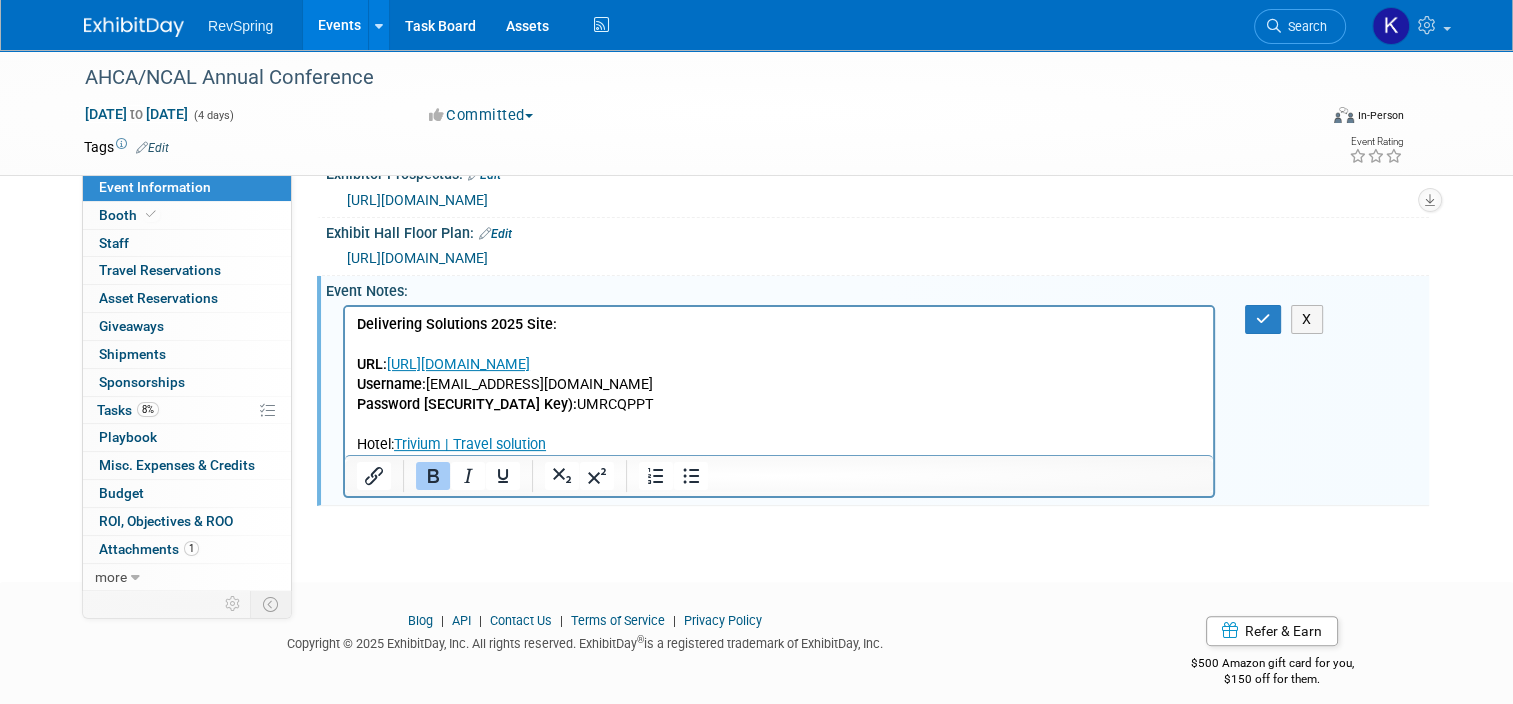 click on "Events" at bounding box center [339, 25] 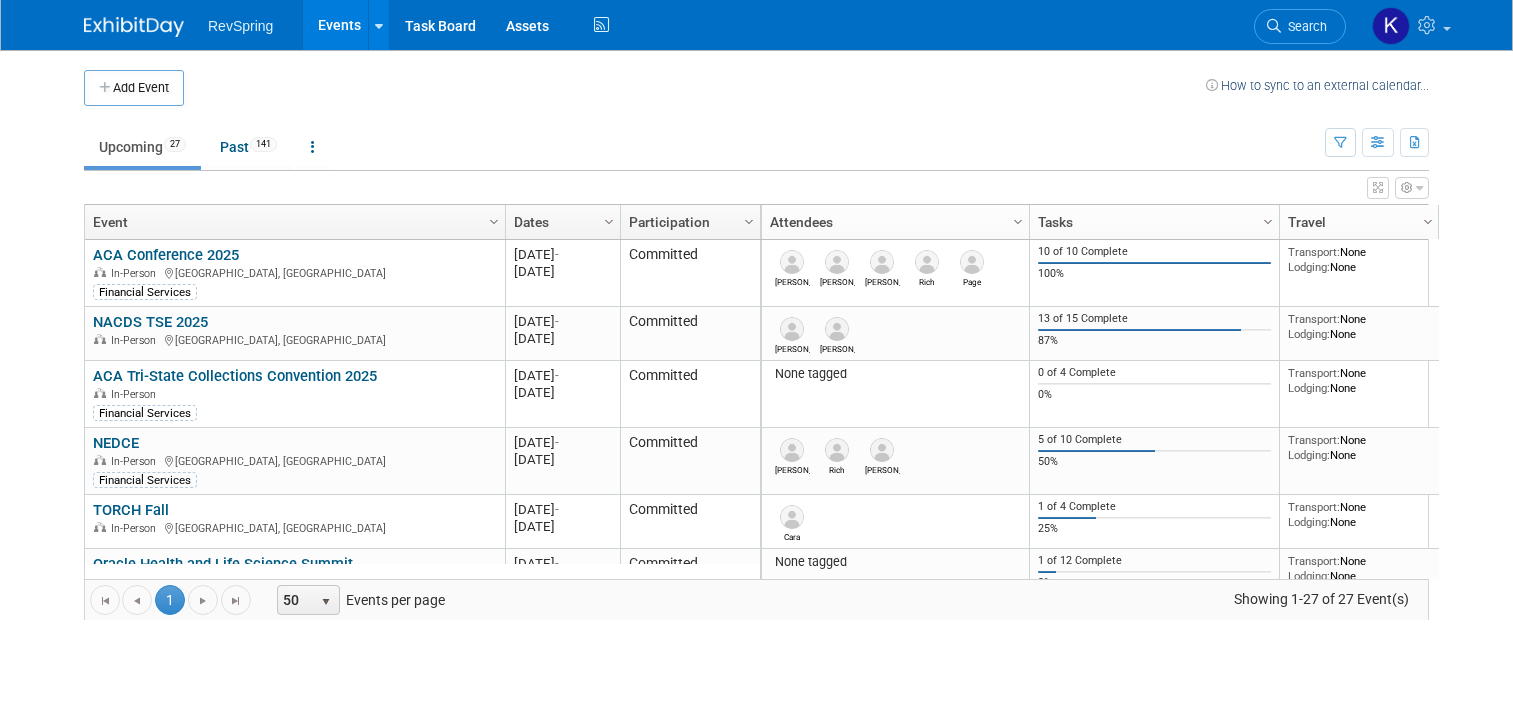 scroll, scrollTop: 0, scrollLeft: 0, axis: both 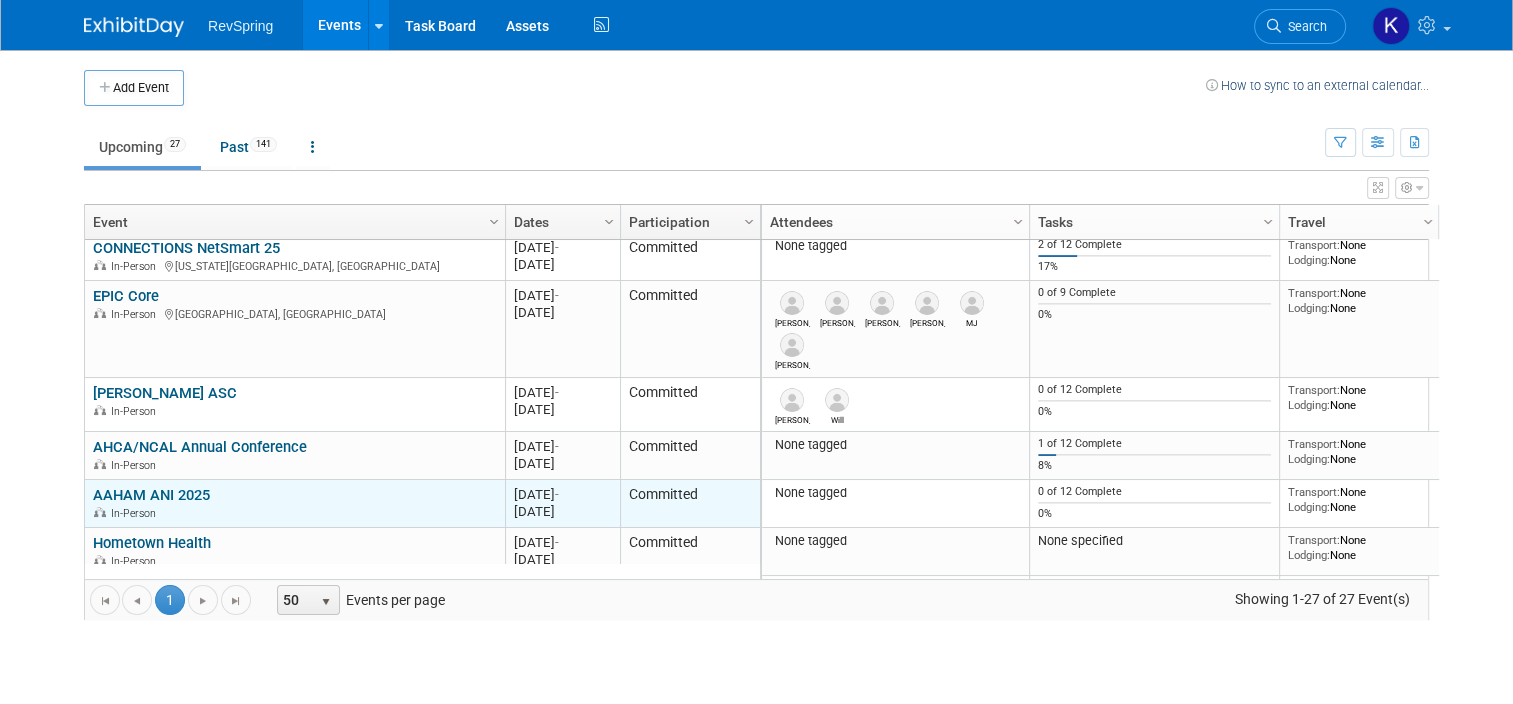 click on "AAHAM ANI 2025" at bounding box center [151, 495] 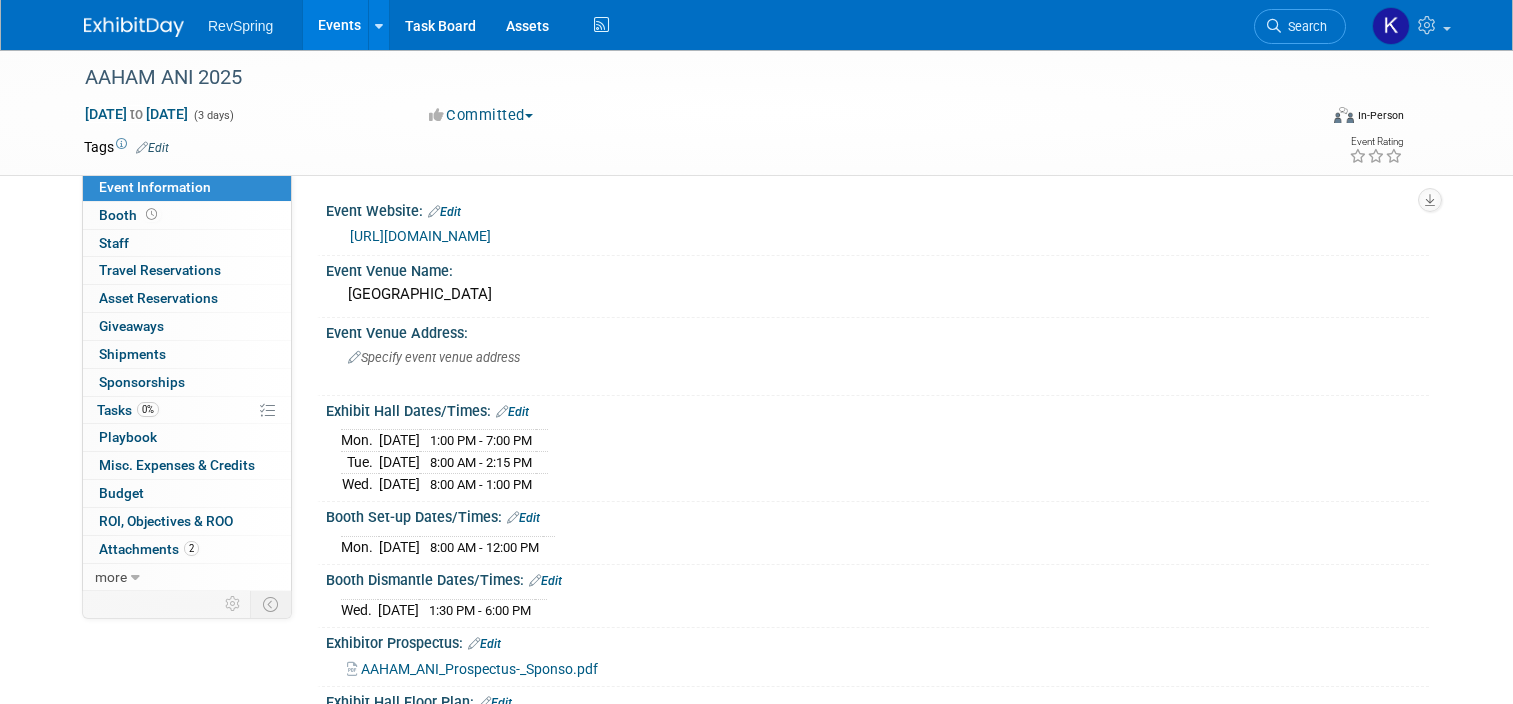 scroll, scrollTop: 0, scrollLeft: 0, axis: both 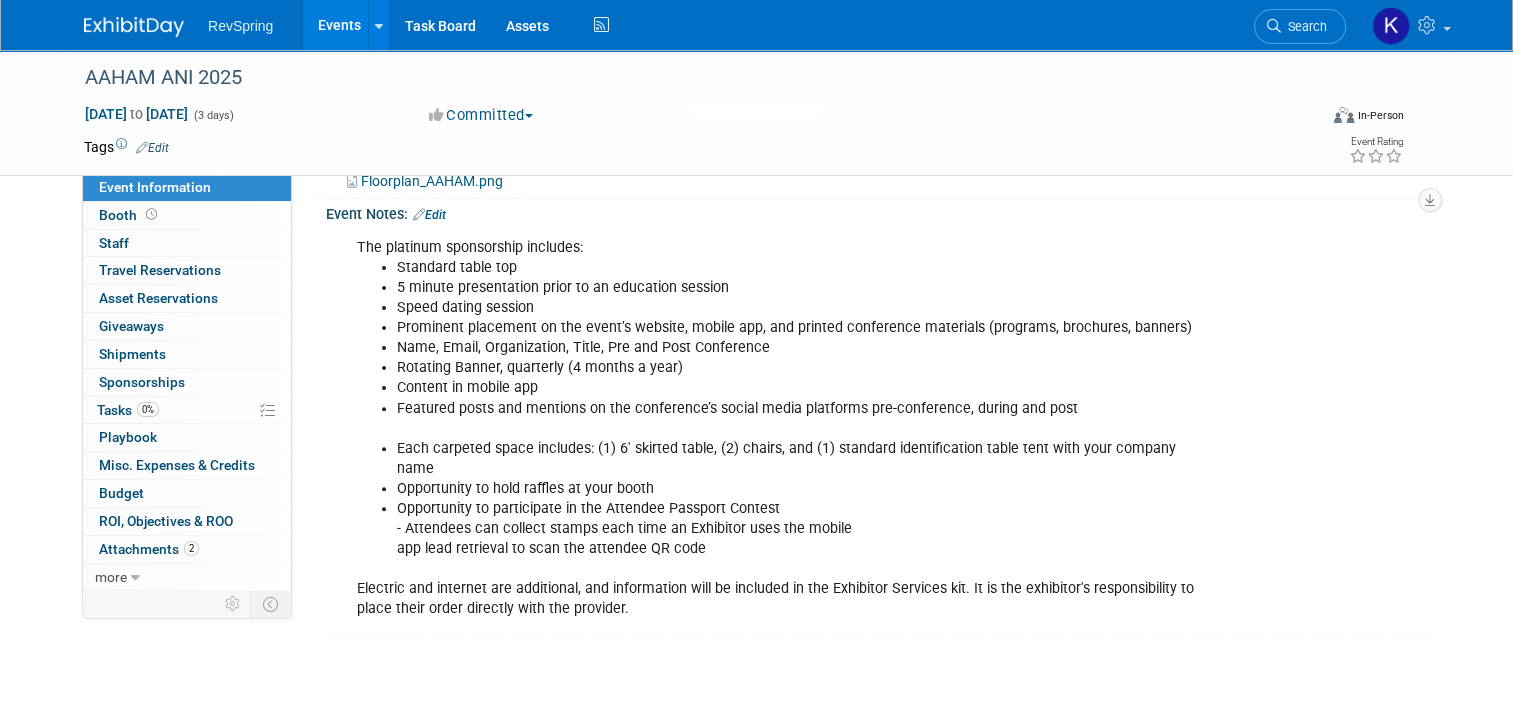 click on "Opportunity to participate in the Attendee Passport Contest - Attendees can collect stamps each time an Exhibitor uses the mobile app lead retrieval to scan the attendee QR code" at bounding box center [800, 529] 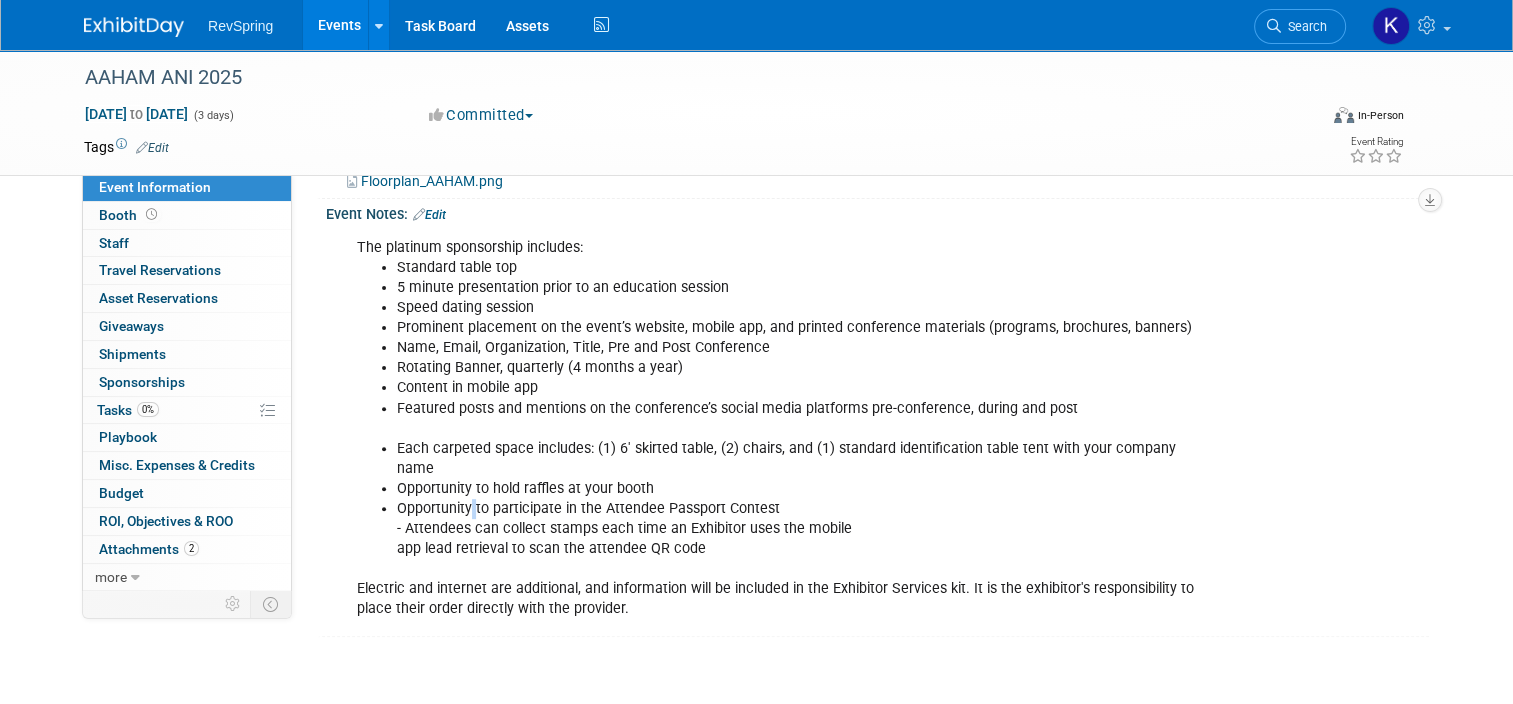 click on "Opportunity to participate in the Attendee Passport Contest - Attendees can collect stamps each time an Exhibitor uses the mobile app lead retrieval to scan the attendee QR code" at bounding box center [800, 529] 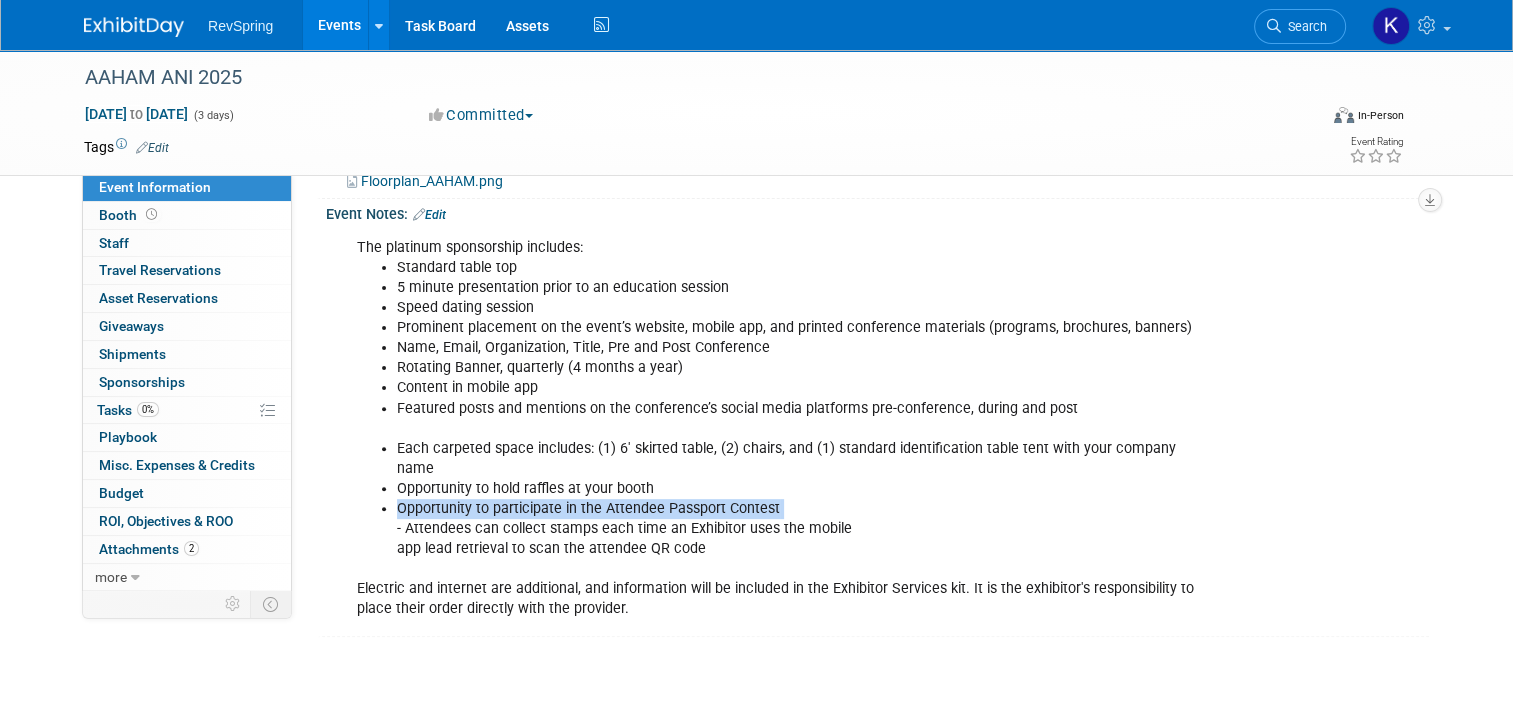 click on "Opportunity to participate in the Attendee Passport Contest - Attendees can collect stamps each time an Exhibitor uses the mobile app lead retrieval to scan the attendee QR code" at bounding box center (800, 529) 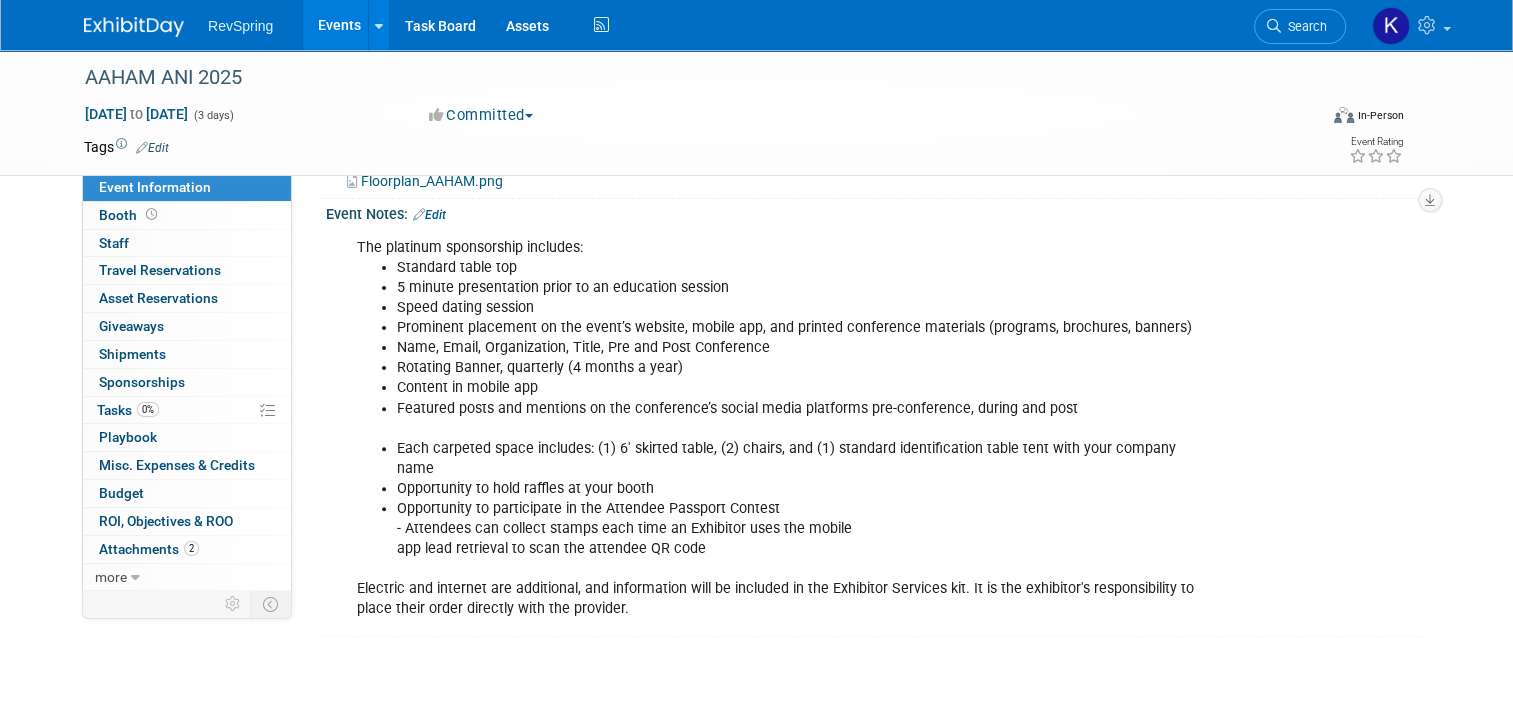 drag, startPoint x: 457, startPoint y: 487, endPoint x: 460, endPoint y: 504, distance: 17.262676 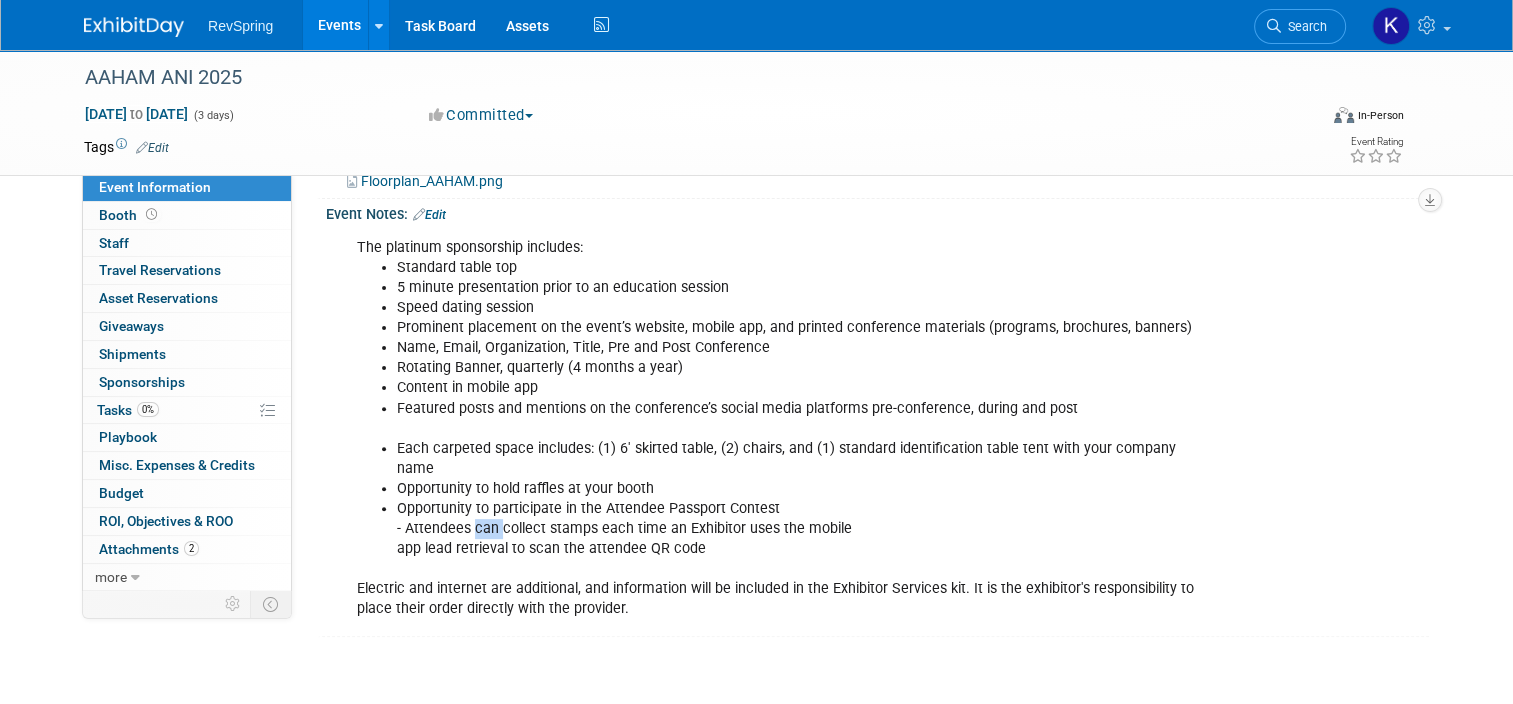 click on "Opportunity to participate in the Attendee Passport Contest - Attendees can collect stamps each time an Exhibitor uses the mobile app lead retrieval to scan the attendee QR code" at bounding box center [800, 529] 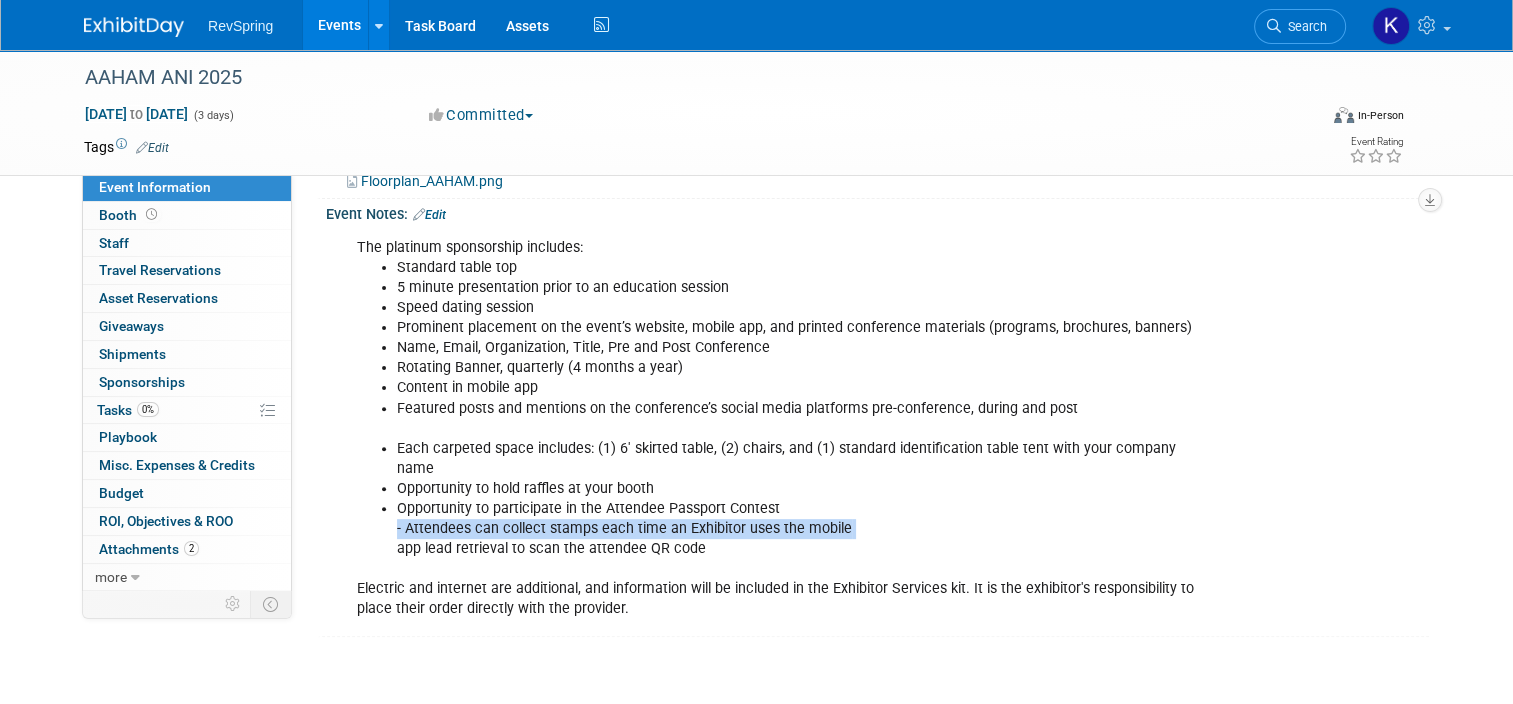 click on "Opportunity to participate in the Attendee Passport Contest - Attendees can collect stamps each time an Exhibitor uses the mobile app lead retrieval to scan the attendee QR code" at bounding box center (800, 529) 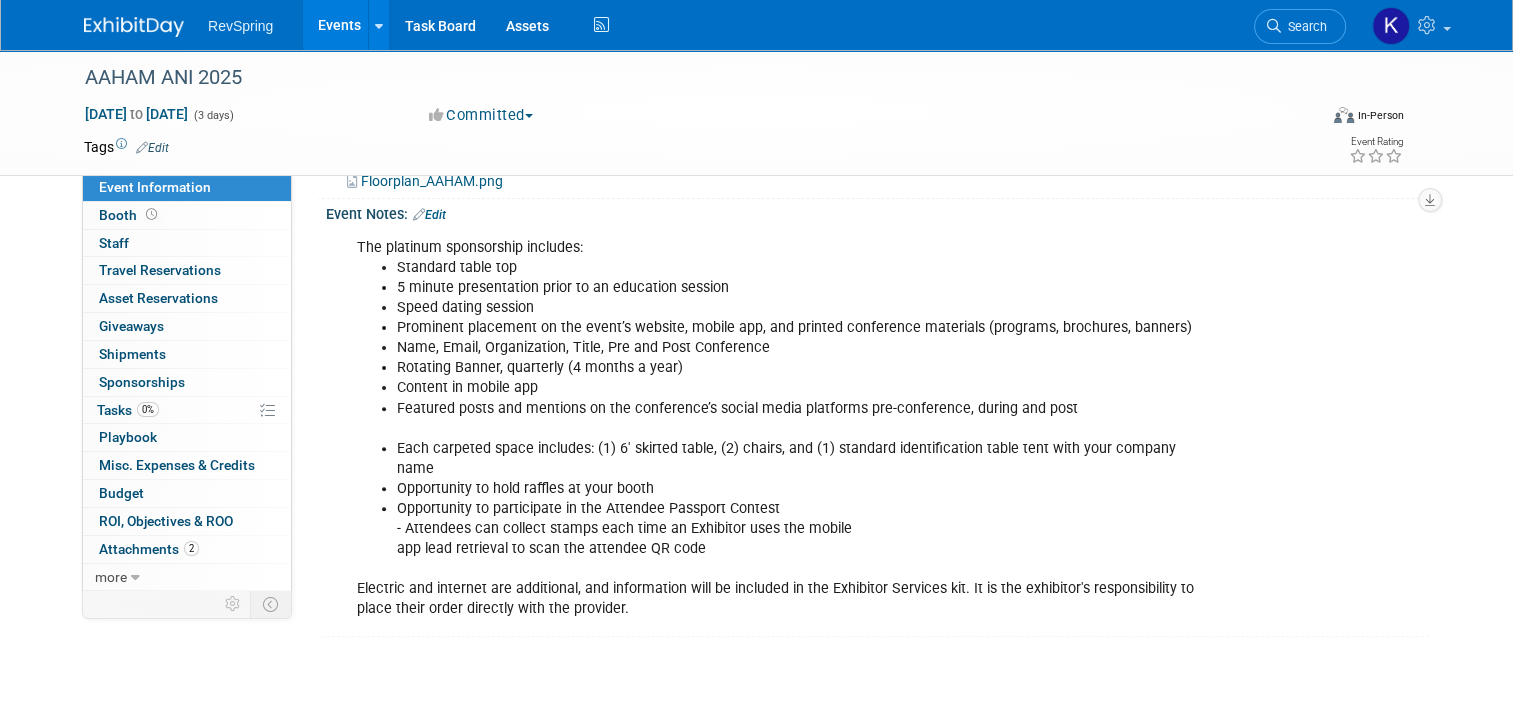drag, startPoint x: 471, startPoint y: 523, endPoint x: 407, endPoint y: 405, distance: 134.23859 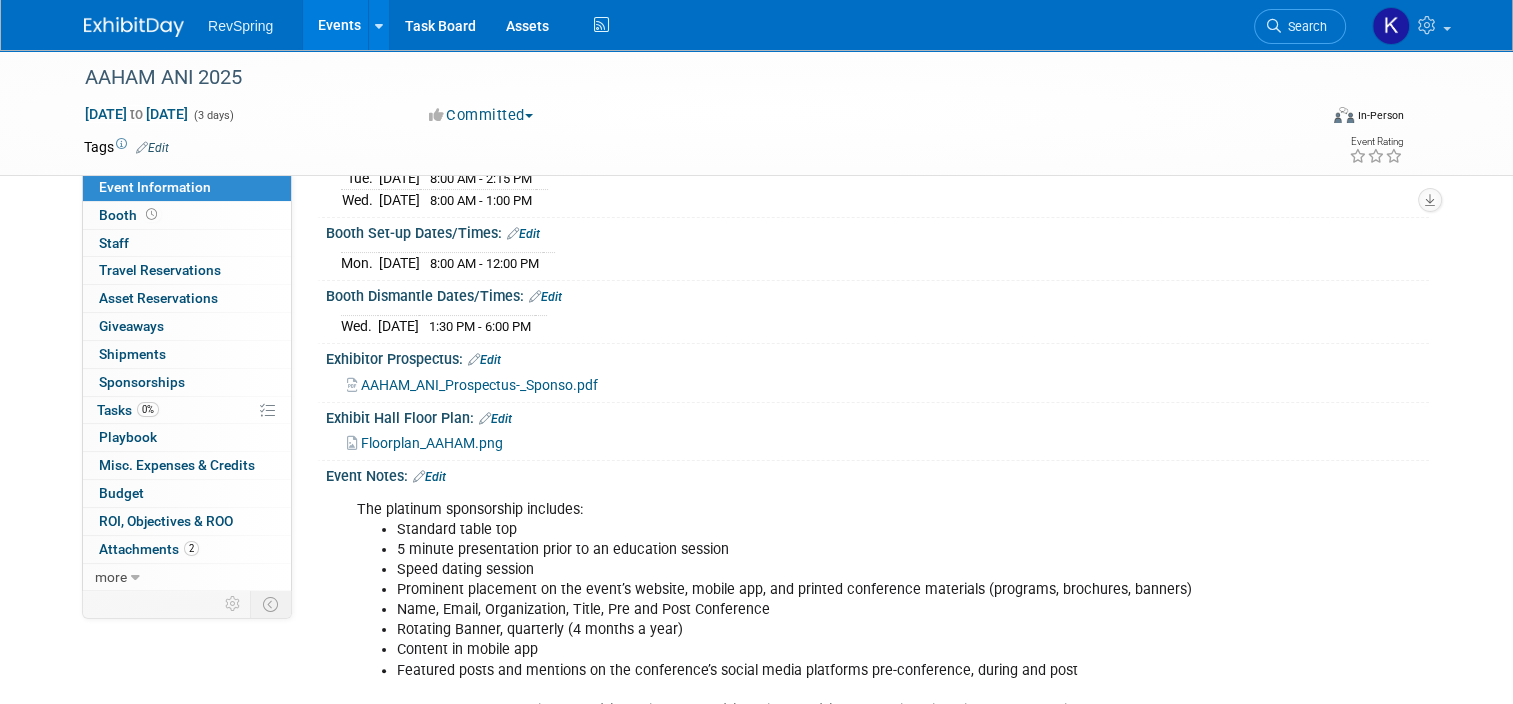 scroll, scrollTop: 286, scrollLeft: 0, axis: vertical 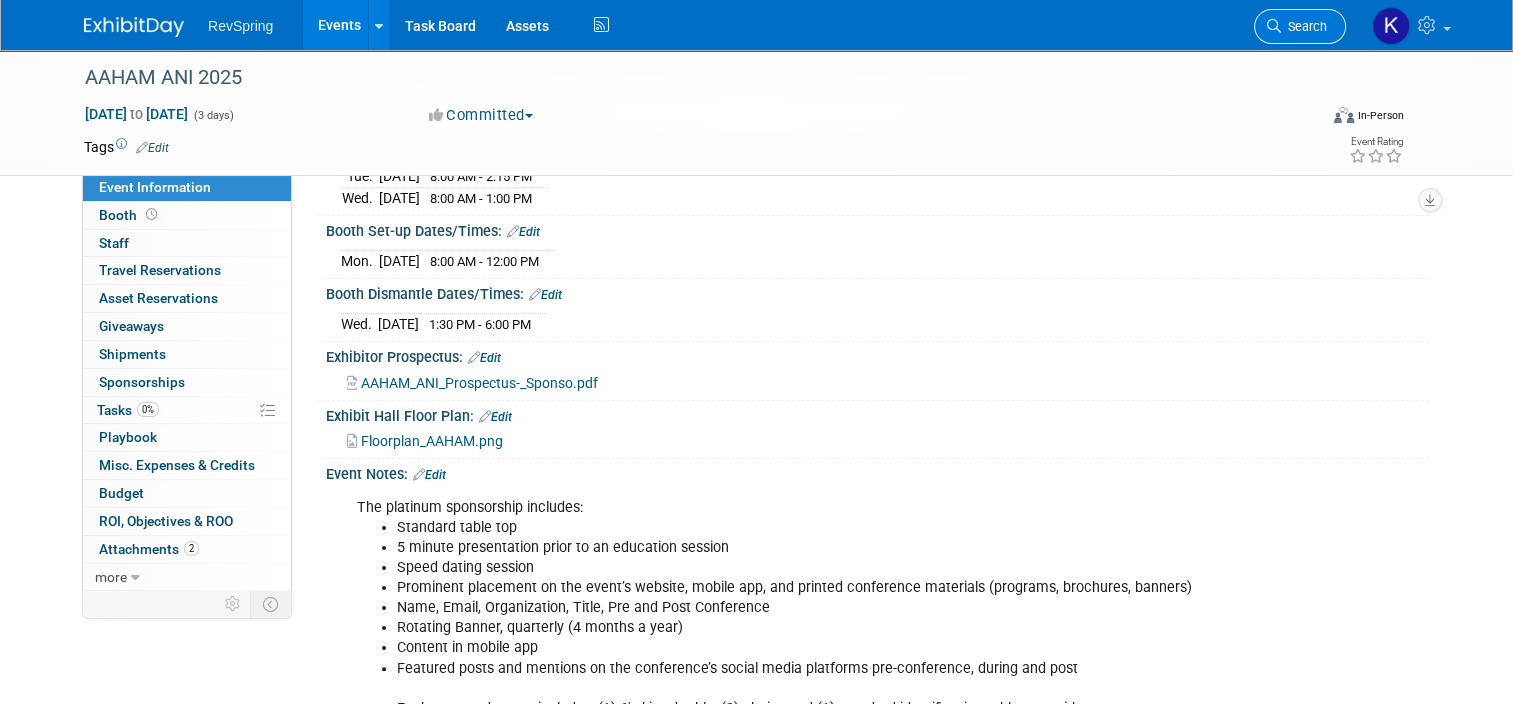 click on "Search" at bounding box center [1304, 26] 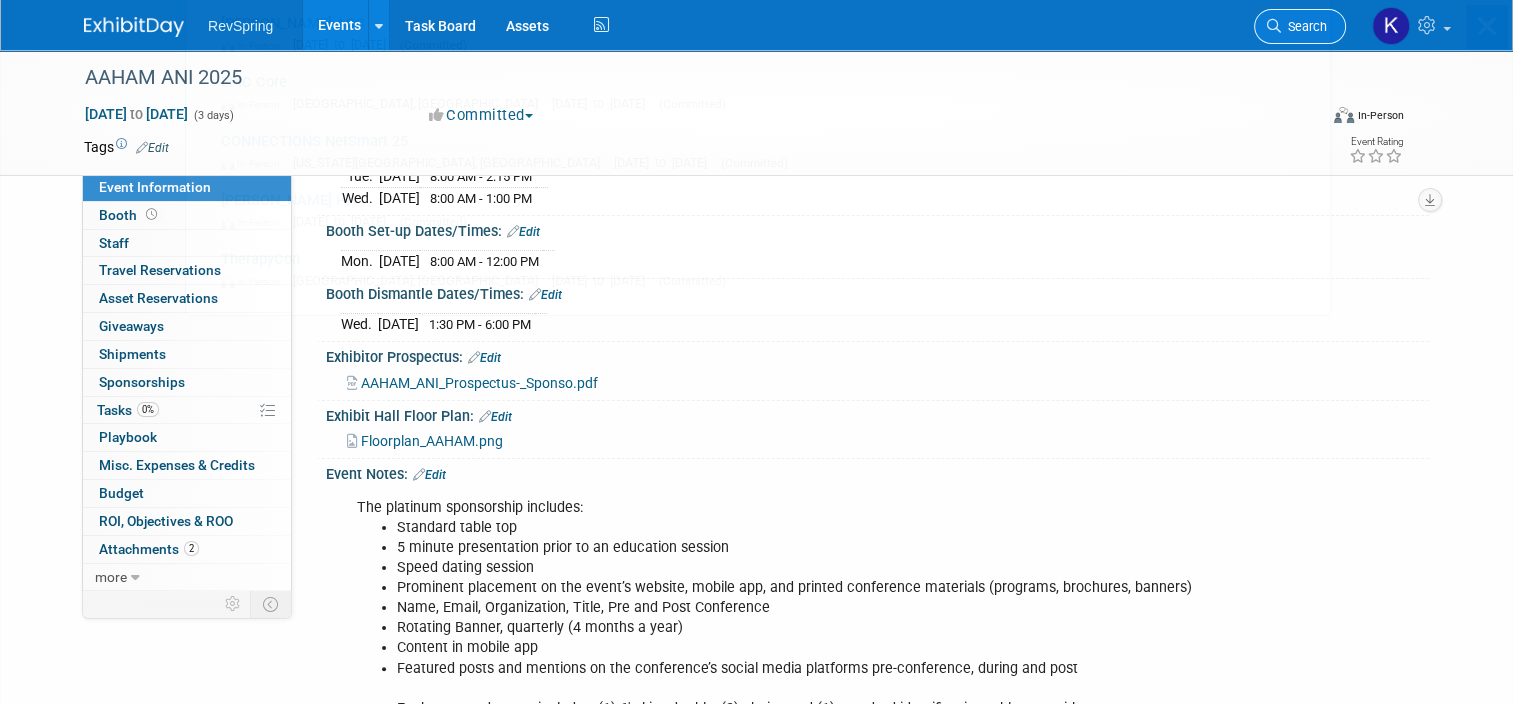 scroll, scrollTop: 0, scrollLeft: 0, axis: both 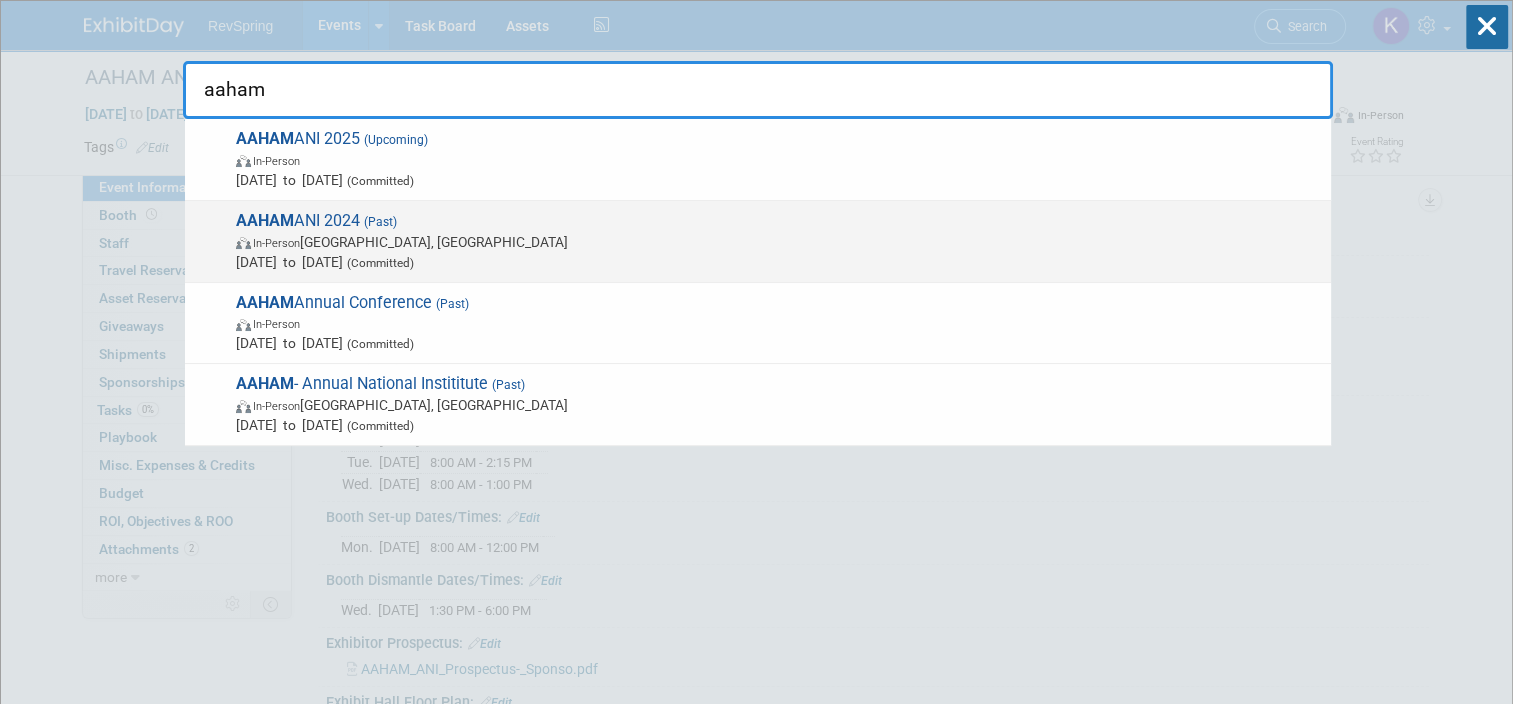 type on "aaham" 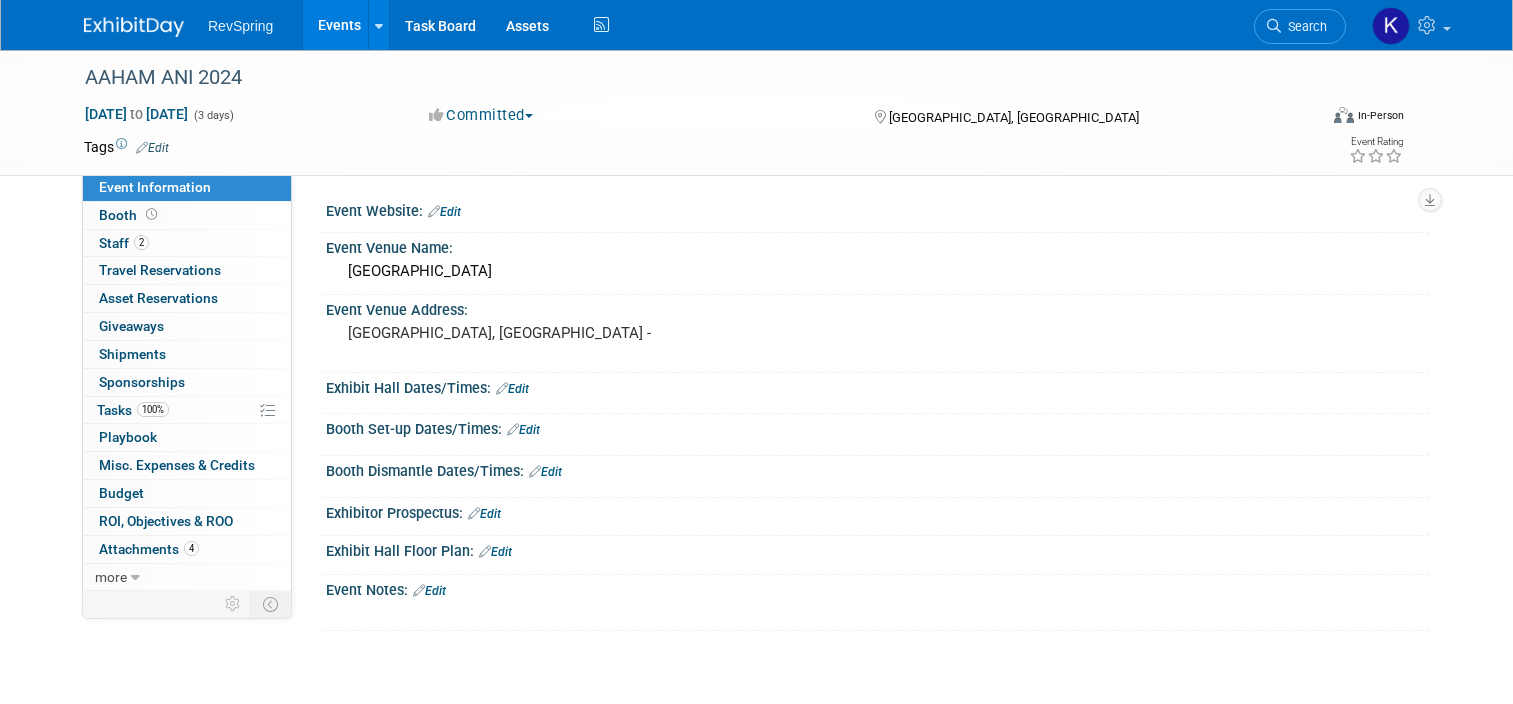 scroll, scrollTop: 0, scrollLeft: 0, axis: both 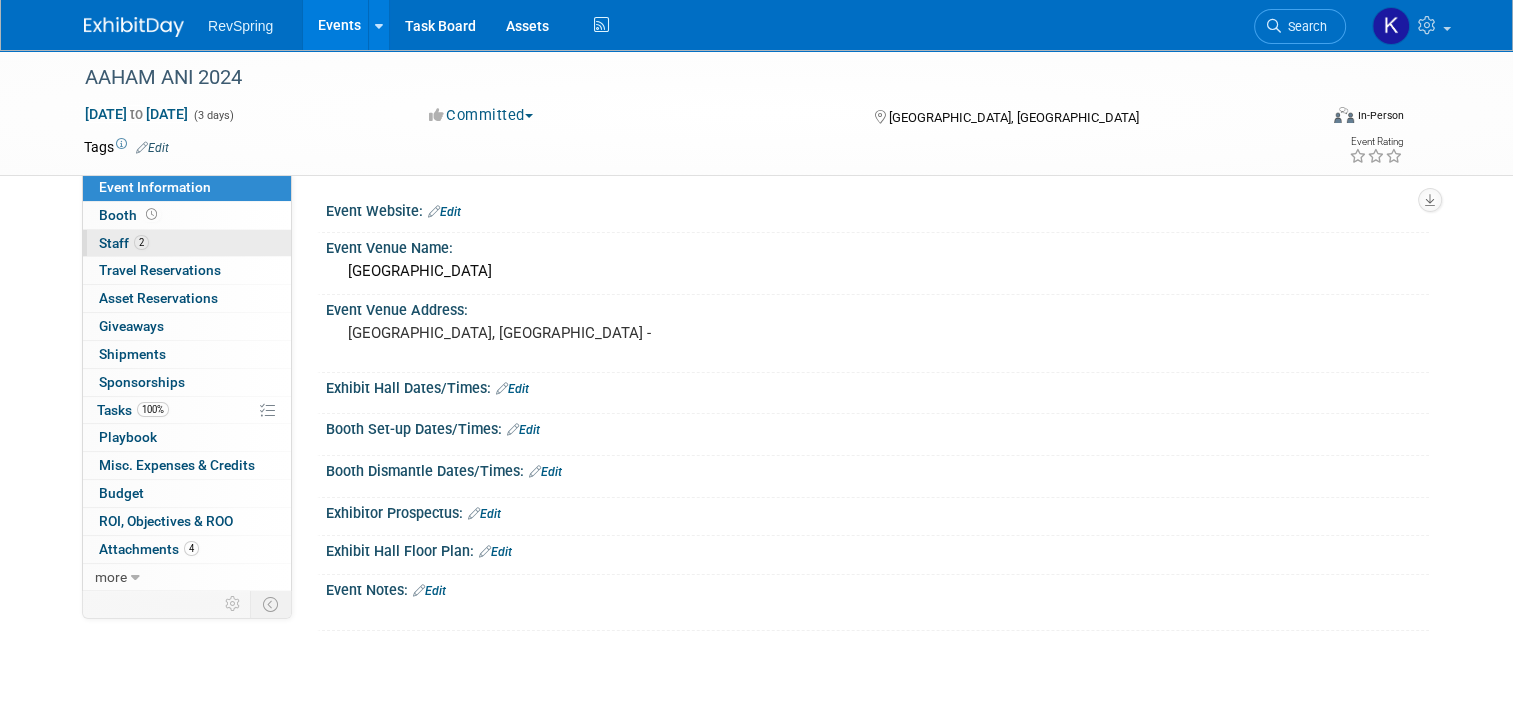 click on "2
Staff 2" at bounding box center (187, 243) 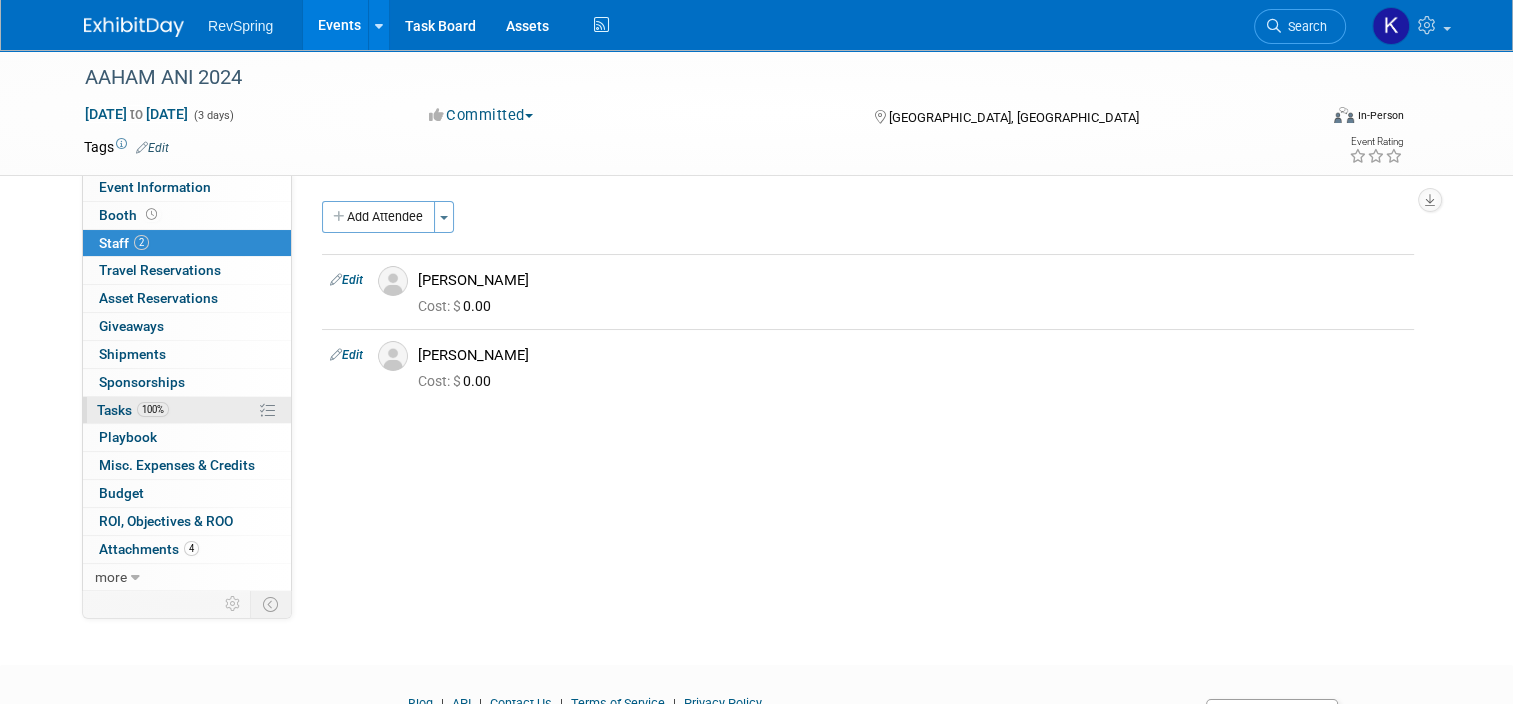 click on "100%
Tasks 100%" at bounding box center (187, 410) 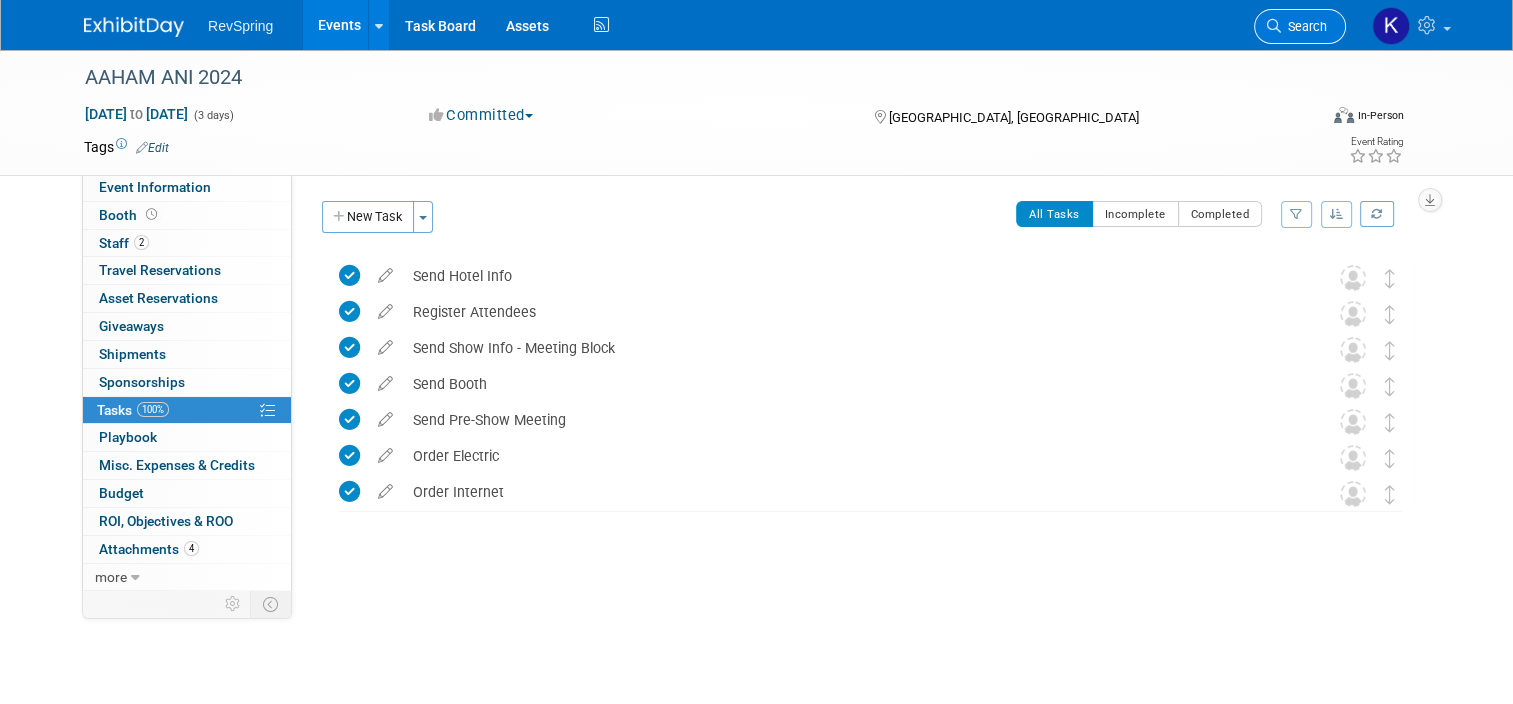 click on "Search" at bounding box center [1304, 26] 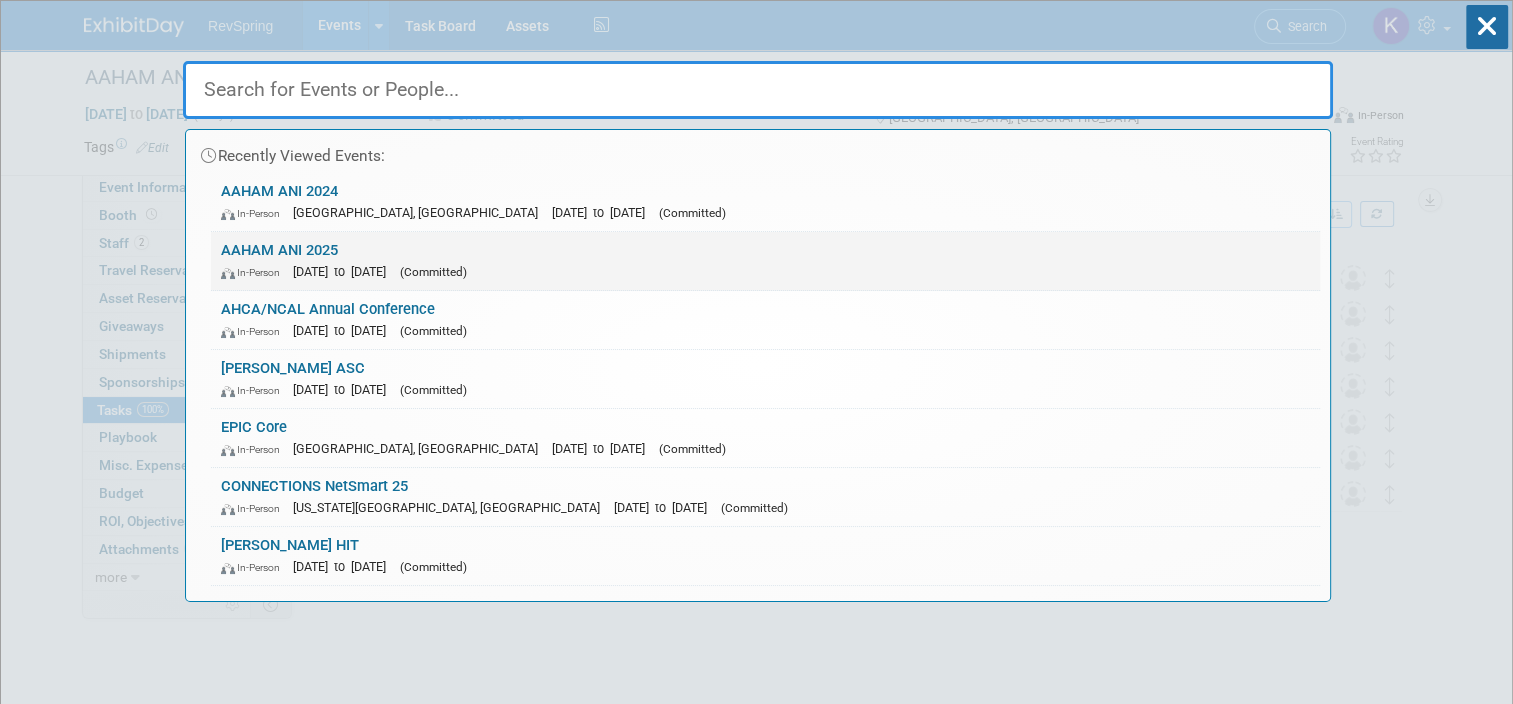 click on "AAHAM ANI 2025
In-Person
Oct 20, 2025  to  Oct 22, 2025
(Committed)" at bounding box center (765, 261) 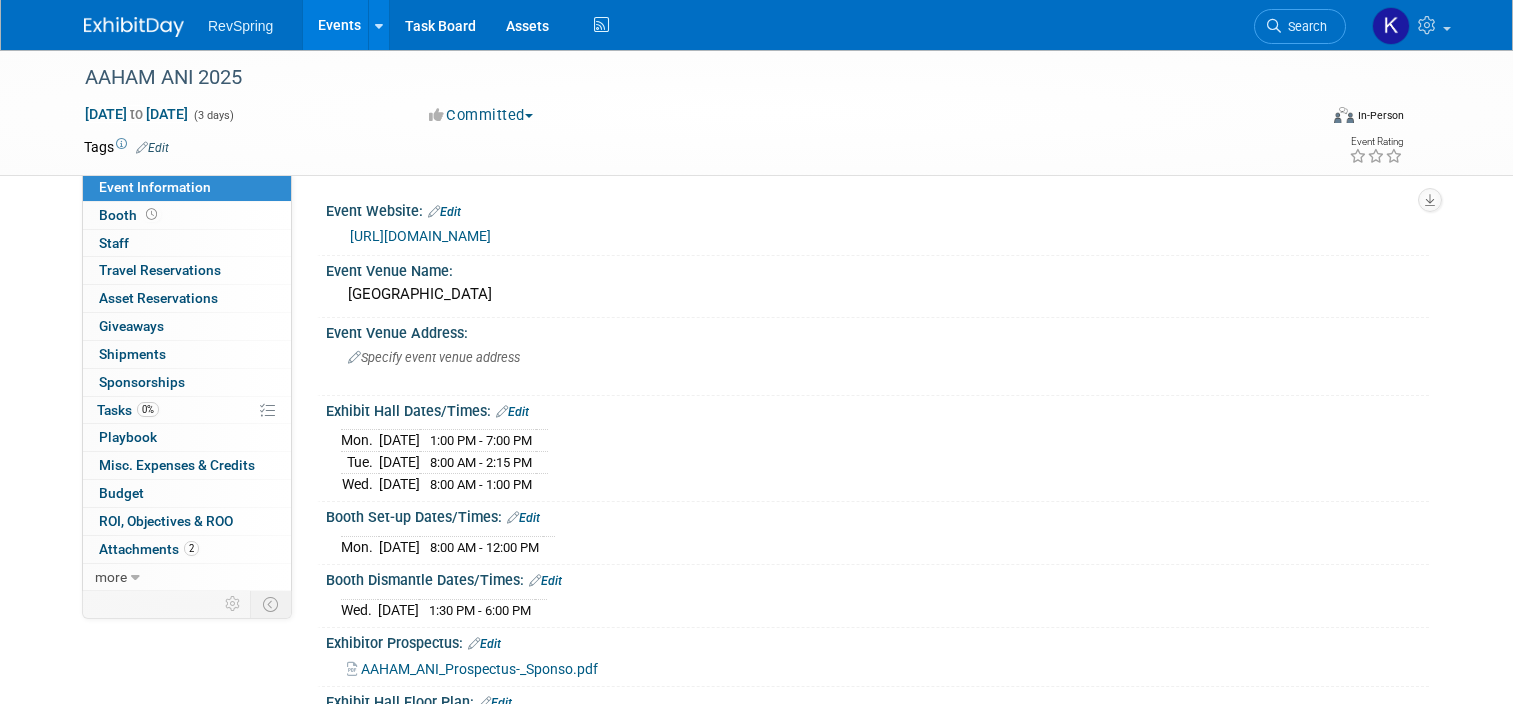 scroll, scrollTop: 0, scrollLeft: 0, axis: both 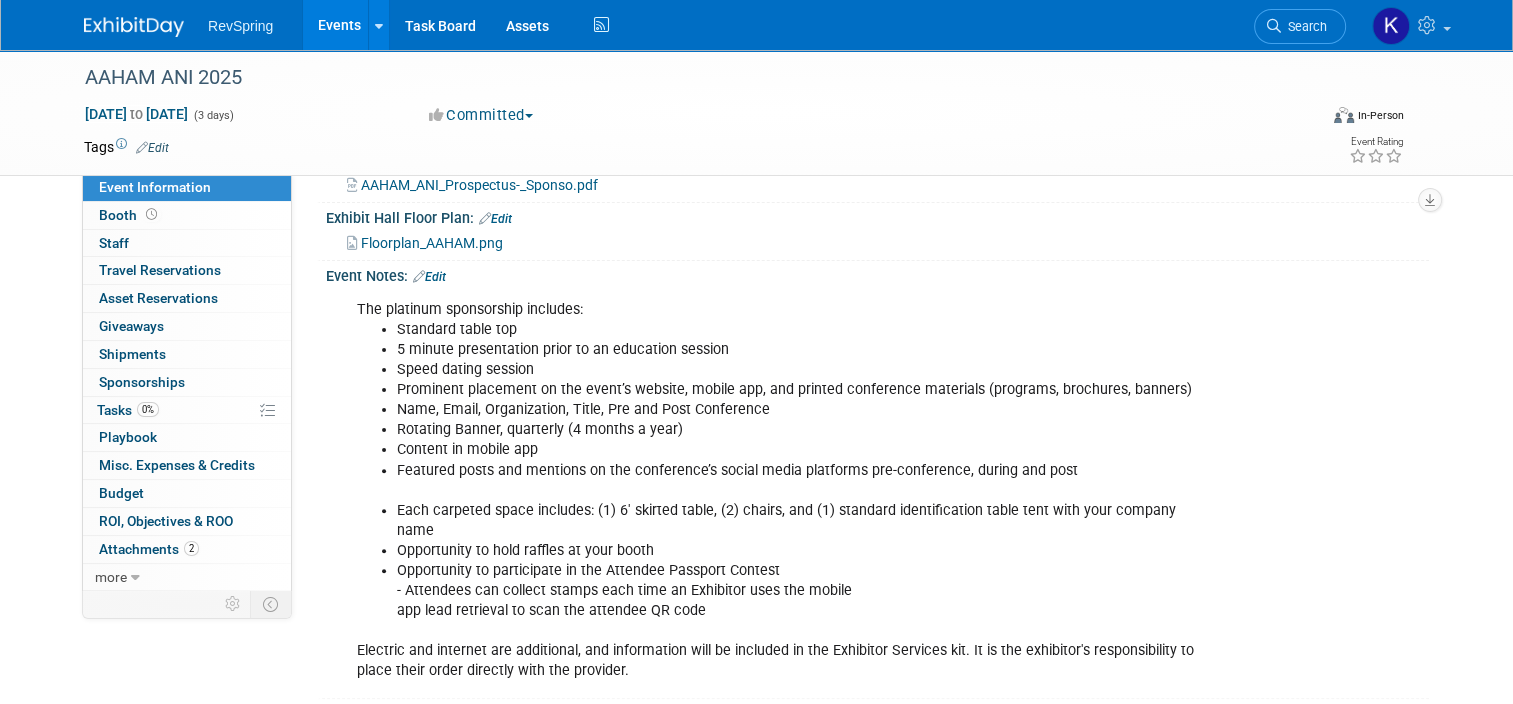 click on "Name, Email, Organization, Title, Pre and Post Conference" at bounding box center (800, 410) 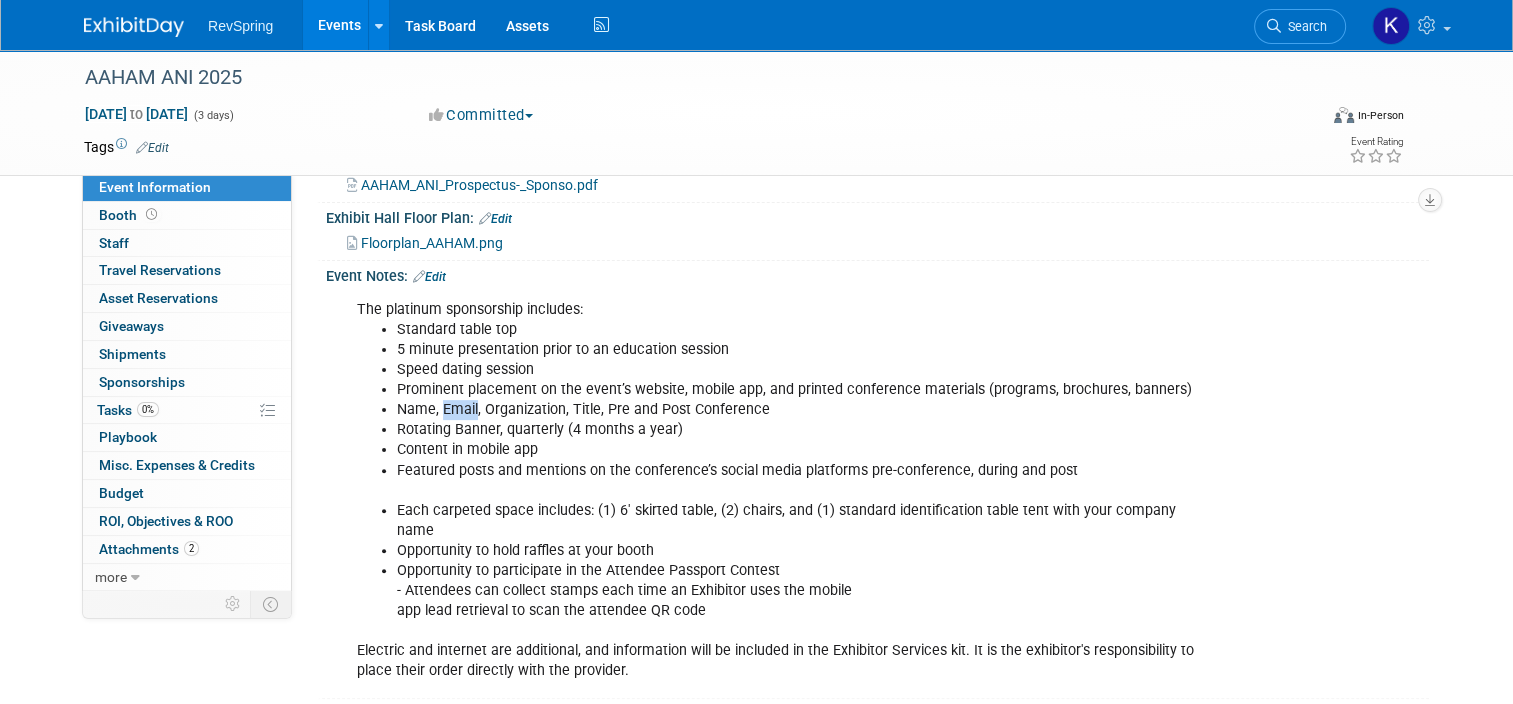 click on "Name, Email, Organization, Title, Pre and Post Conference" at bounding box center [800, 410] 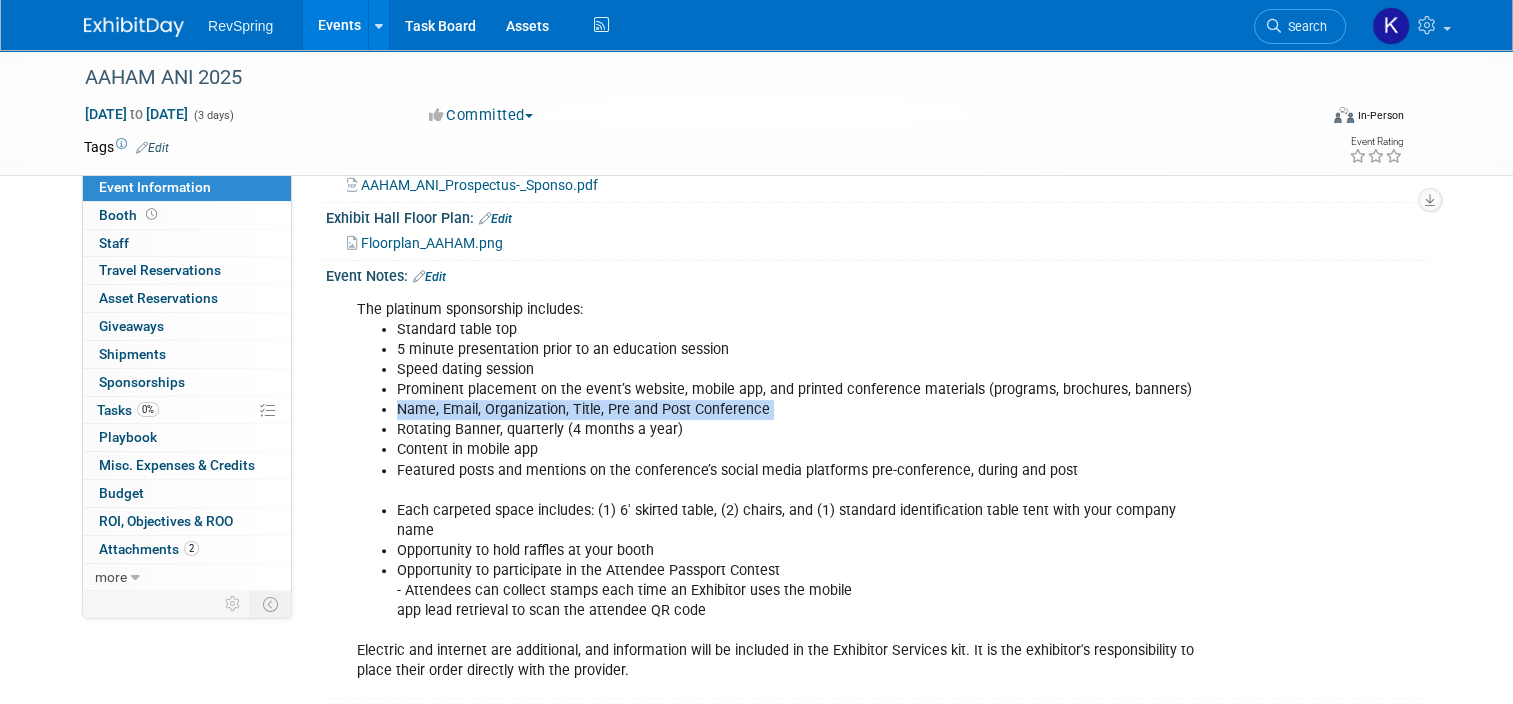 click on "Name, Email, Organization, Title, Pre and Post Conference" at bounding box center [800, 410] 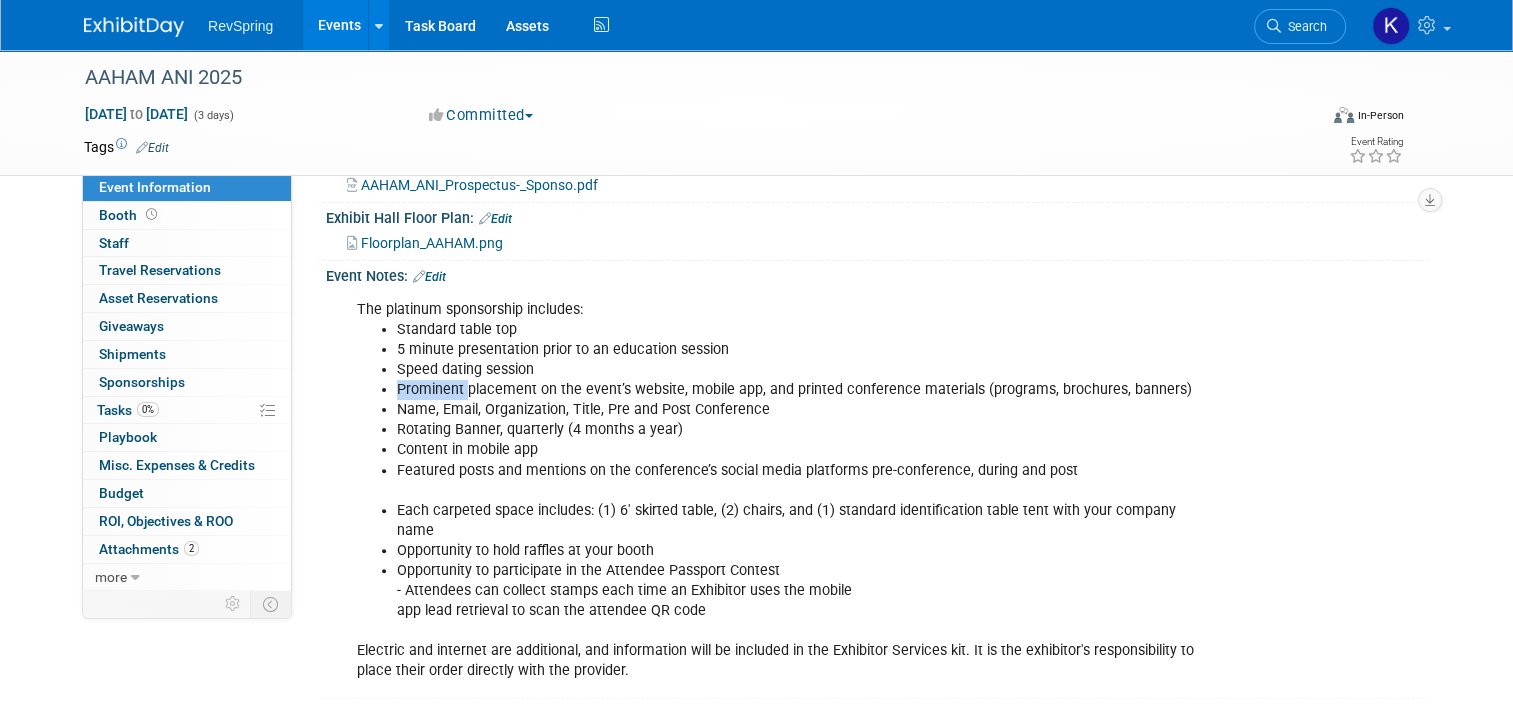 click on "Prominent placement on the event’s website, mobile app, and printed conference materials (programs, brochures, banners)" at bounding box center (800, 390) 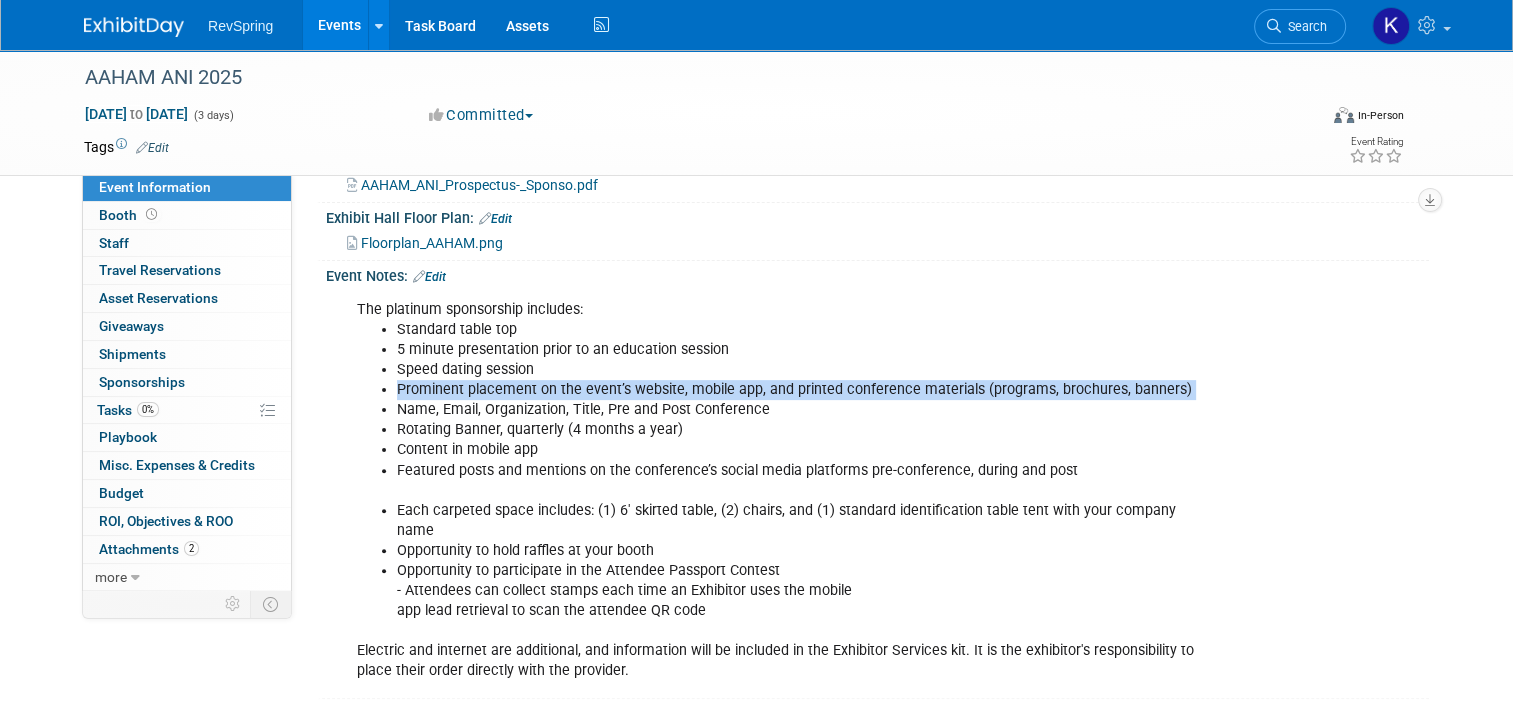 click on "Prominent placement on the event’s website, mobile app, and printed conference materials (programs, brochures, banners)" at bounding box center [800, 390] 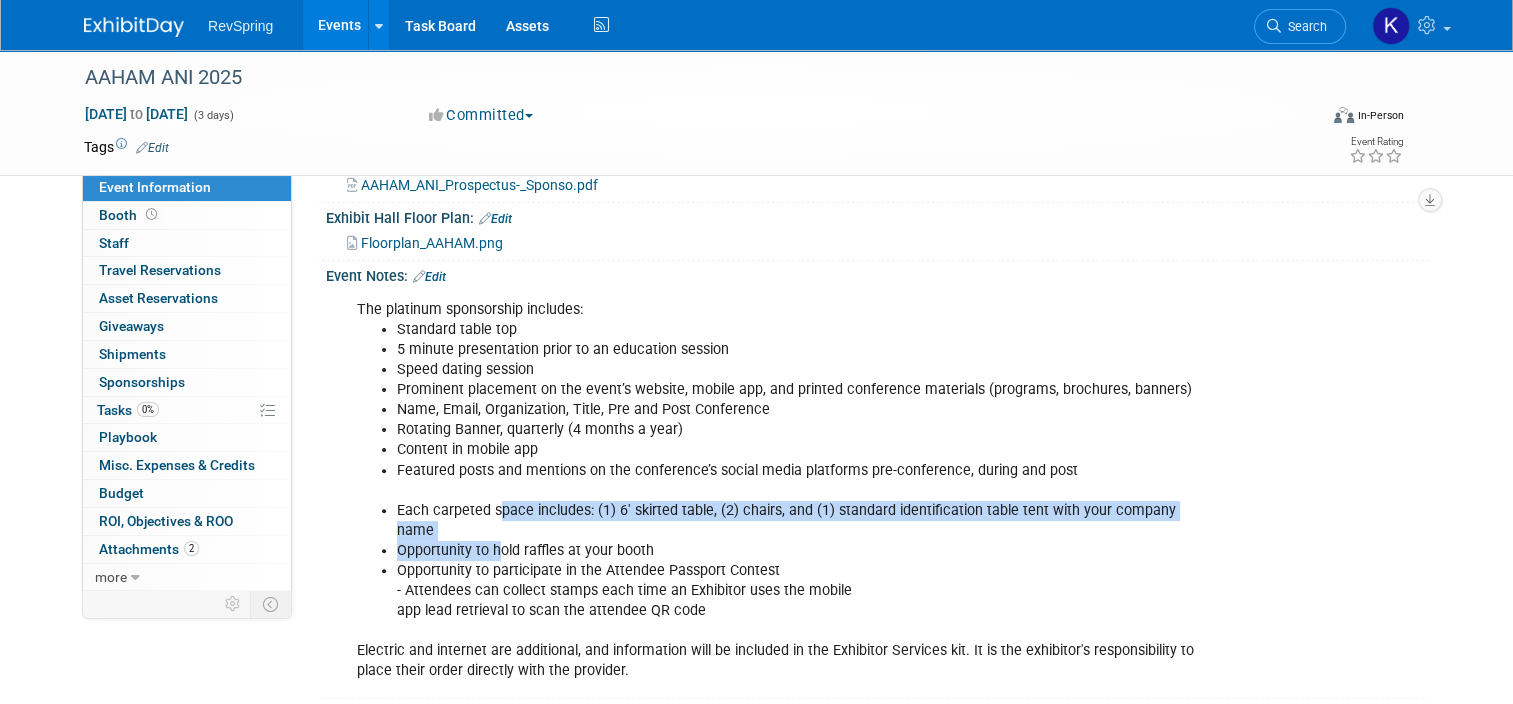 drag, startPoint x: 416, startPoint y: 388, endPoint x: 486, endPoint y: 514, distance: 144.13882 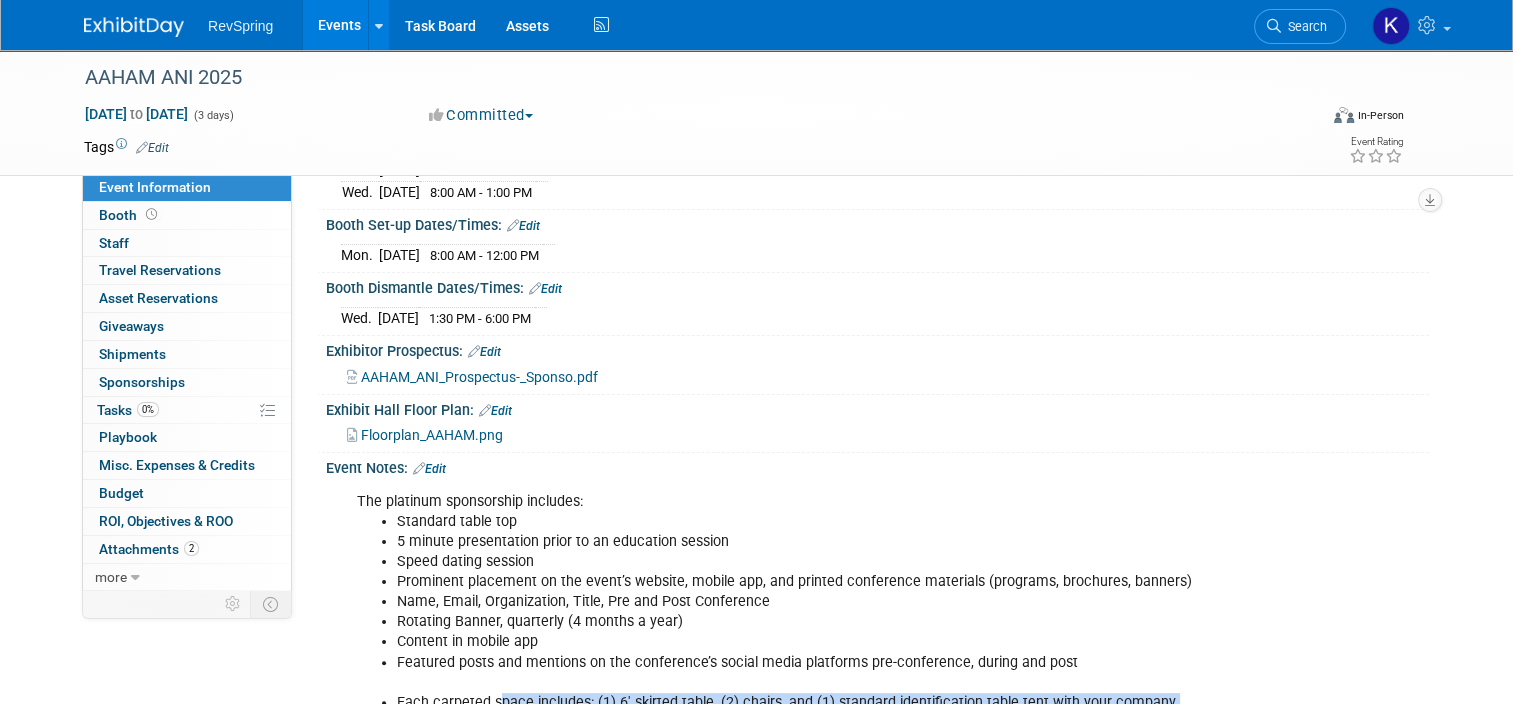 scroll, scrollTop: 291, scrollLeft: 0, axis: vertical 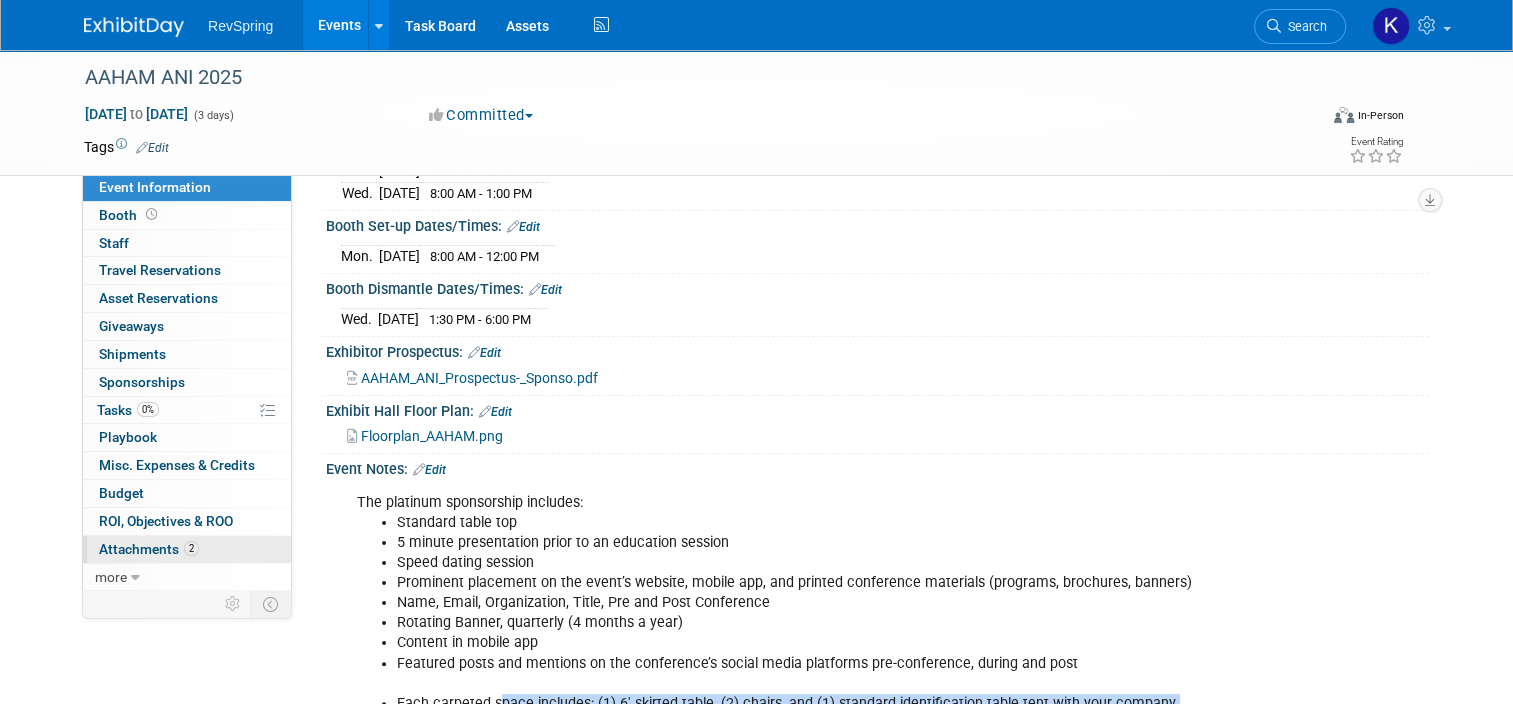 click on "2
Attachments 2" at bounding box center (187, 549) 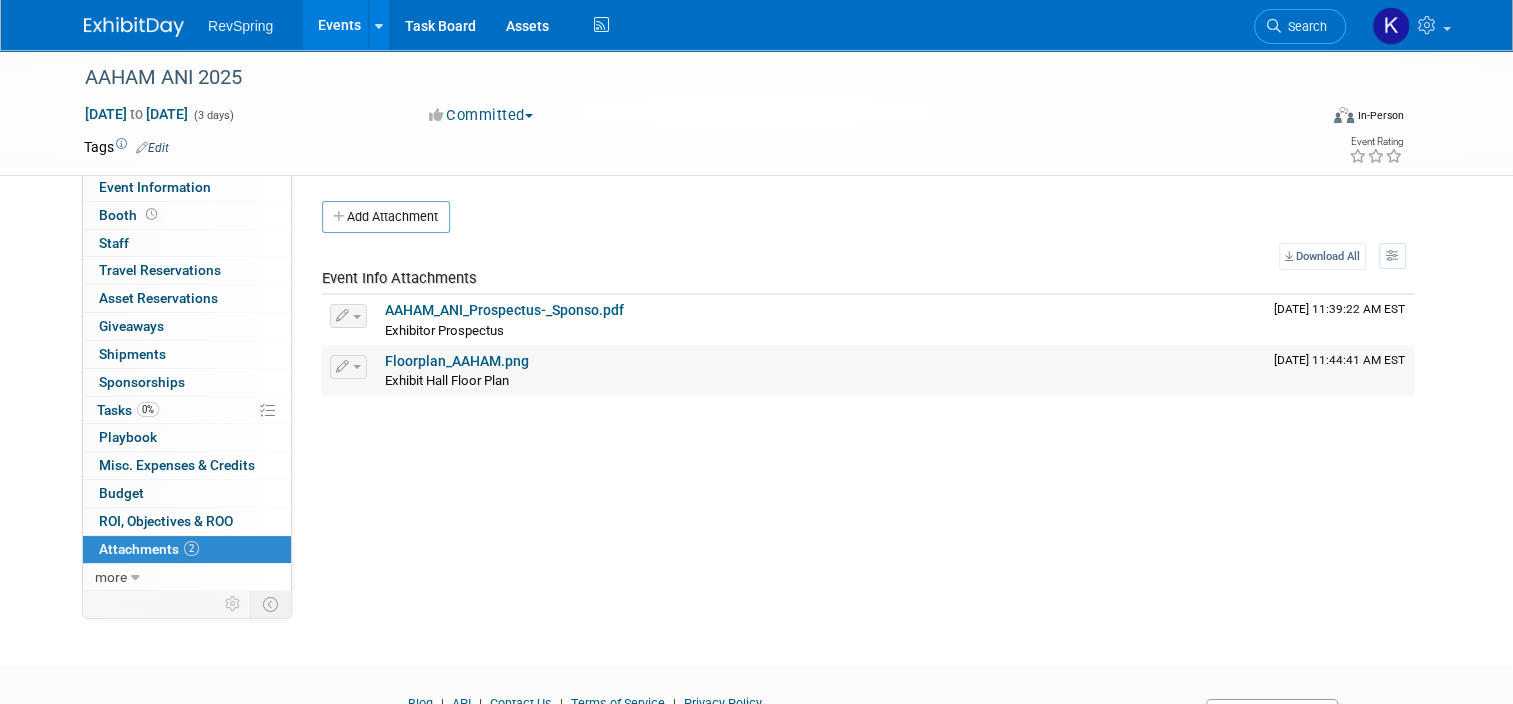 click on "Floorplan_AAHAM.png" at bounding box center (457, 361) 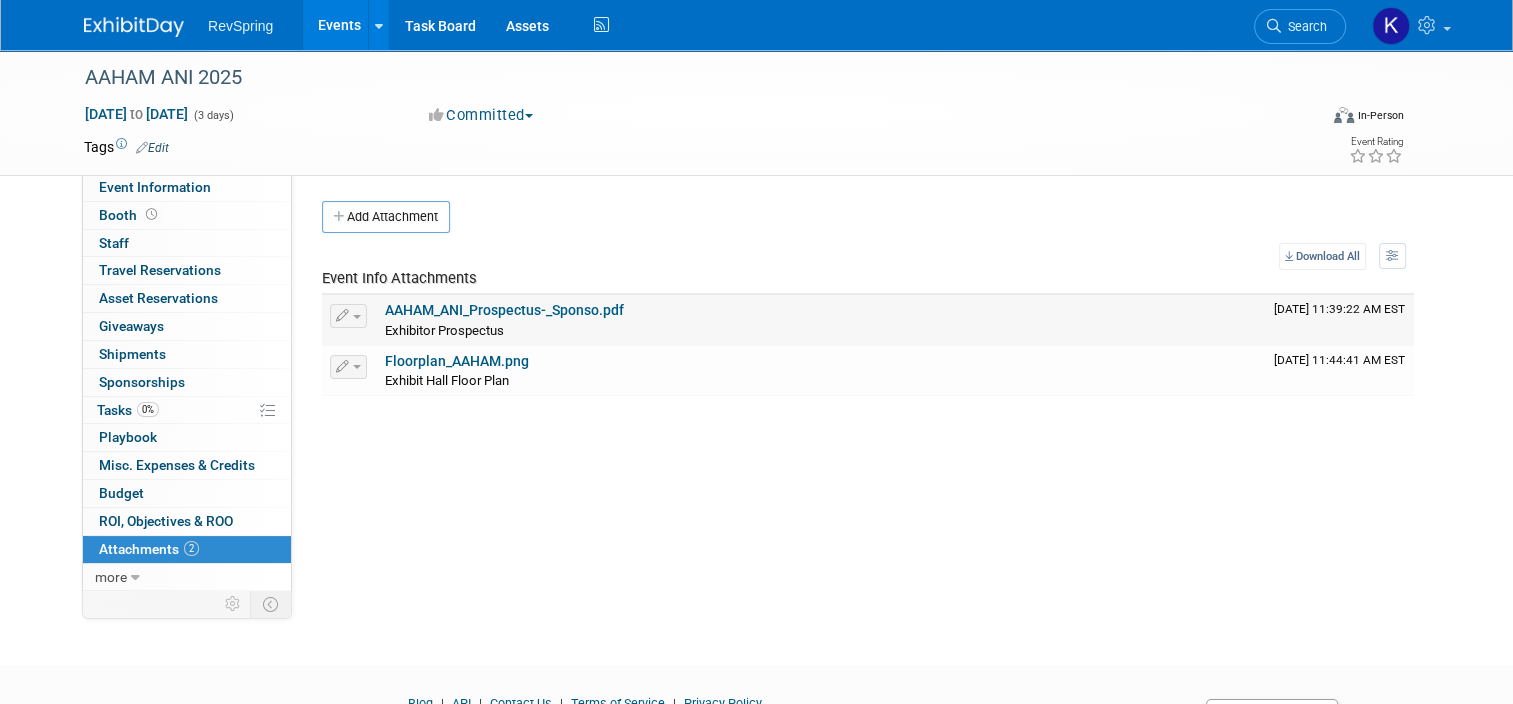 click on "AAHAM_ANI_Prospectus-_Sponso.pdf" at bounding box center (504, 310) 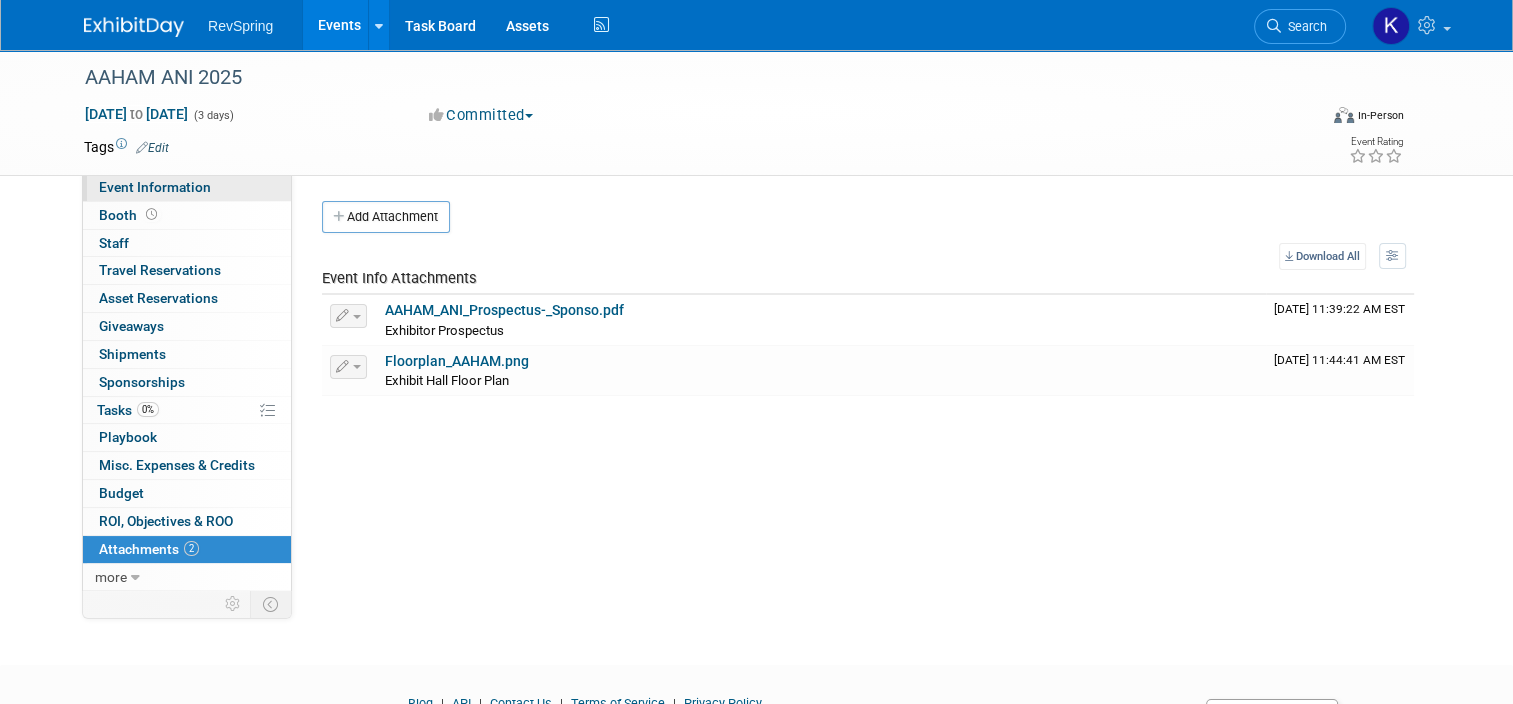 click on "Event Information" at bounding box center [155, 187] 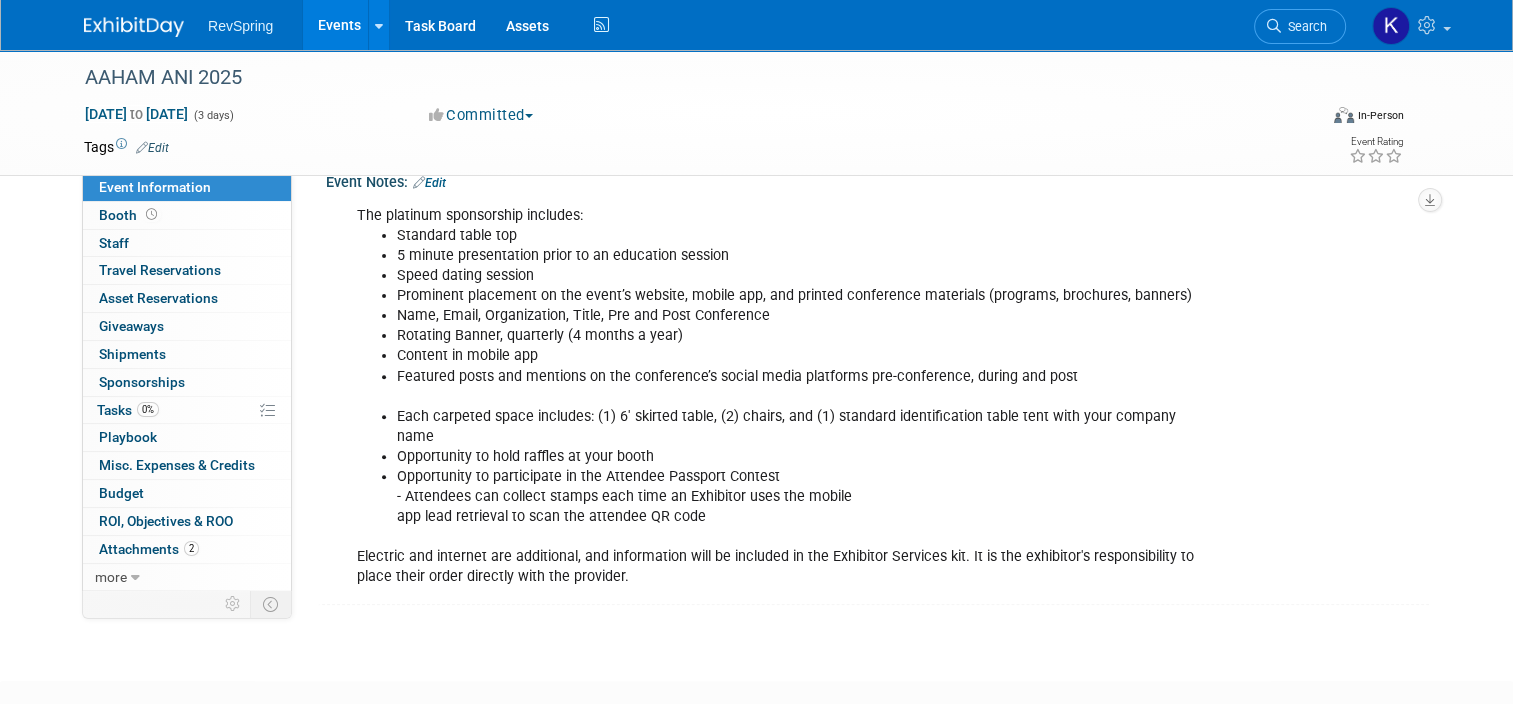 scroll, scrollTop: 576, scrollLeft: 0, axis: vertical 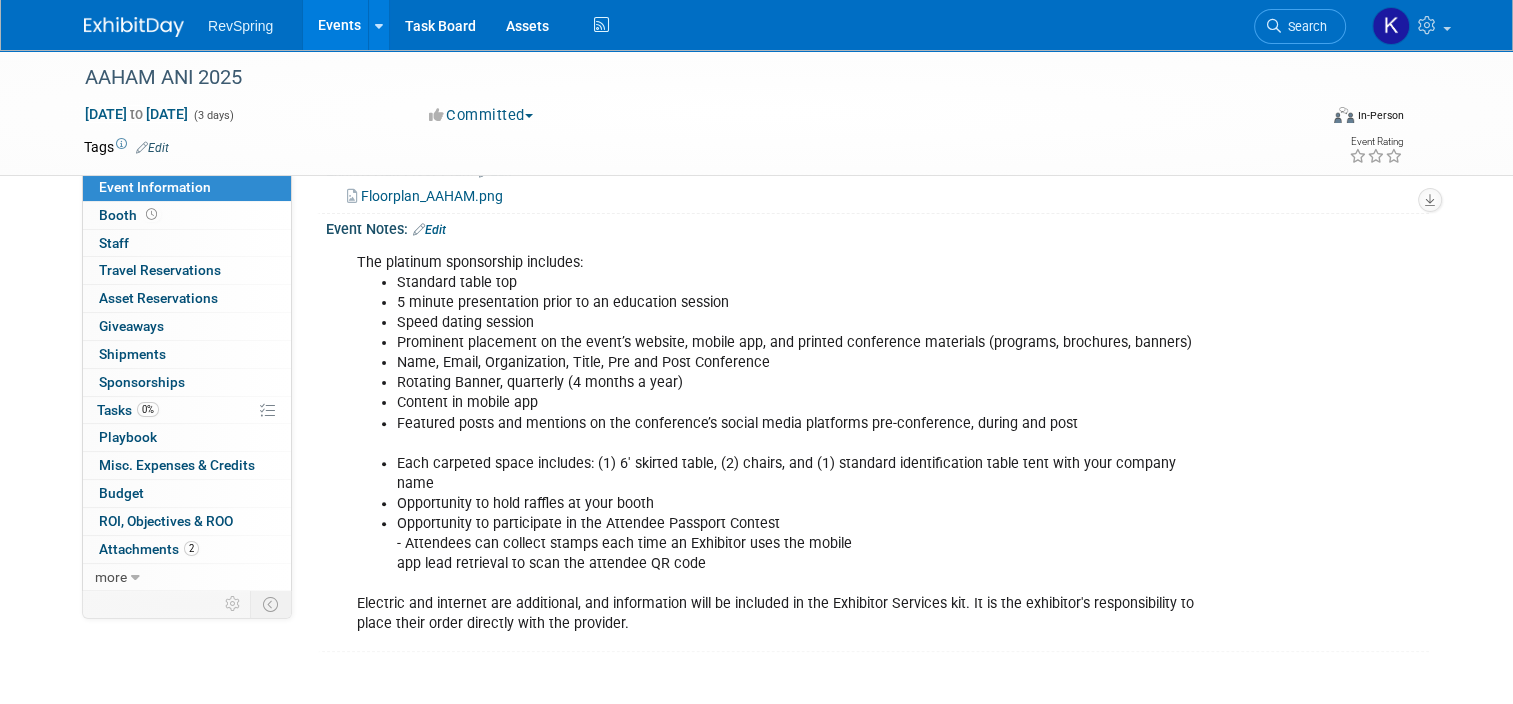 click on "Edit" at bounding box center (429, 230) 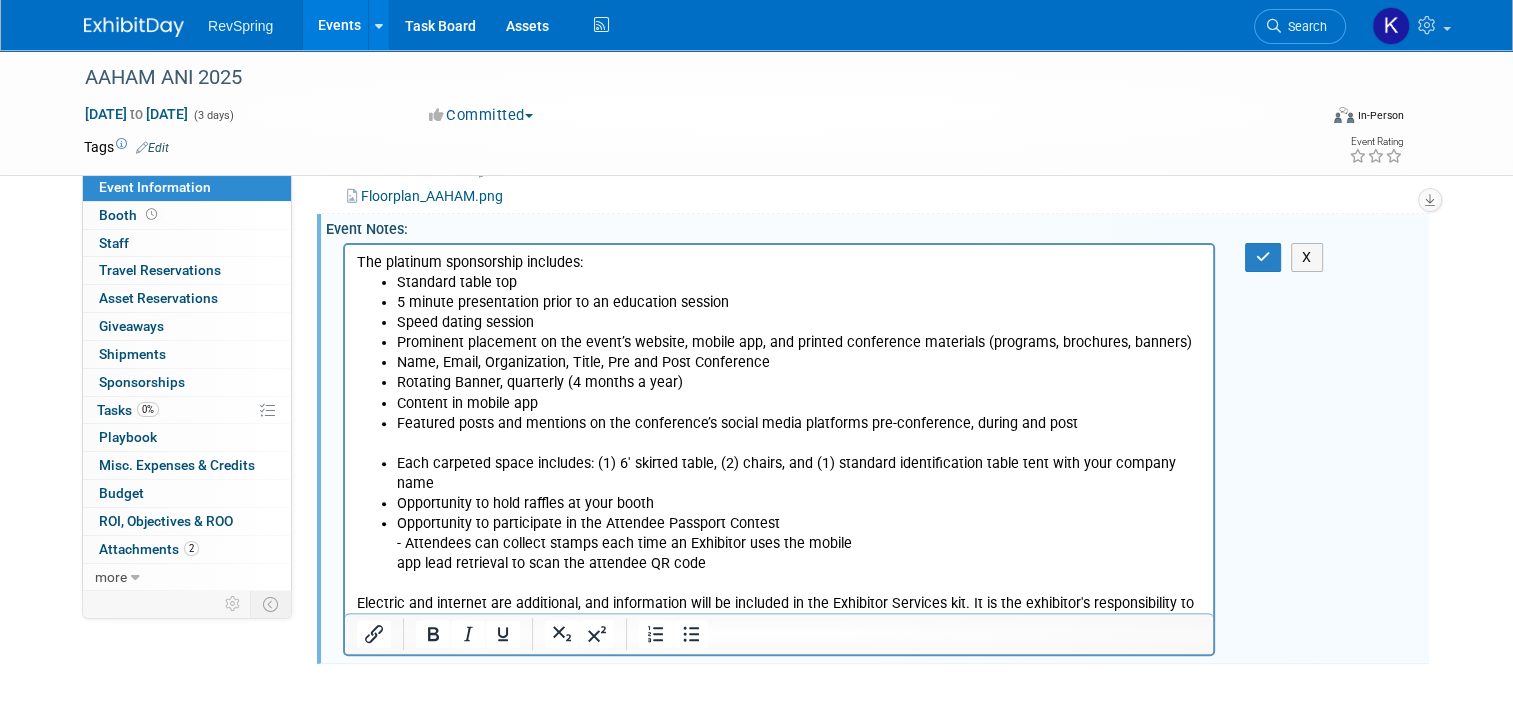 scroll, scrollTop: 0, scrollLeft: 0, axis: both 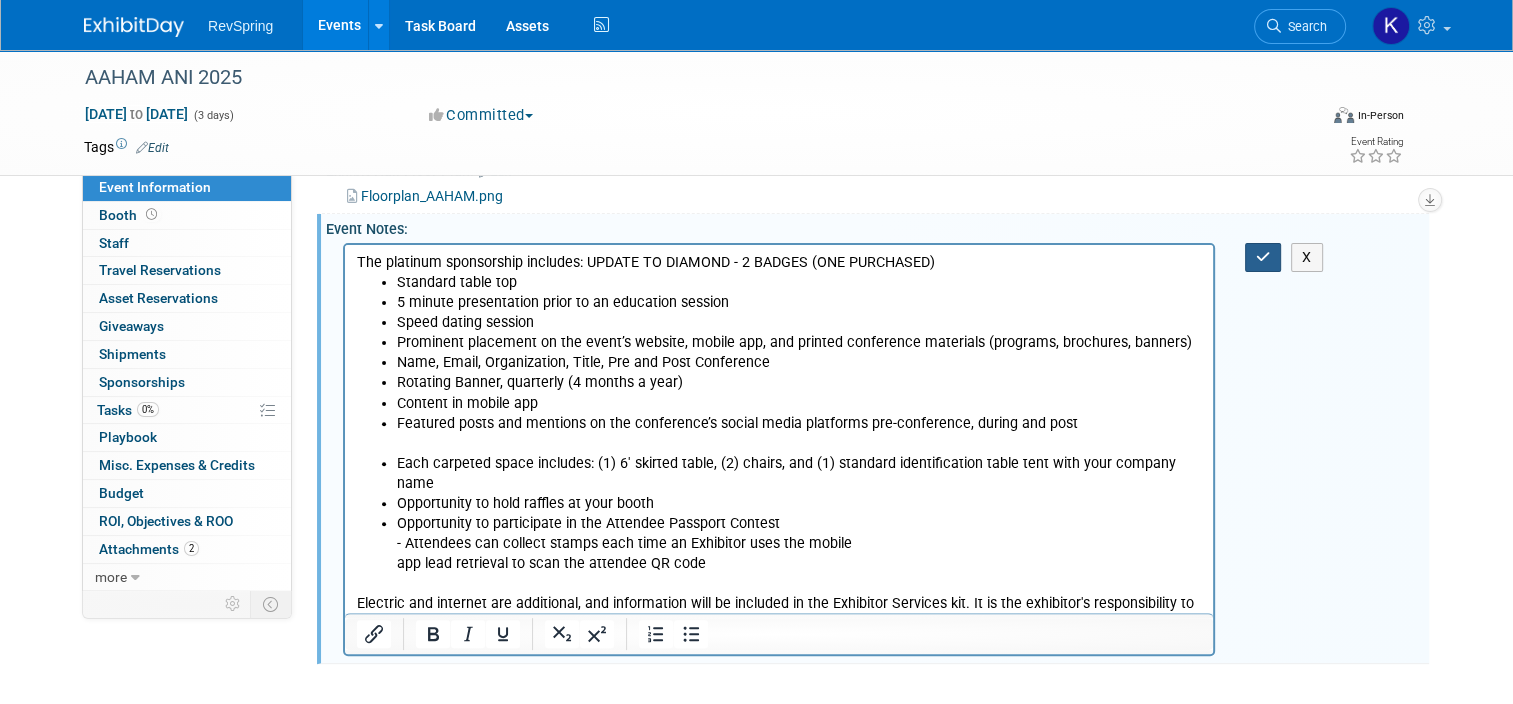 click at bounding box center (1263, 257) 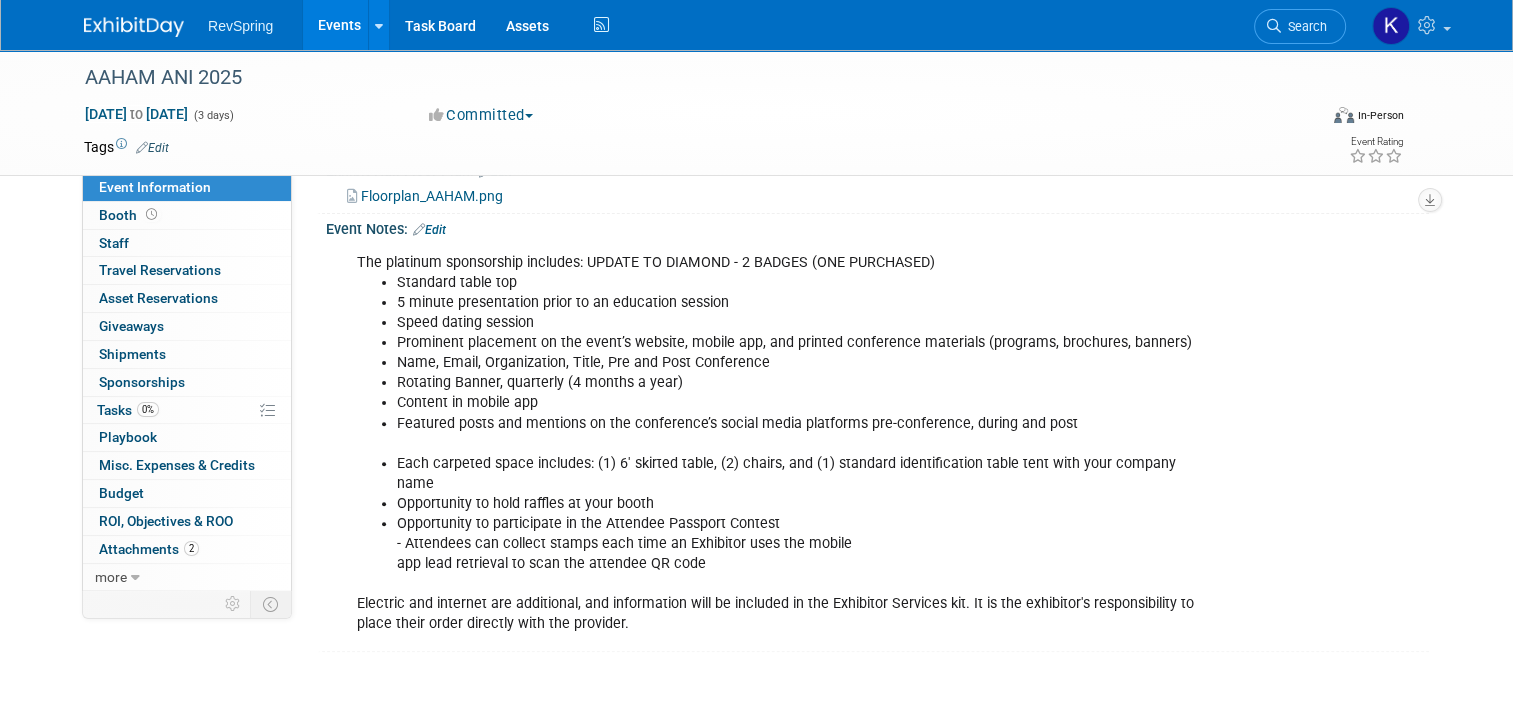 click on "Events" at bounding box center (339, 25) 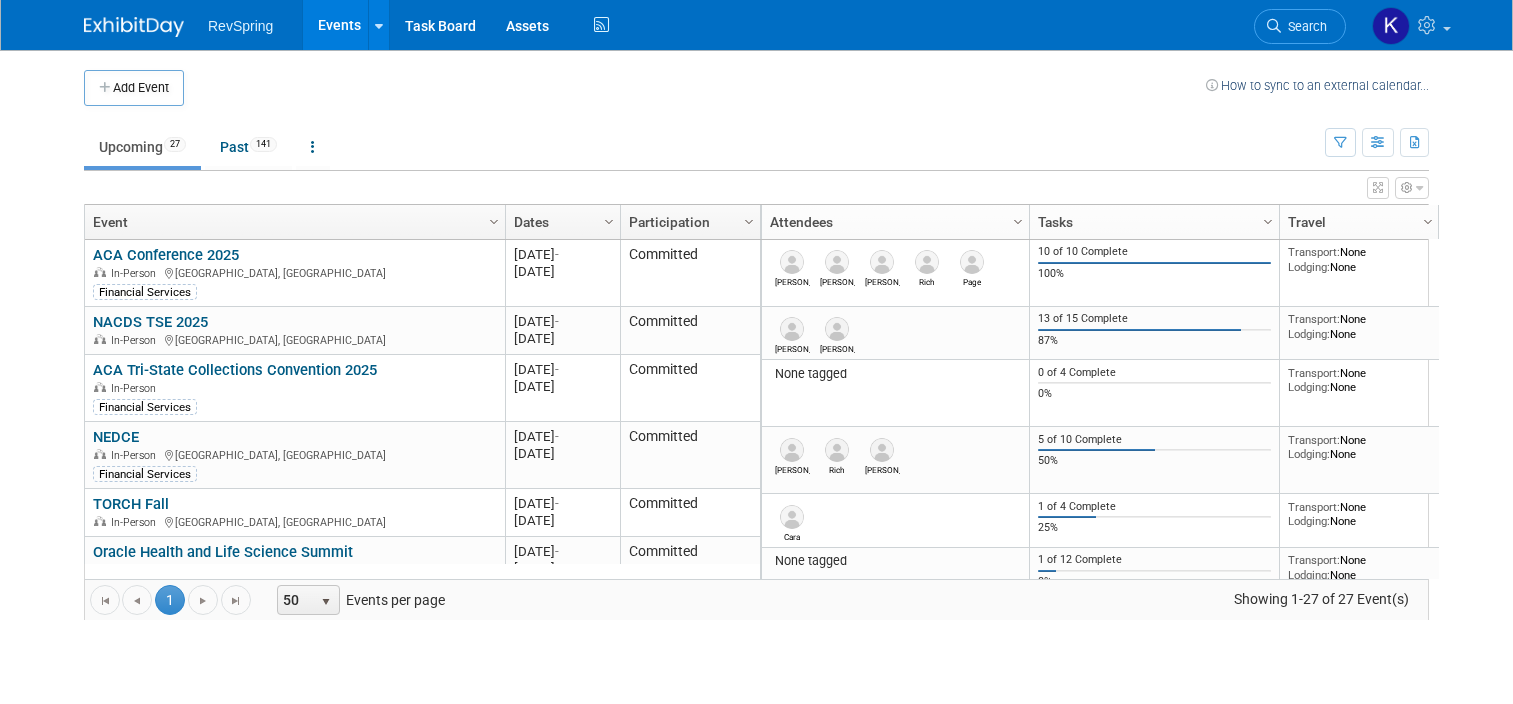 scroll, scrollTop: 0, scrollLeft: 0, axis: both 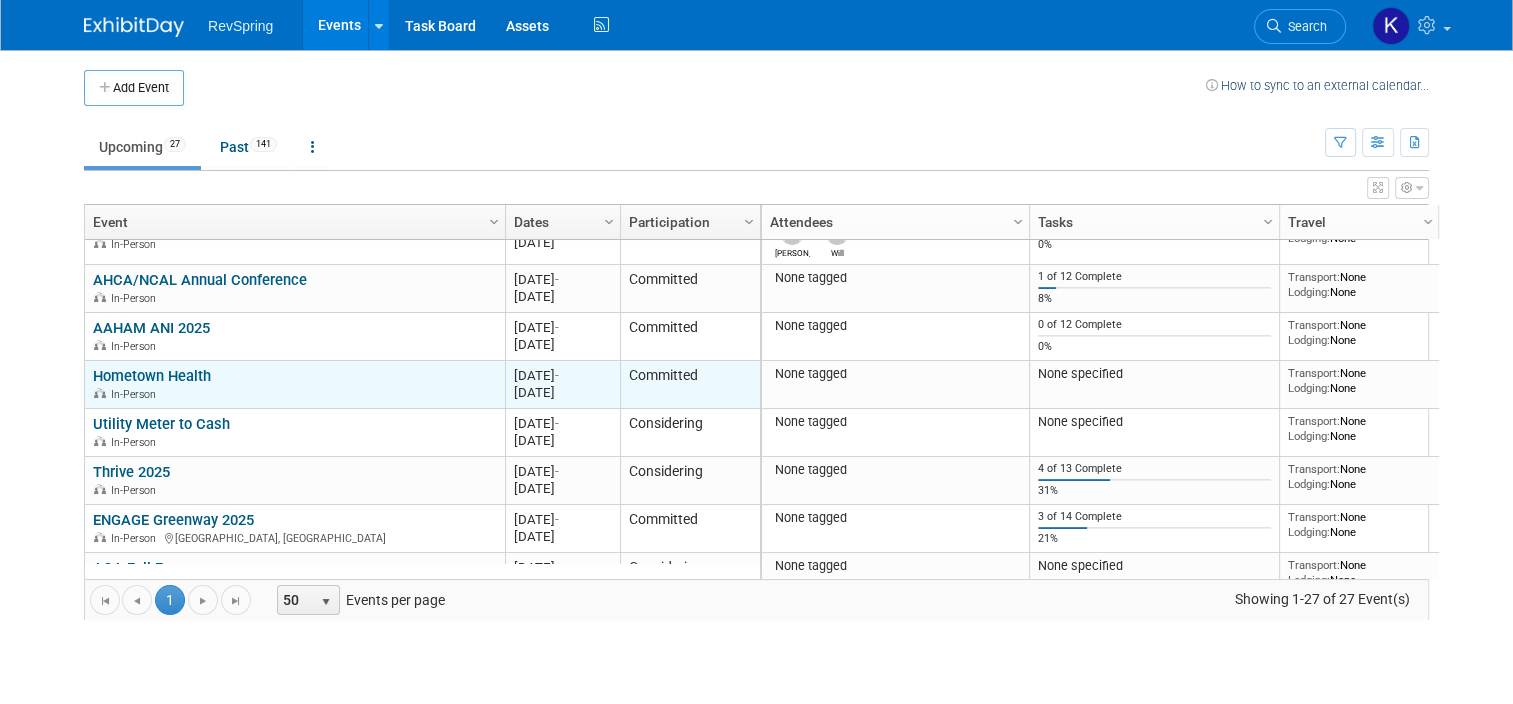 click on "Hometown Health" at bounding box center (152, 376) 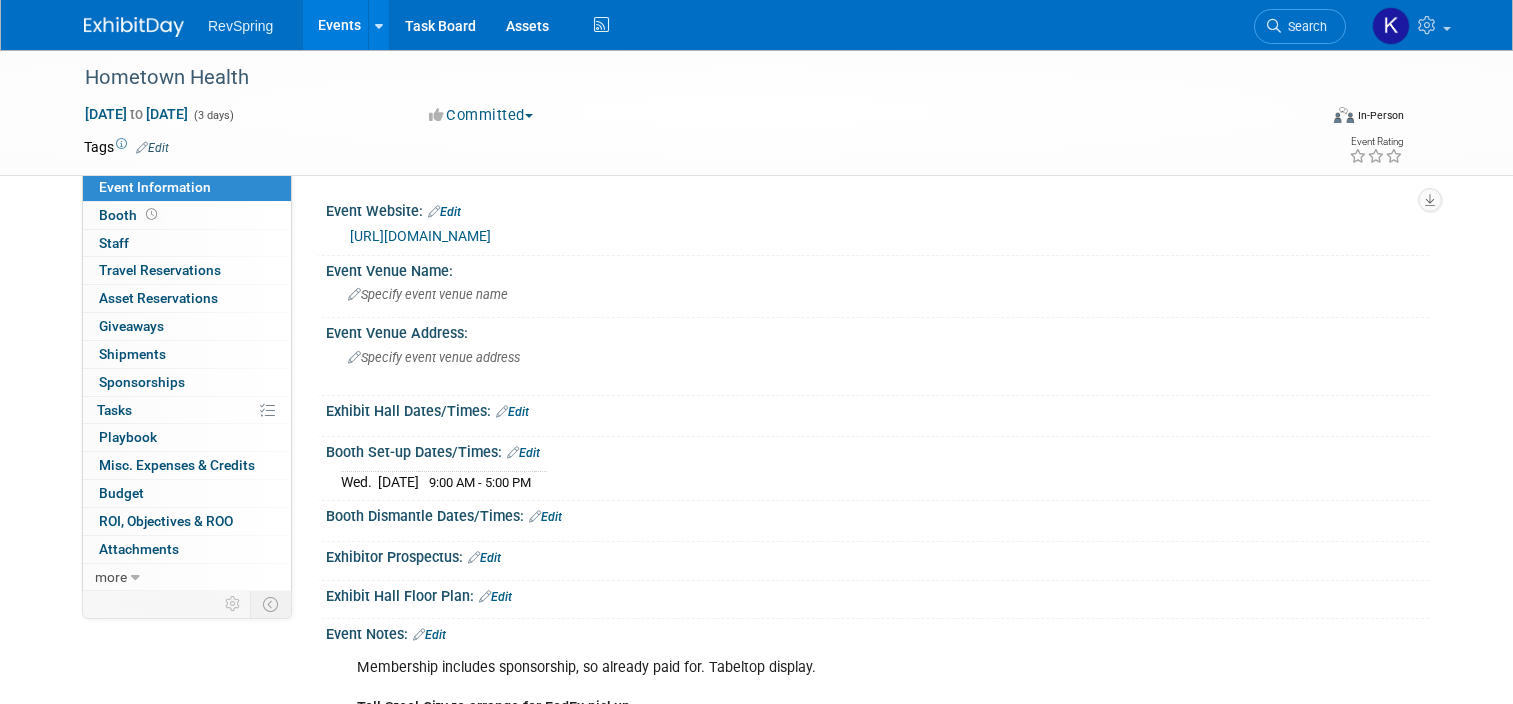 scroll, scrollTop: 0, scrollLeft: 0, axis: both 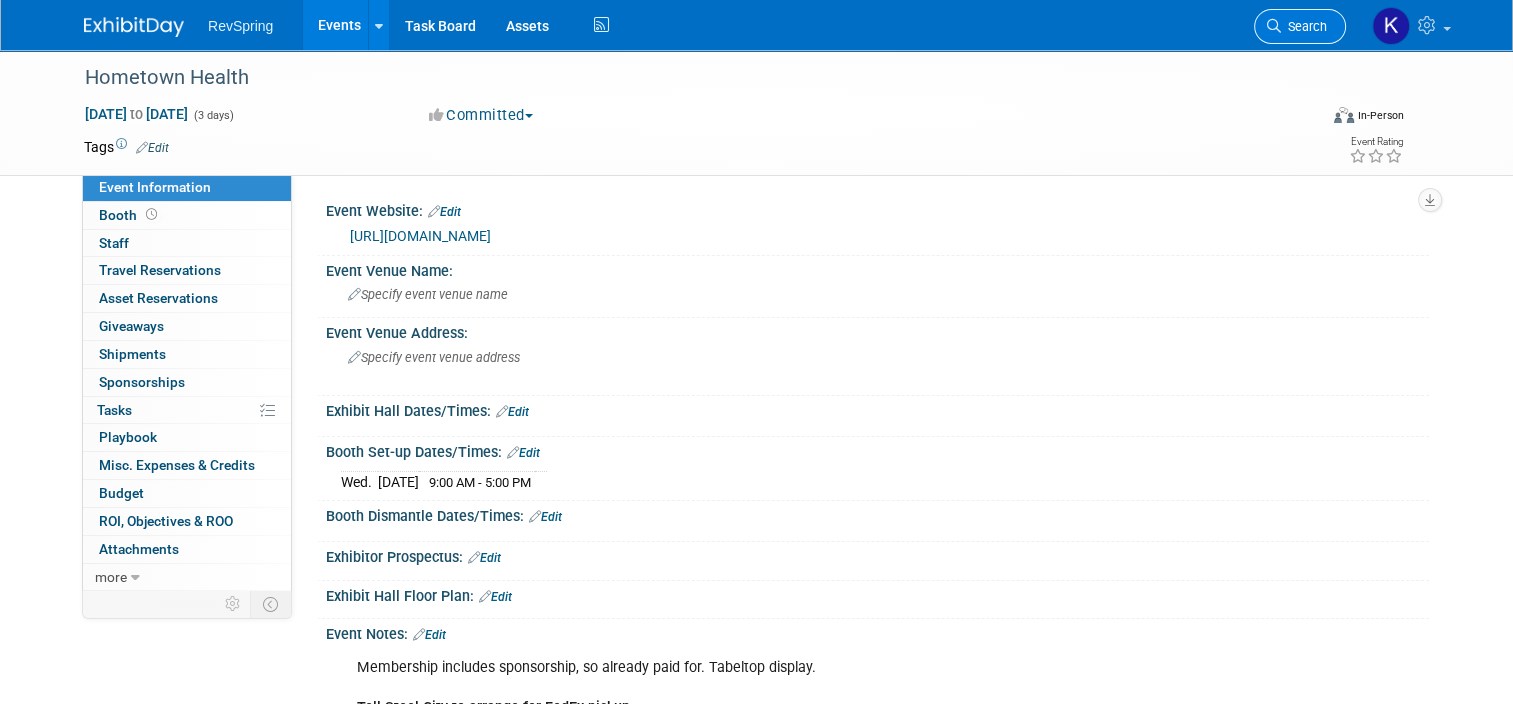 click on "Search" at bounding box center (1304, 26) 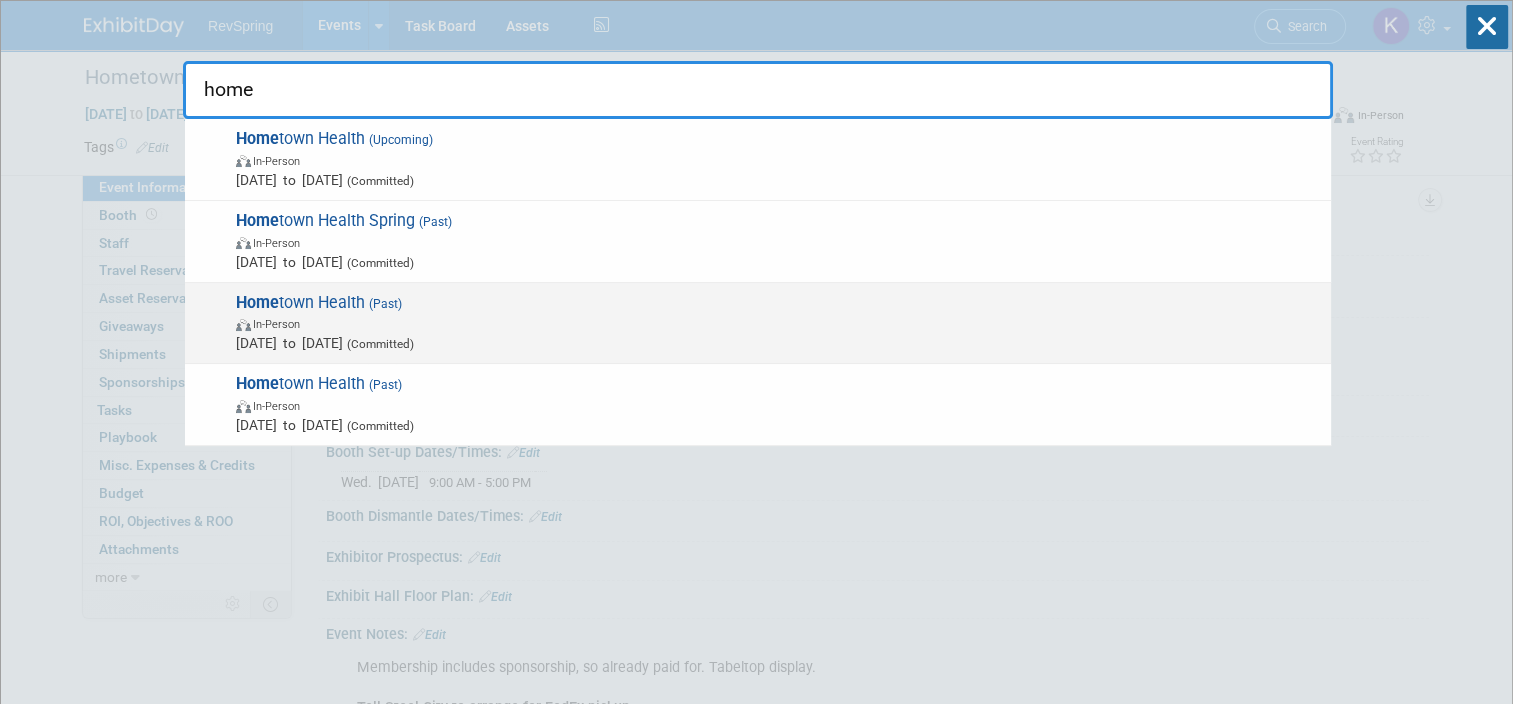 type on "home" 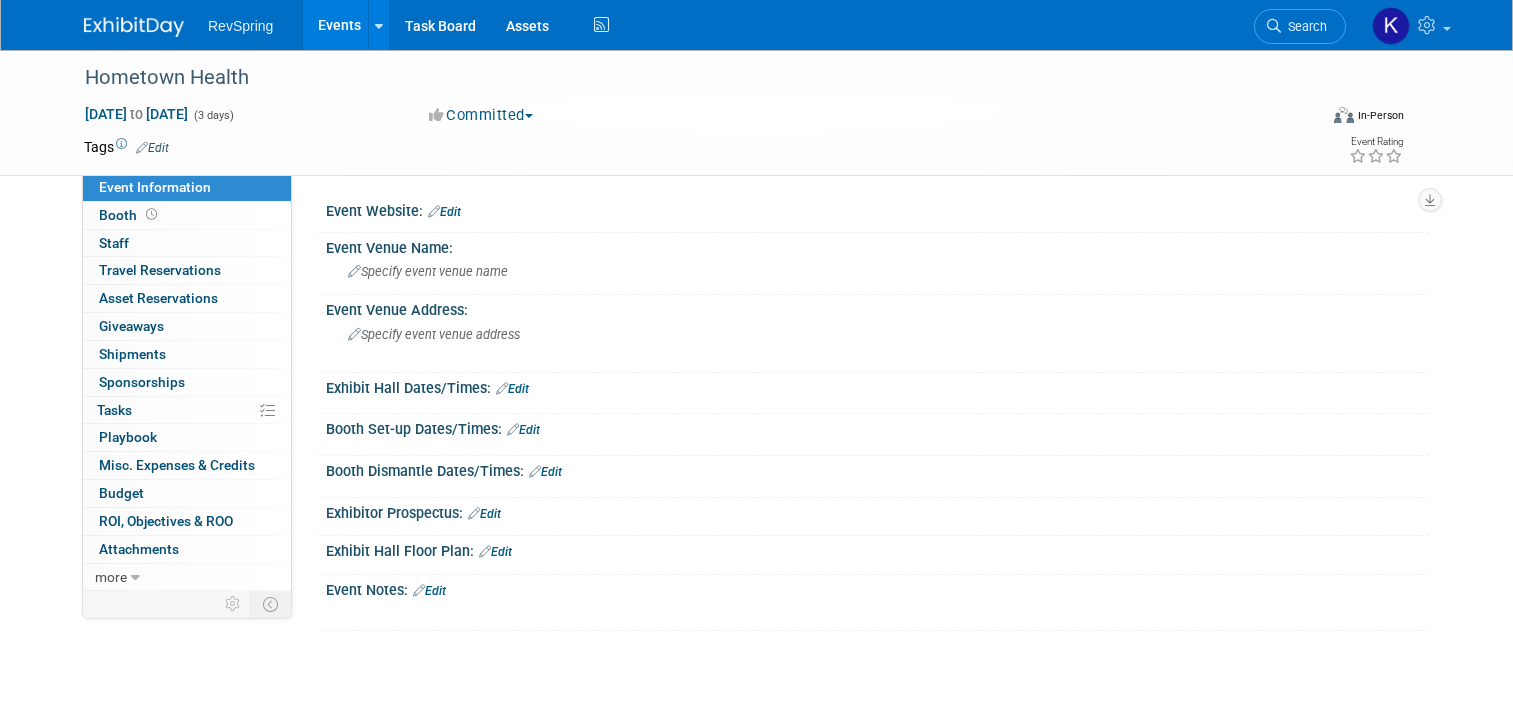 scroll, scrollTop: 0, scrollLeft: 0, axis: both 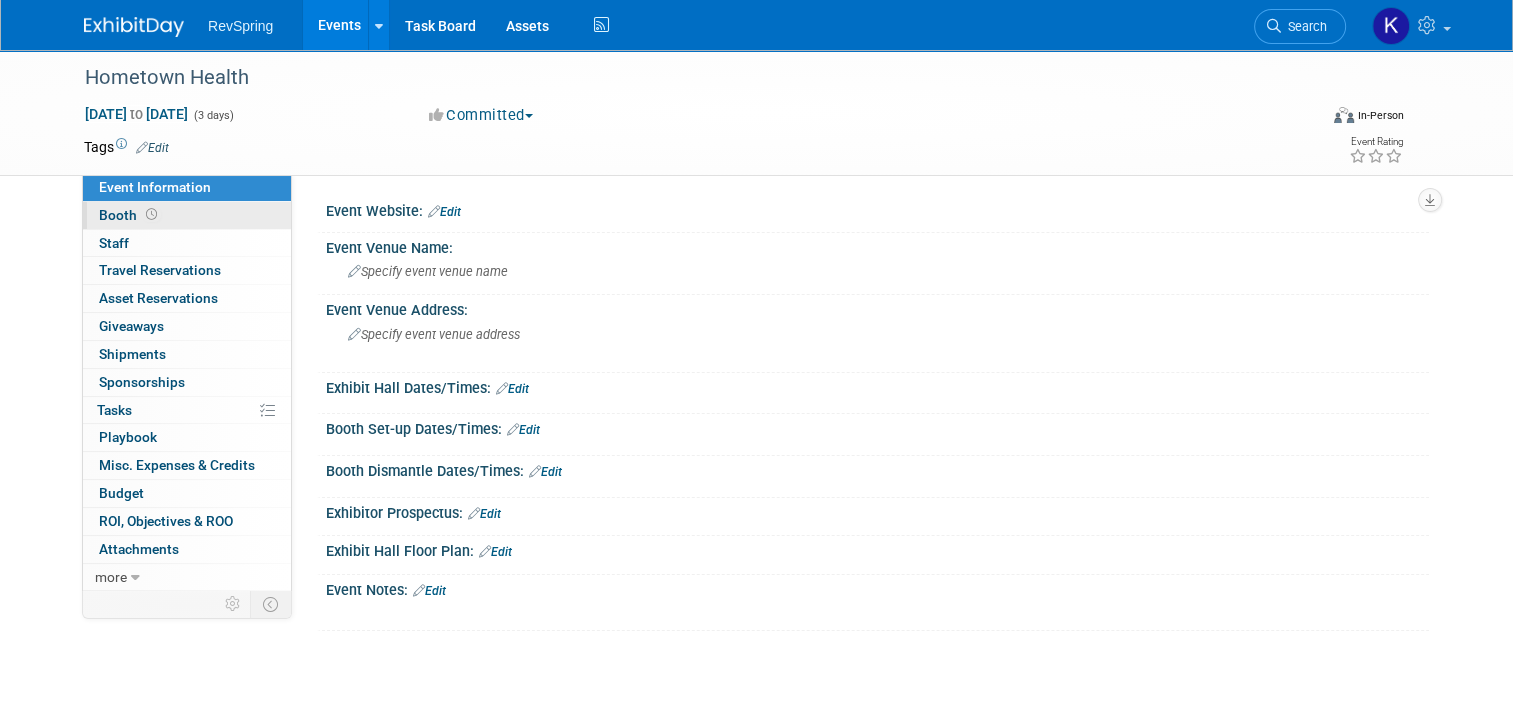 click on "Booth" at bounding box center (187, 215) 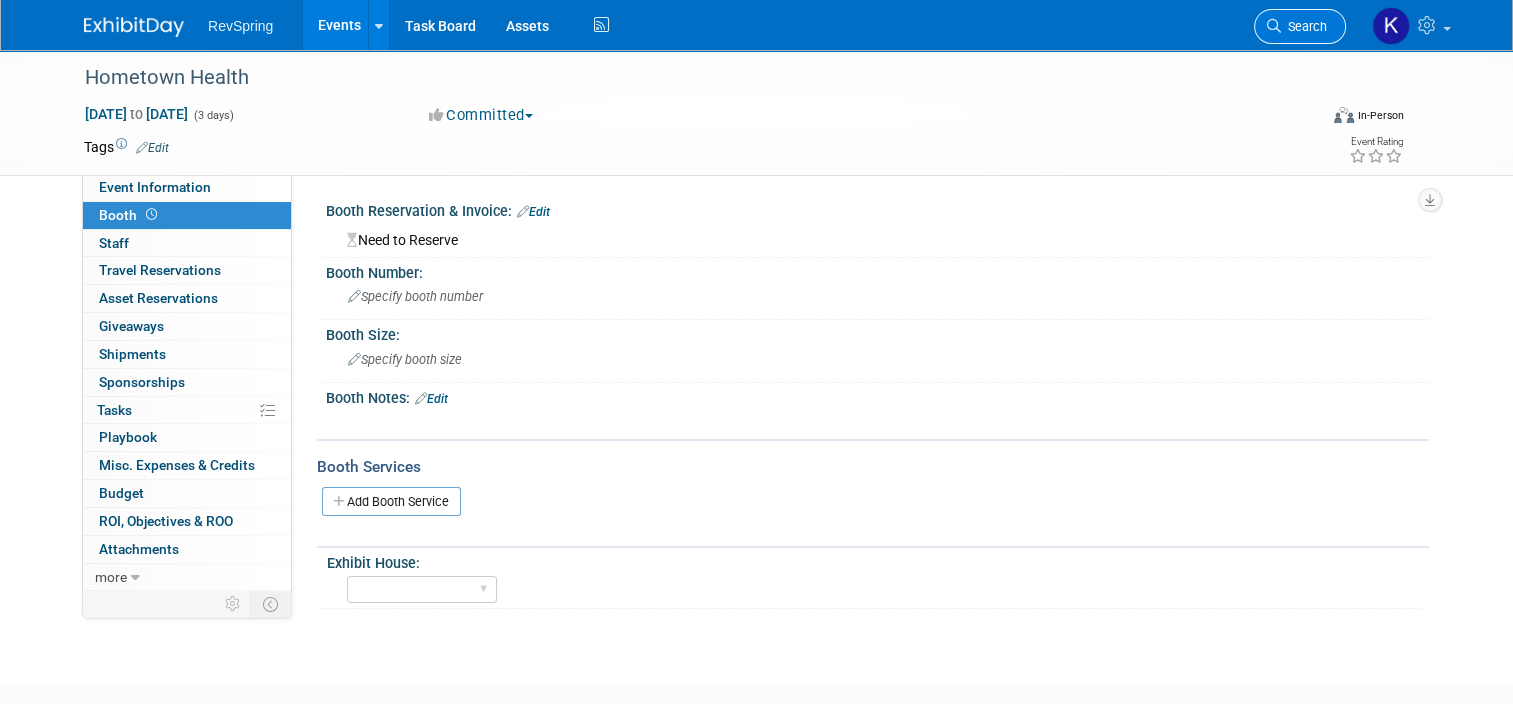 click on "Search" at bounding box center (1300, 26) 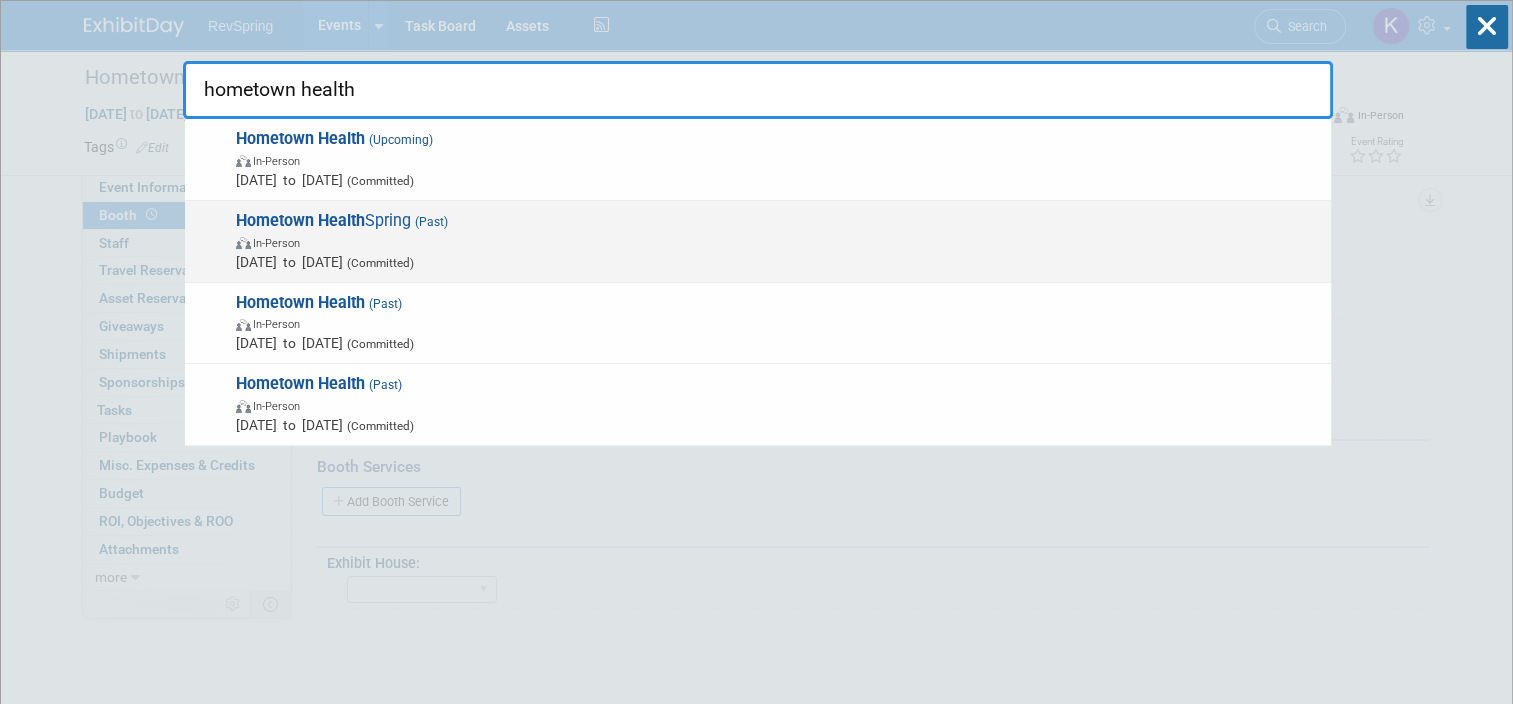 type on "hometown health" 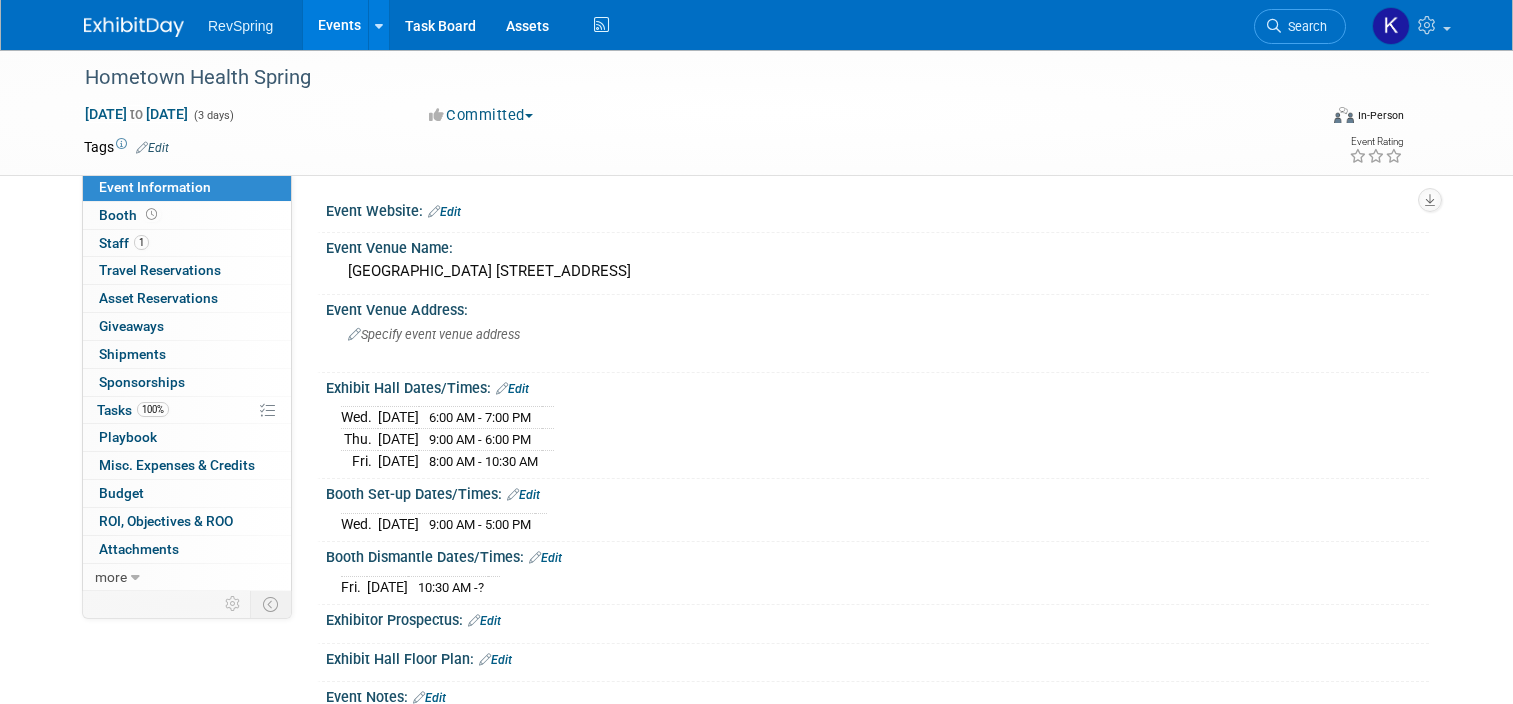 scroll, scrollTop: 0, scrollLeft: 0, axis: both 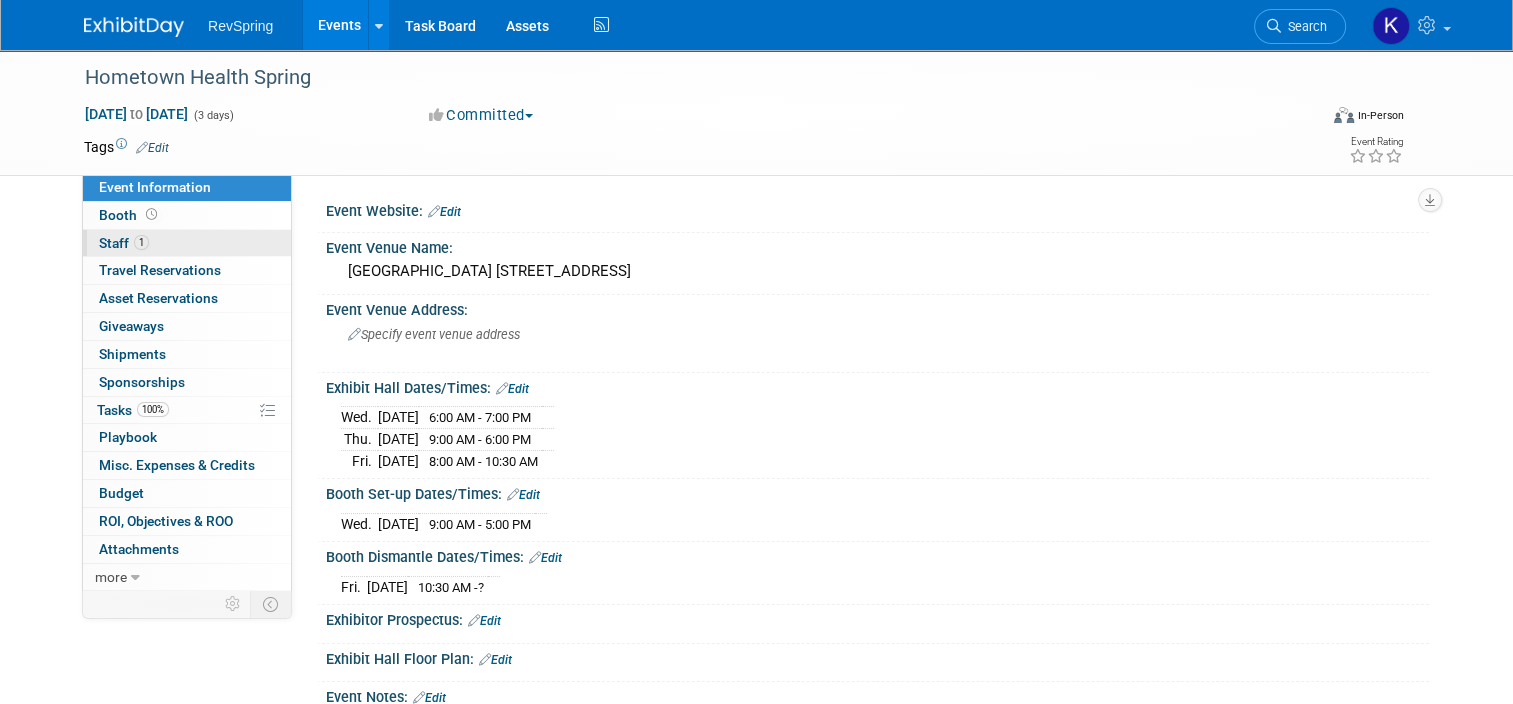 click on "1
Staff 1" at bounding box center (187, 243) 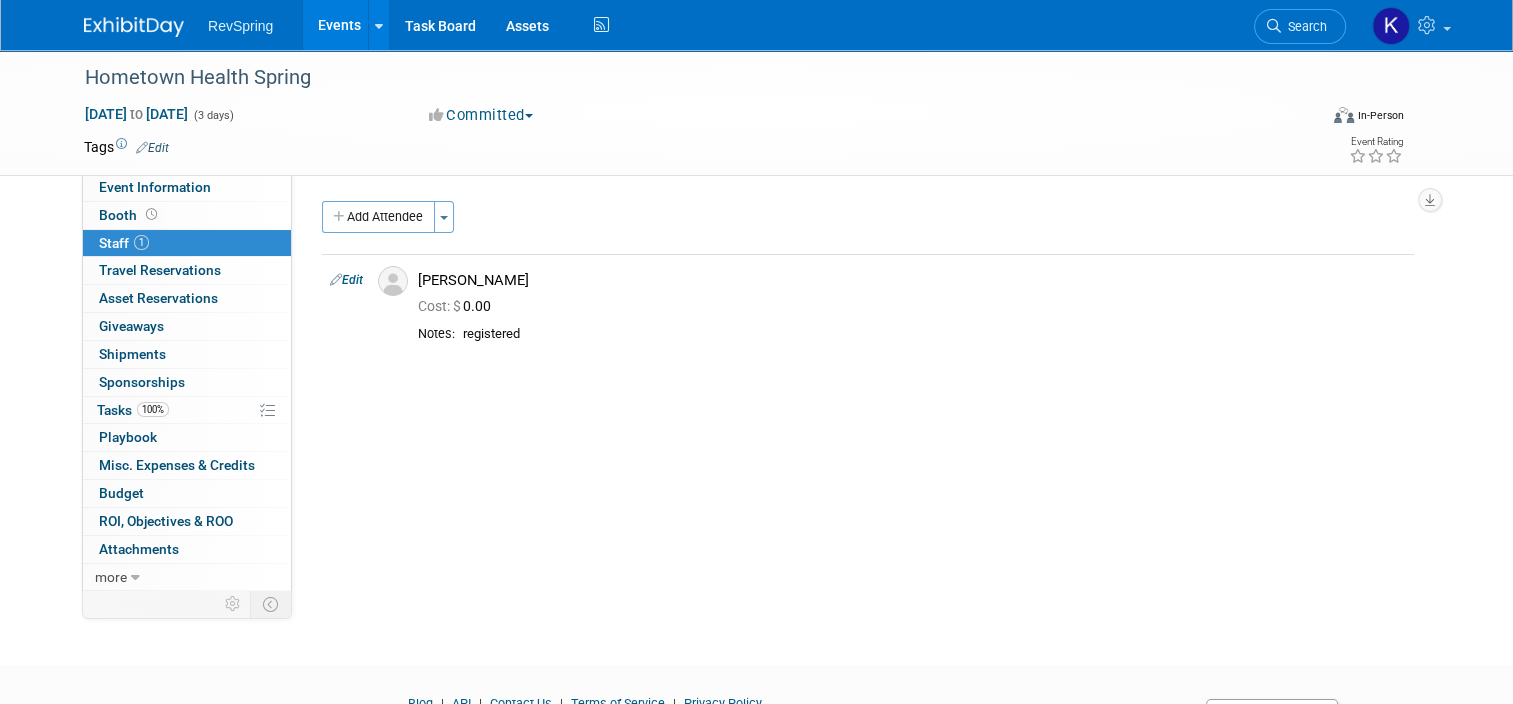click on "Events" at bounding box center [339, 25] 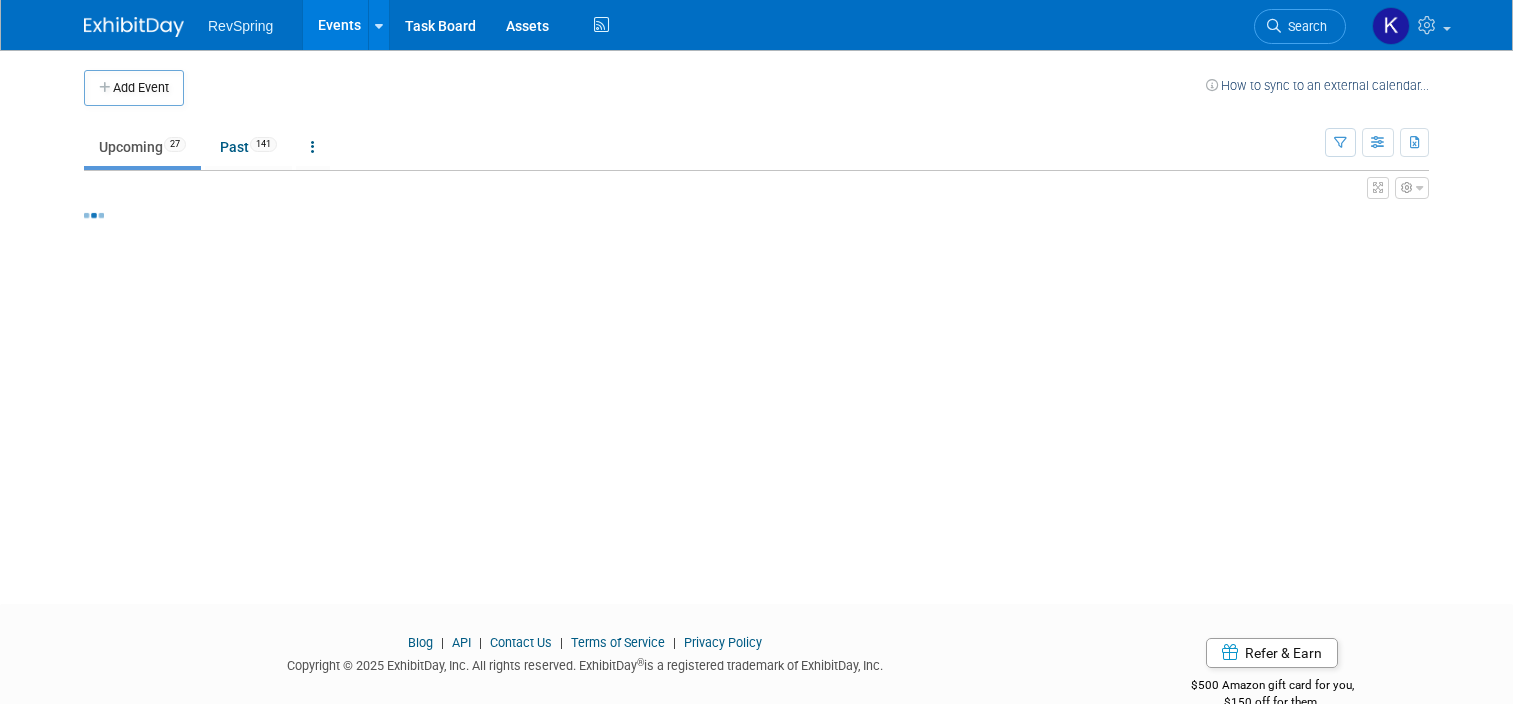 scroll, scrollTop: 0, scrollLeft: 0, axis: both 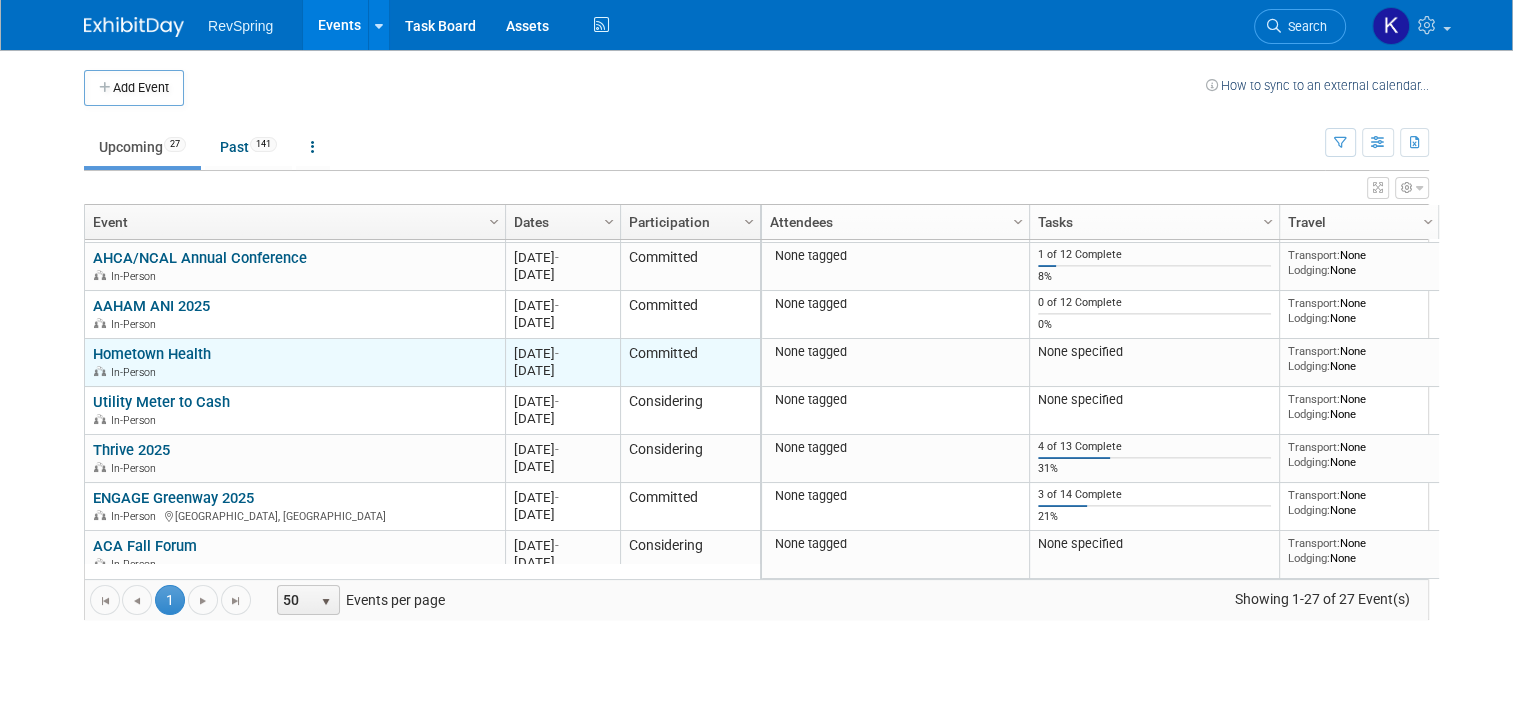 click on "Hometown Health" at bounding box center (152, 354) 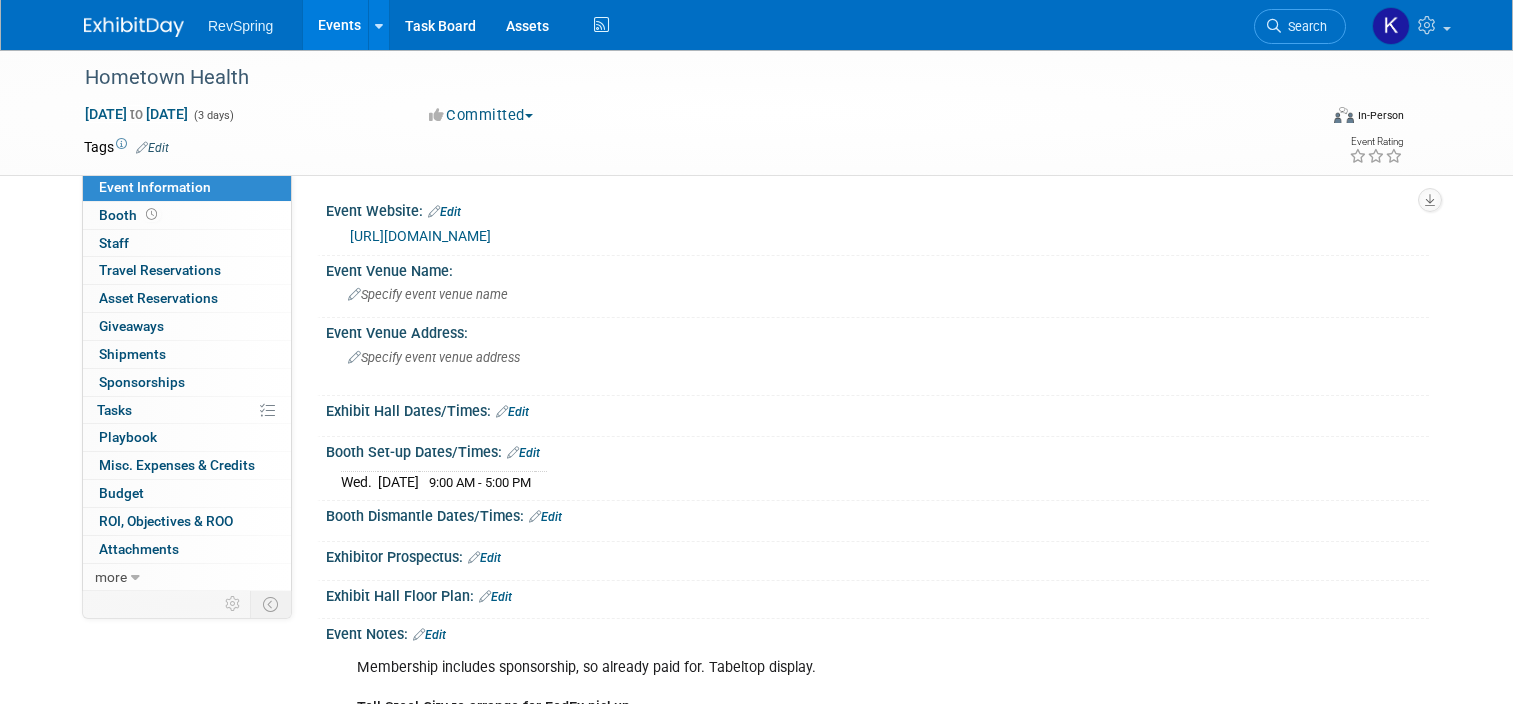 scroll, scrollTop: 0, scrollLeft: 0, axis: both 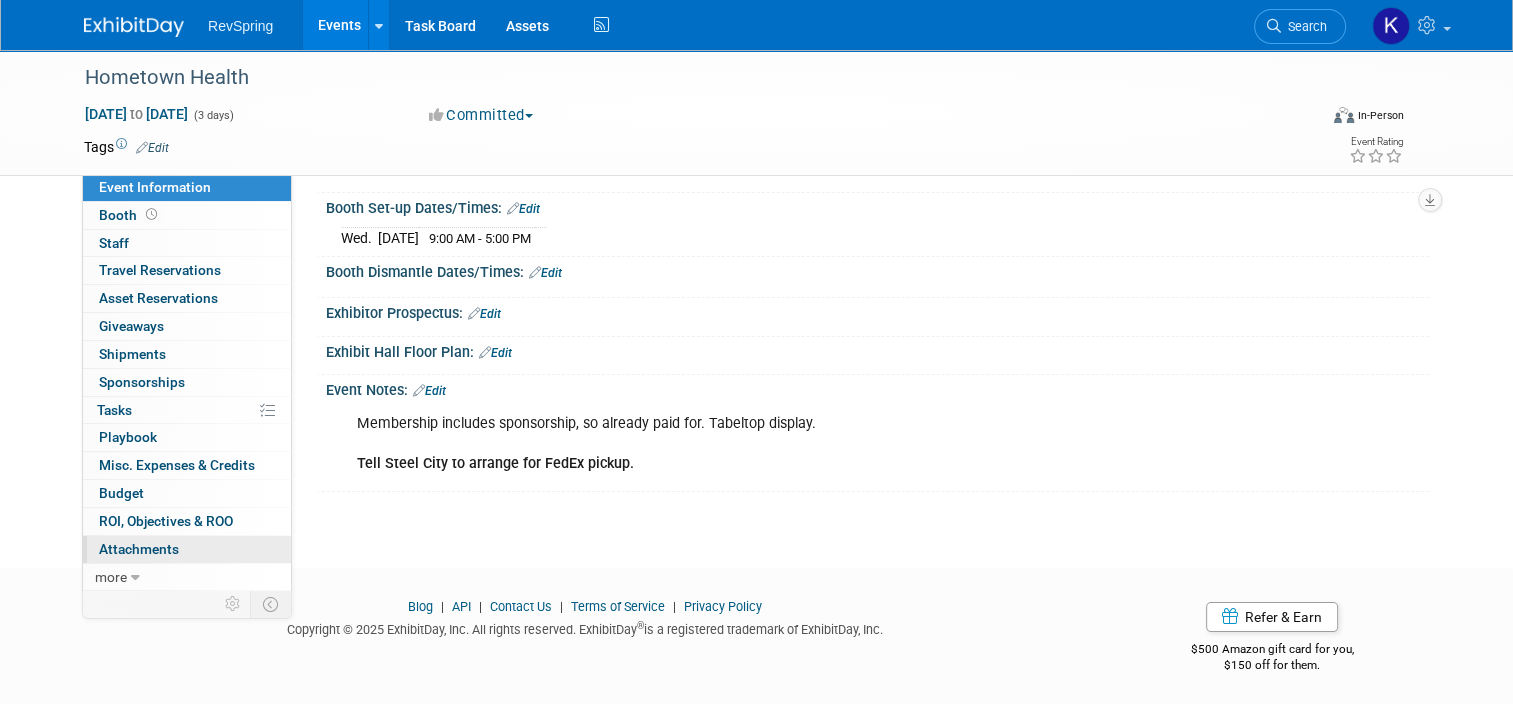 click on "0
Attachments 0" at bounding box center [187, 549] 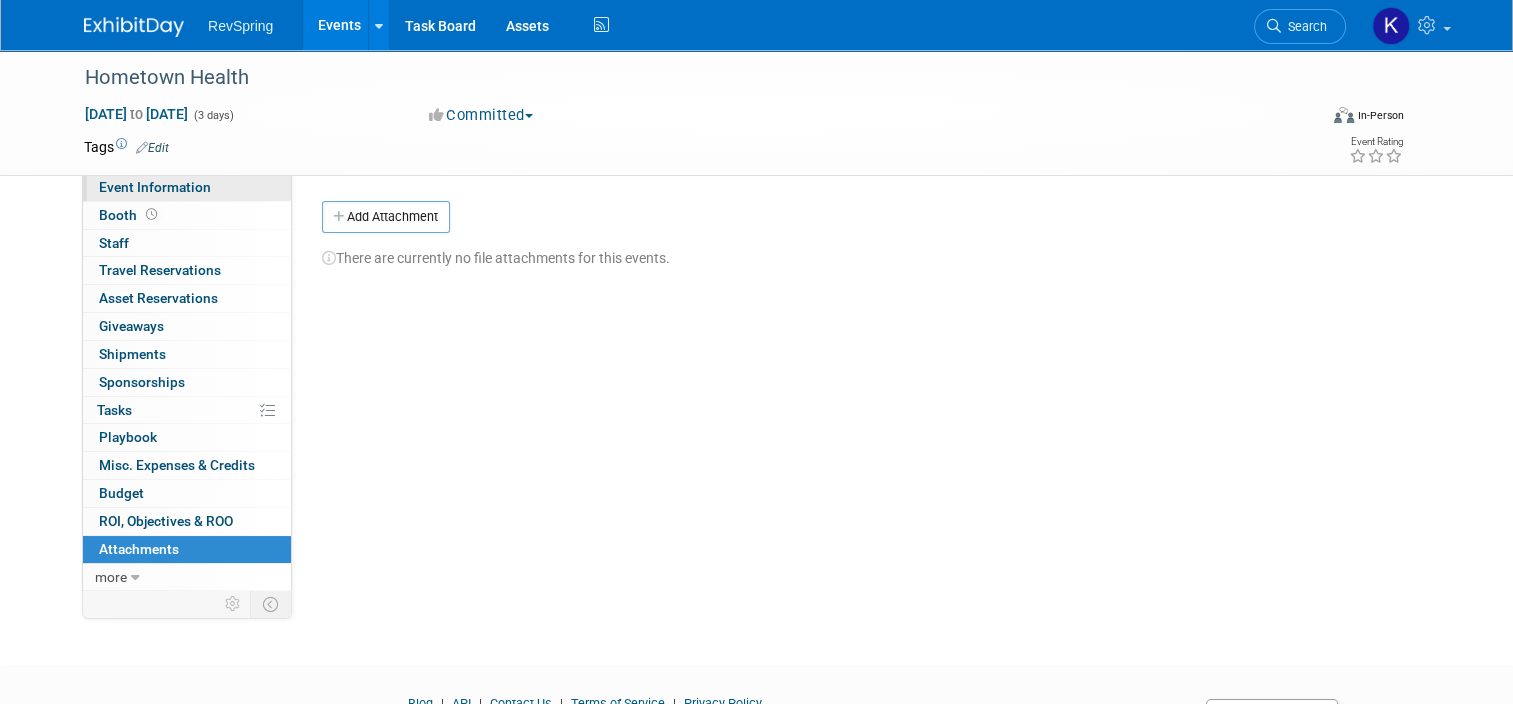 click on "Event Information" at bounding box center (187, 187) 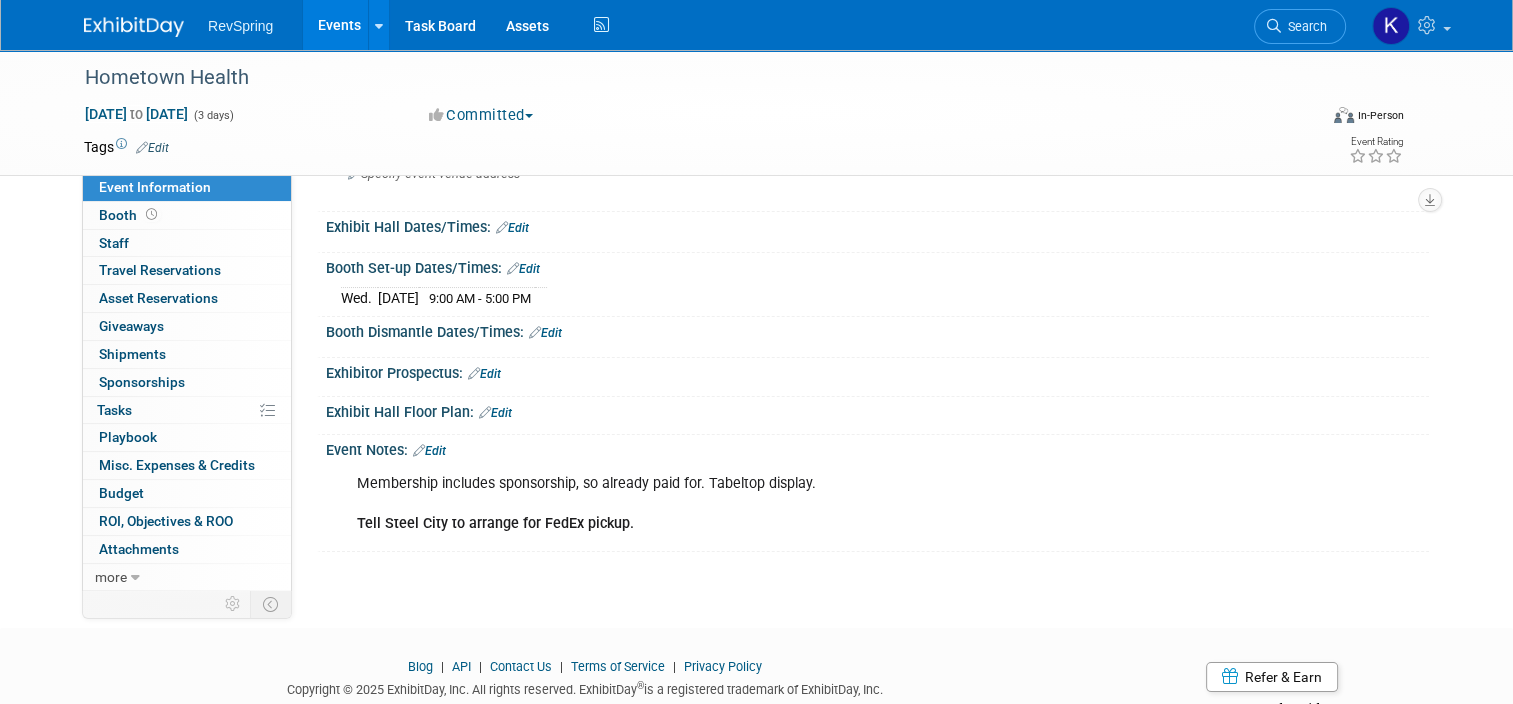 scroll, scrollTop: 244, scrollLeft: 0, axis: vertical 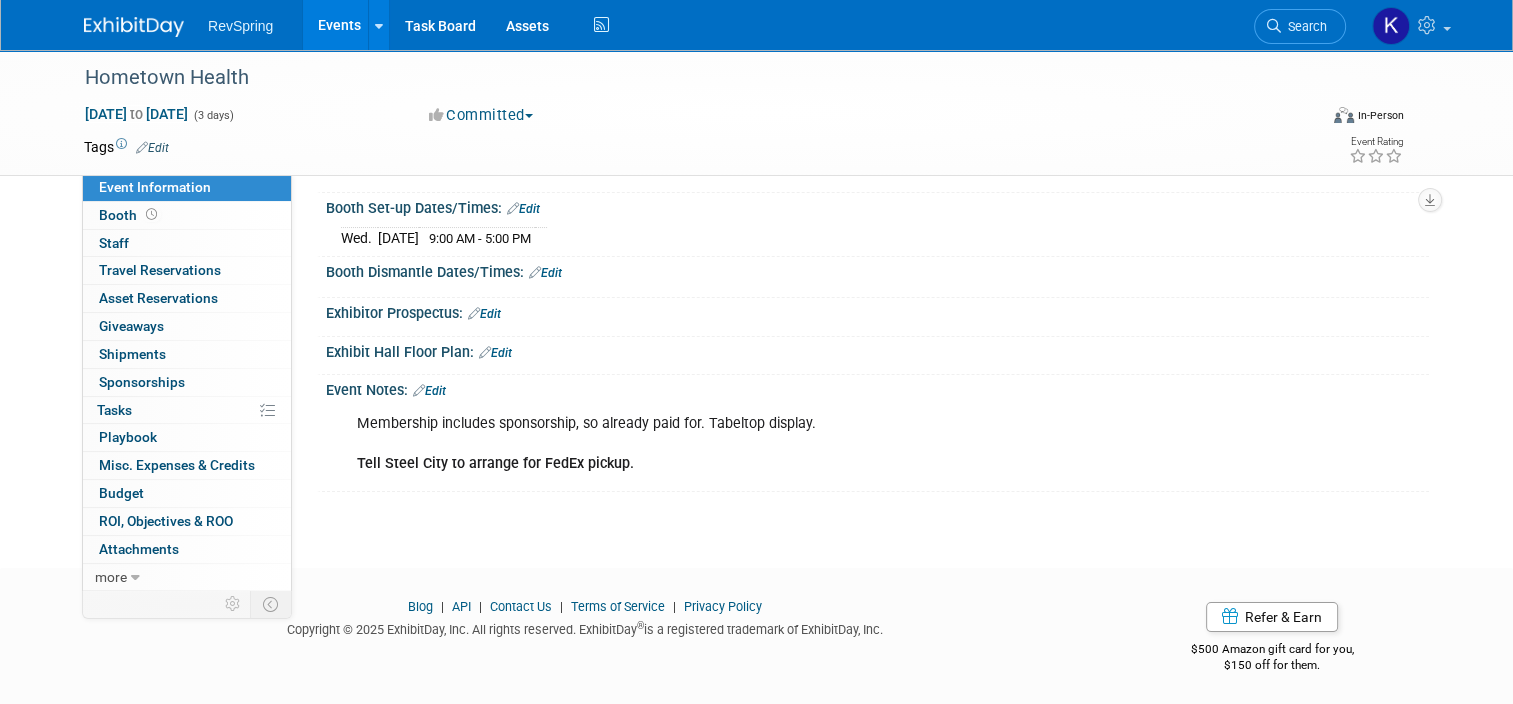 click on "Tell Steel City to arrange for FedEx pickup." at bounding box center (495, 463) 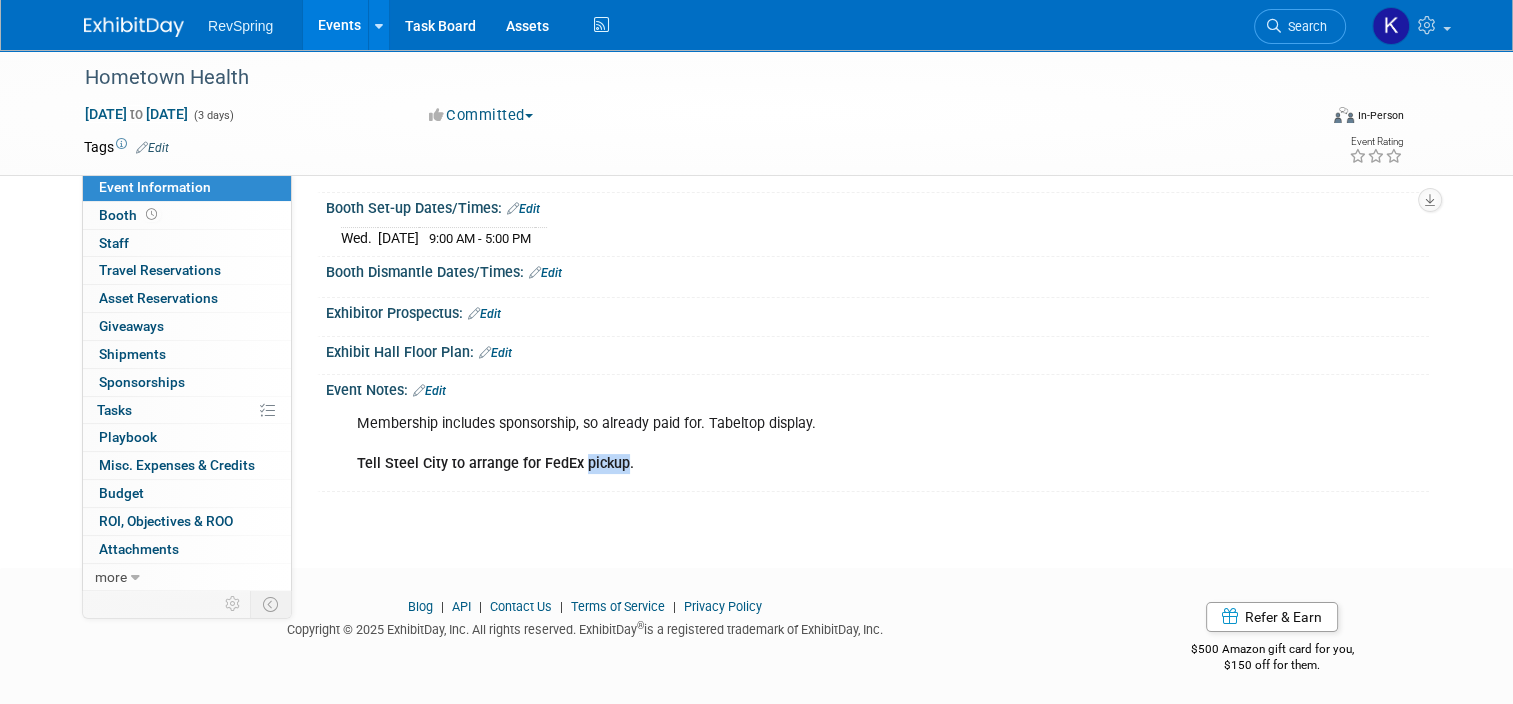 click on "Tell Steel City to arrange for FedEx pickup." at bounding box center (495, 463) 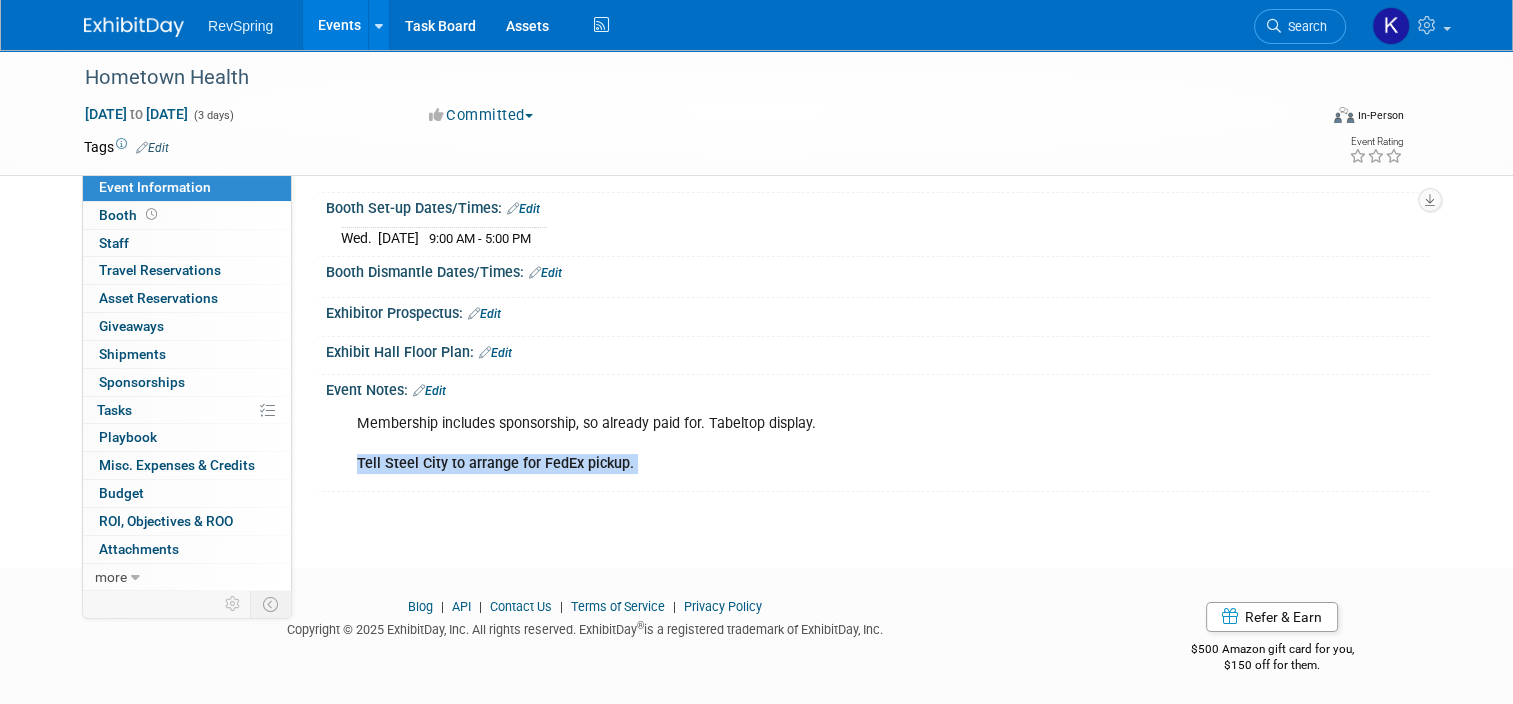 click on "Tell Steel City to arrange for FedEx pickup." at bounding box center (495, 463) 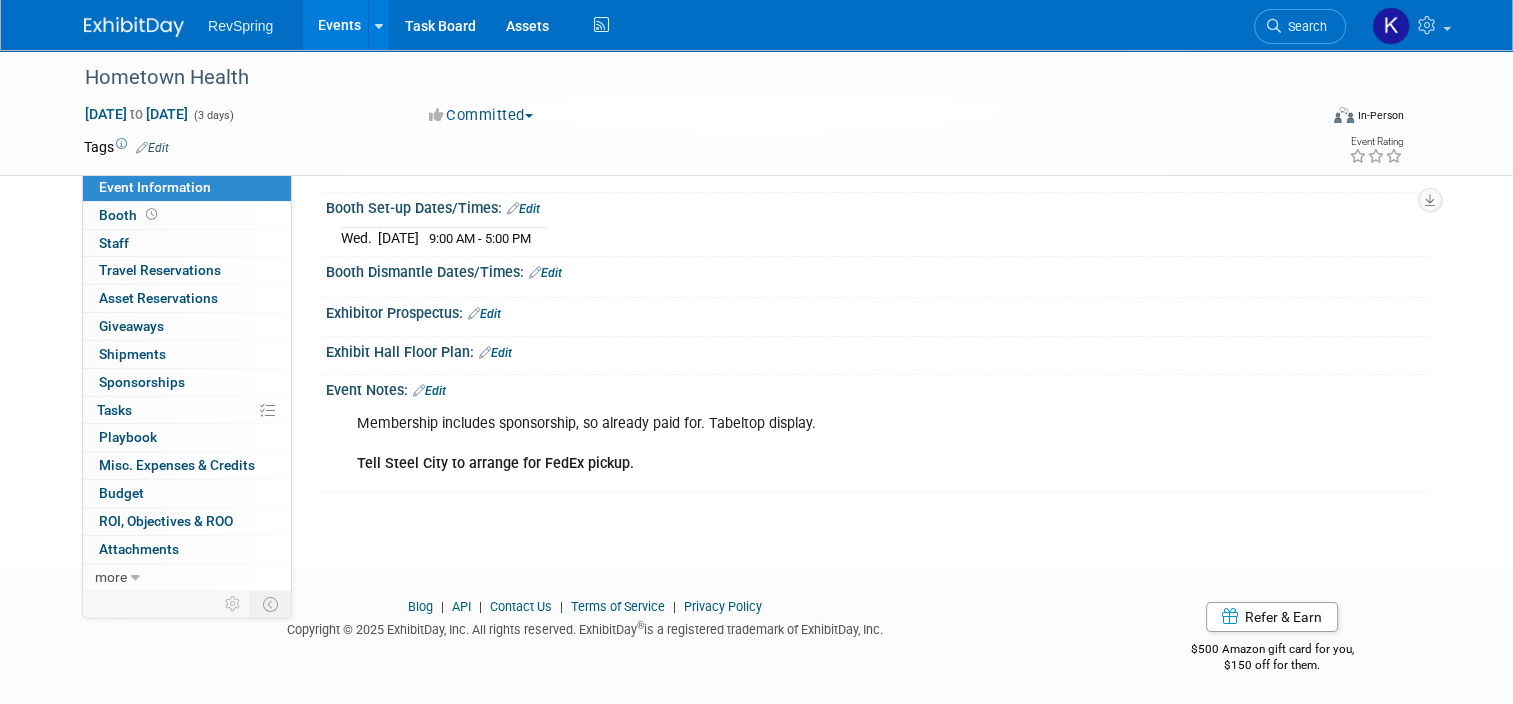drag, startPoint x: 568, startPoint y: 462, endPoint x: 516, endPoint y: 415, distance: 70.0928 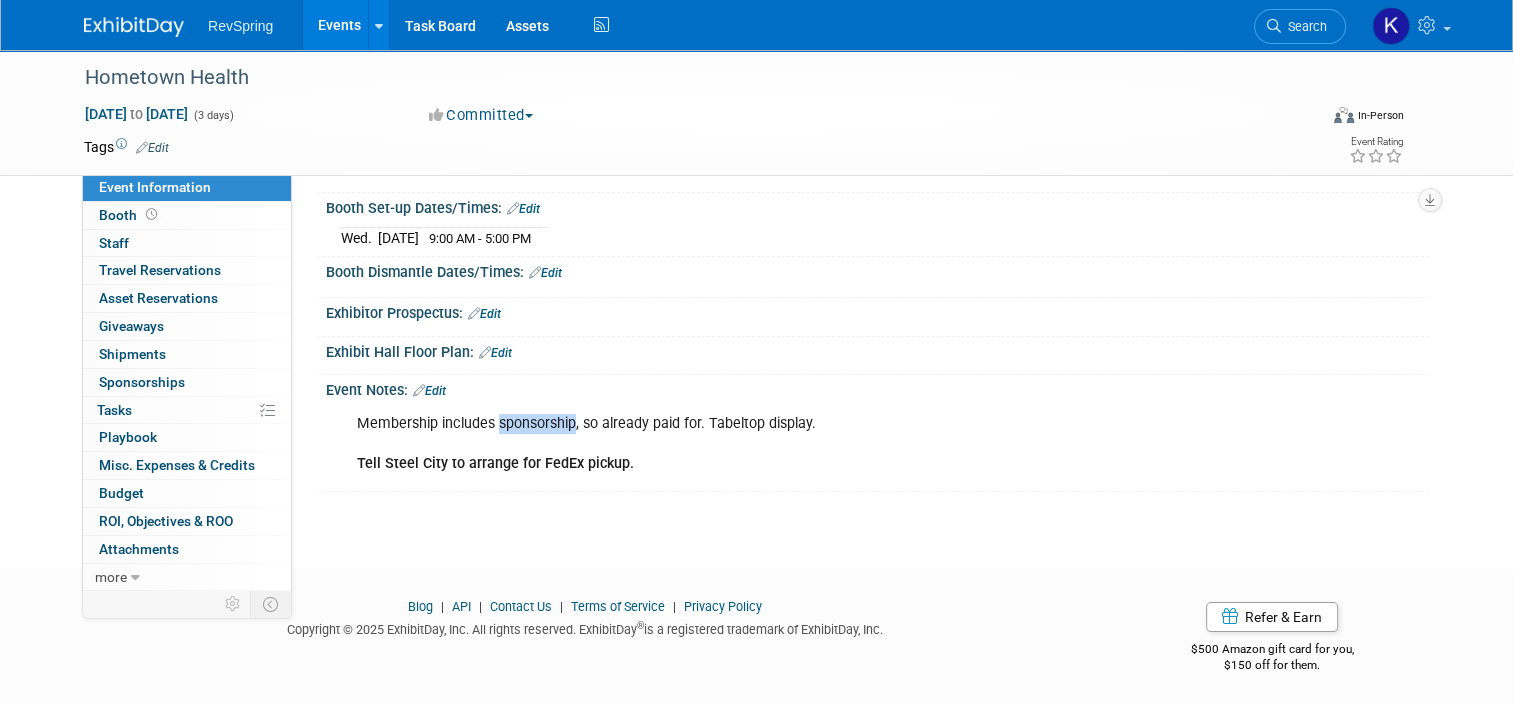 click on "Membership includes sponsorship, so already paid for. Tabeltop display.  Tell Steel City to arrange for FedEx pickup." at bounding box center [779, 444] 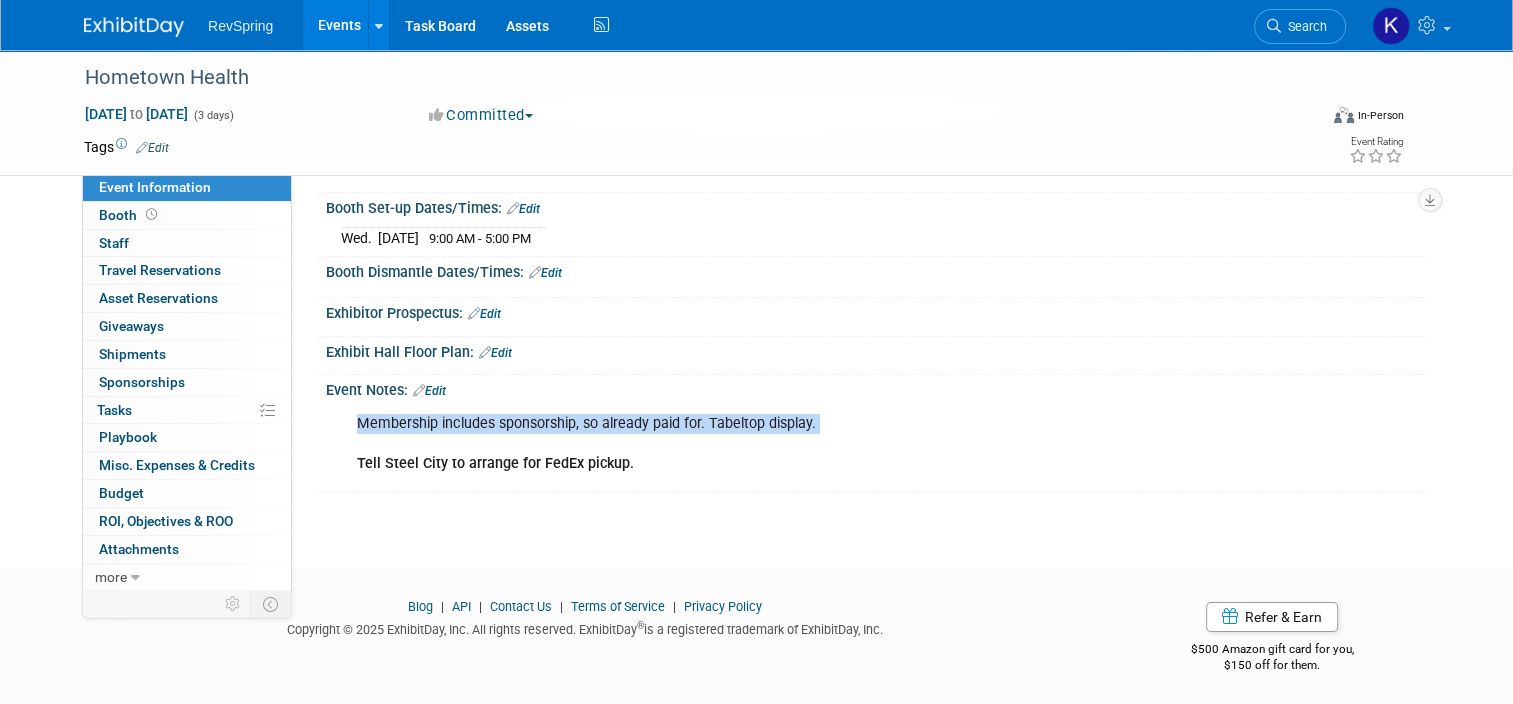 click on "Membership includes sponsorship, so already paid for. Tabeltop display.  Tell Steel City to arrange for FedEx pickup." at bounding box center (779, 444) 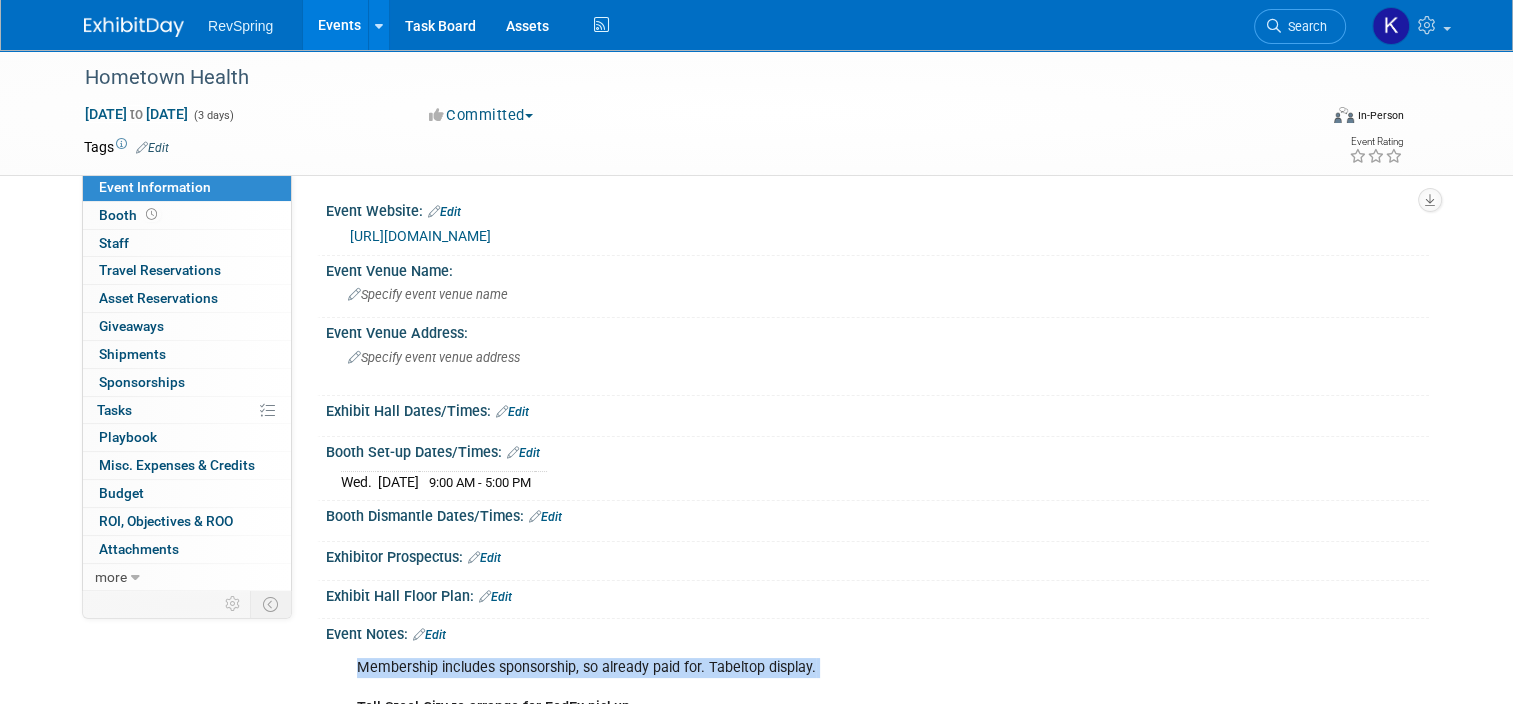 click on "https://hometownhealthonline.com/event/fall2025/" at bounding box center [420, 236] 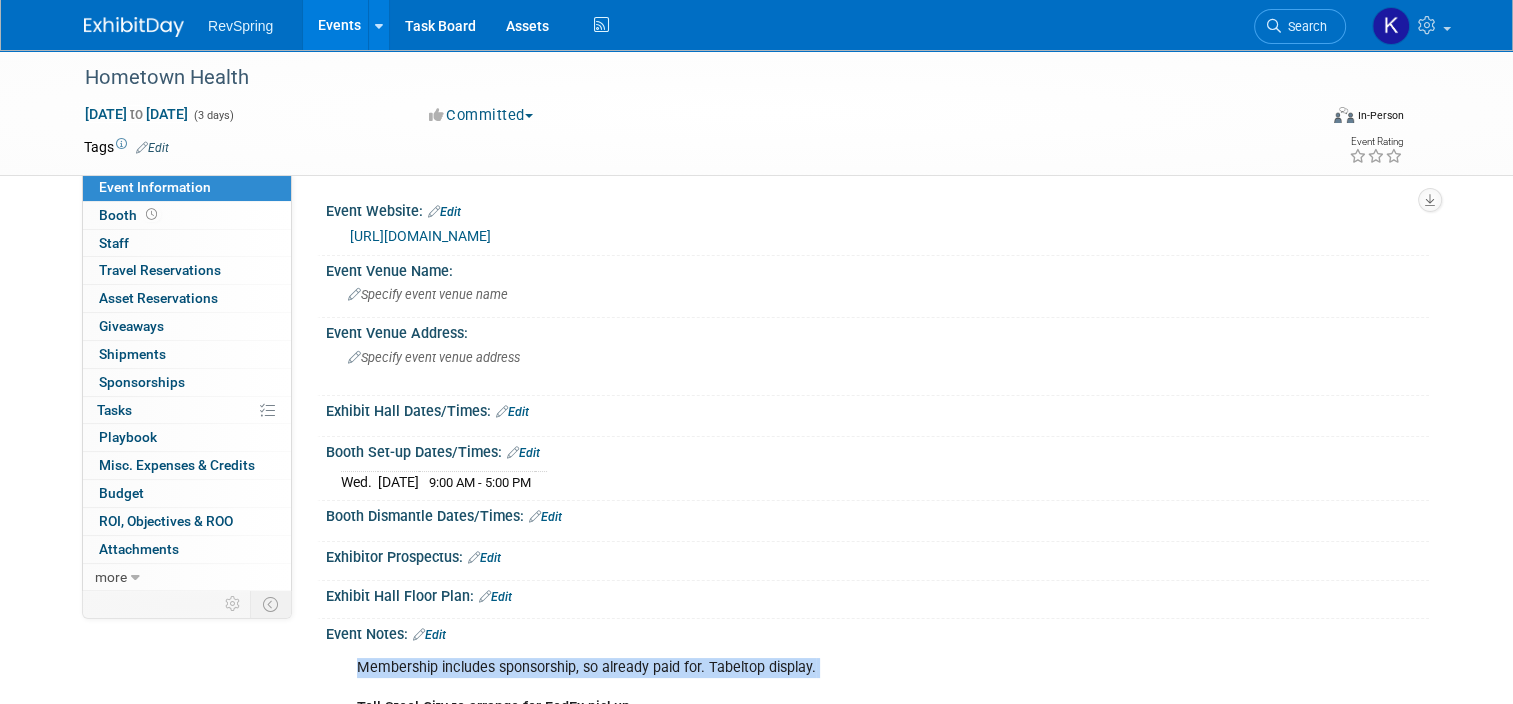 click on "Events" at bounding box center [339, 25] 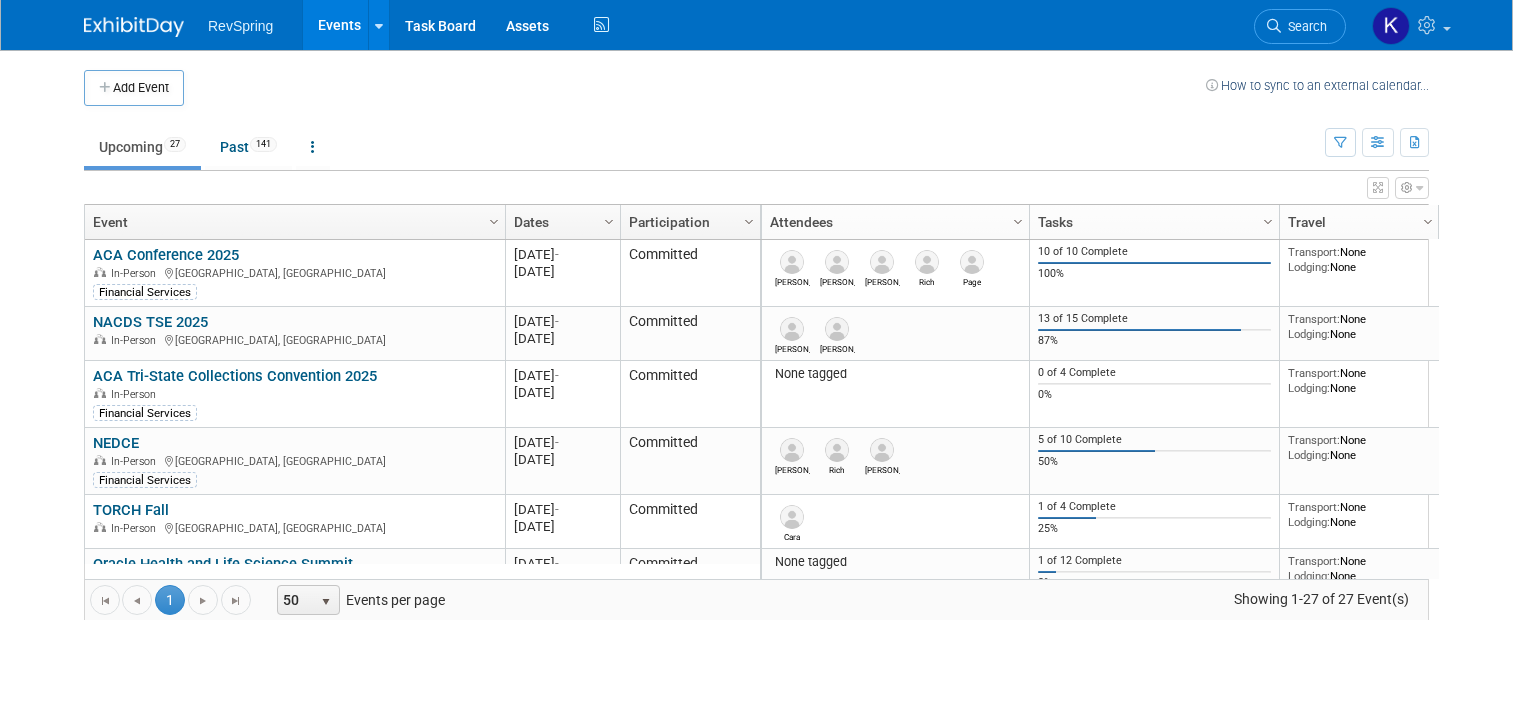 scroll, scrollTop: 0, scrollLeft: 0, axis: both 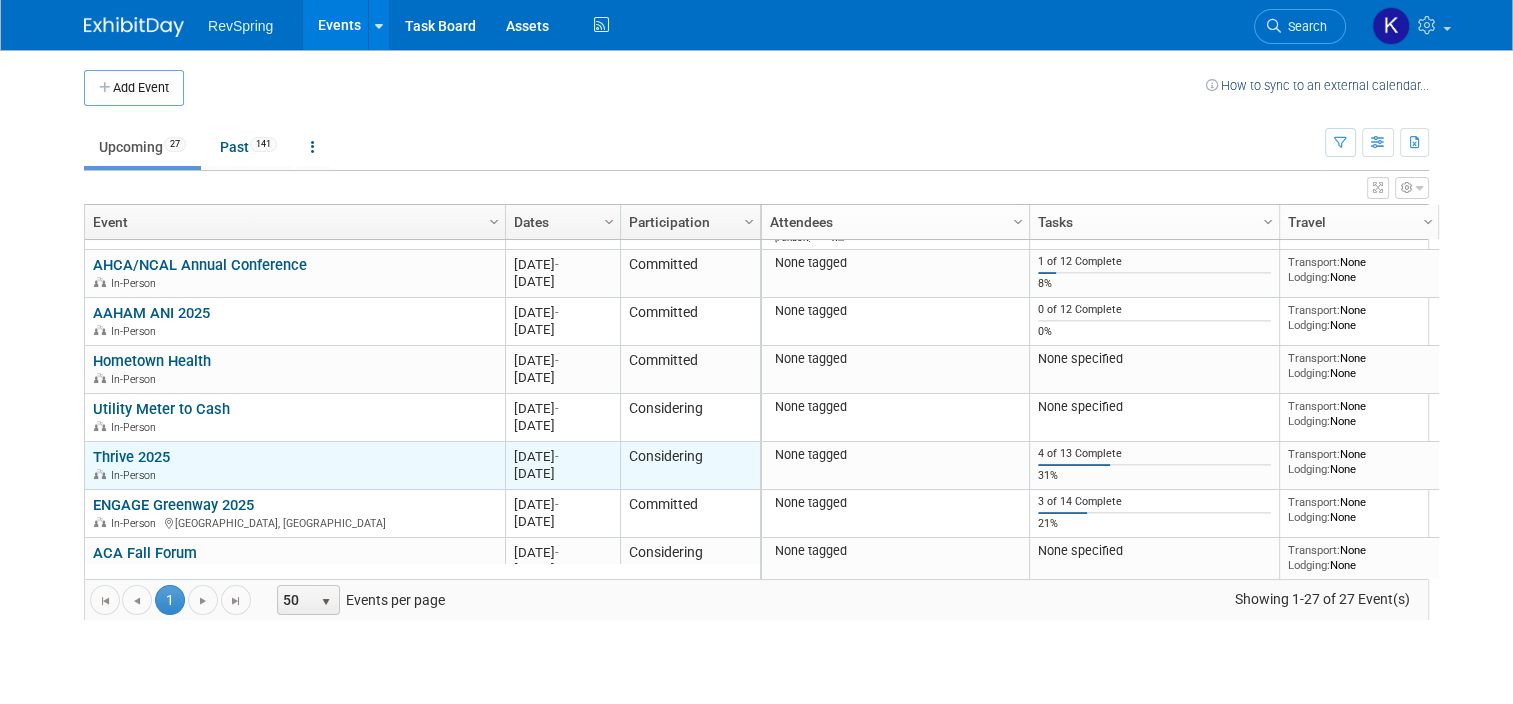 click on "Thrive 2025" at bounding box center (131, 457) 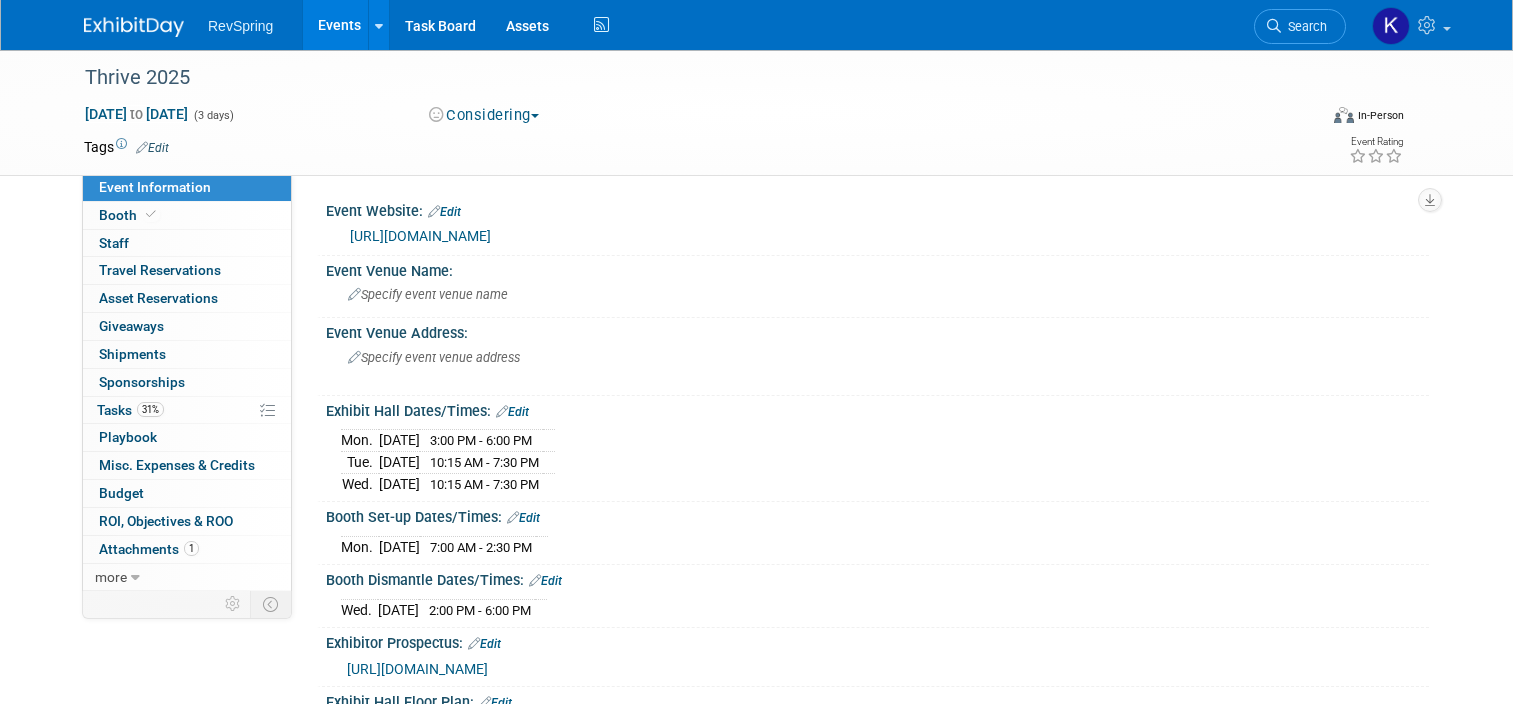 scroll, scrollTop: 0, scrollLeft: 0, axis: both 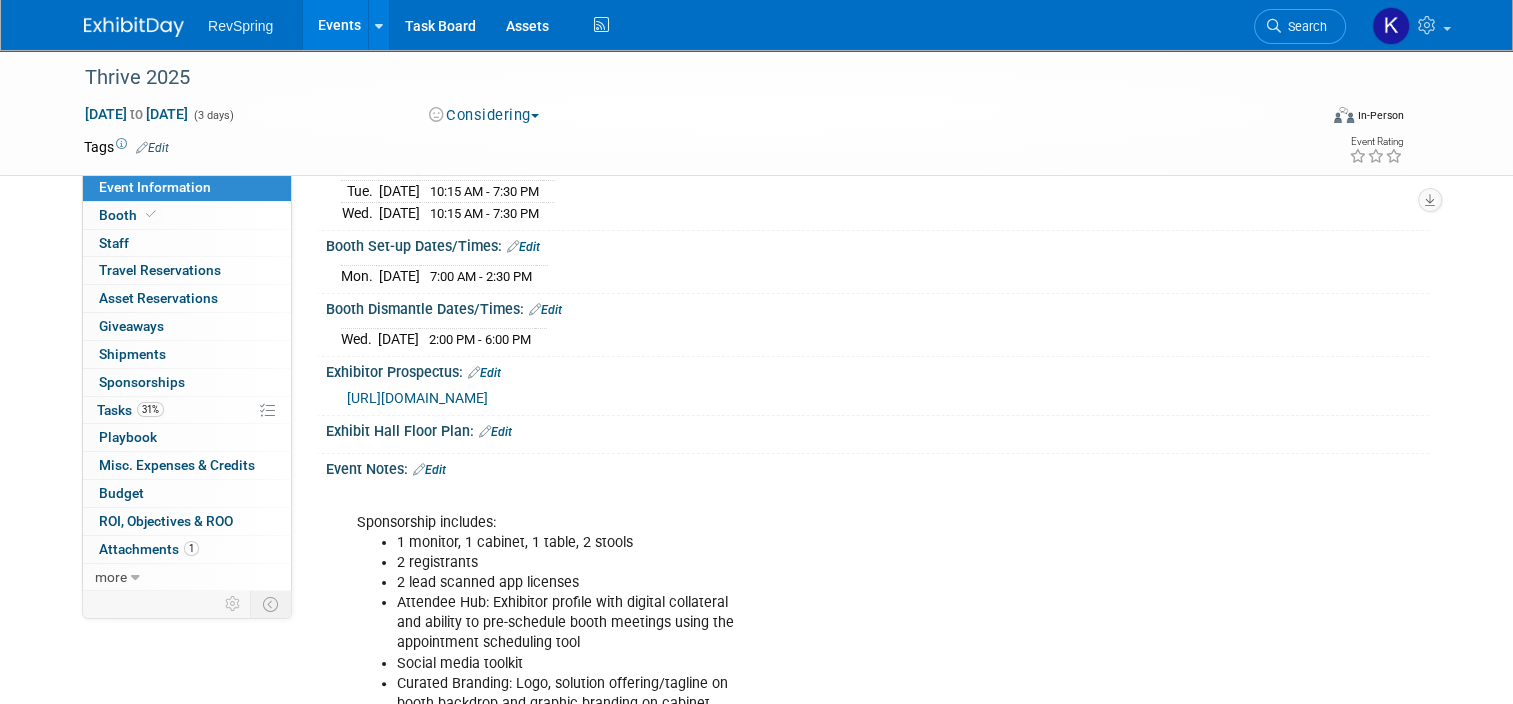 click on "Events" at bounding box center [339, 25] 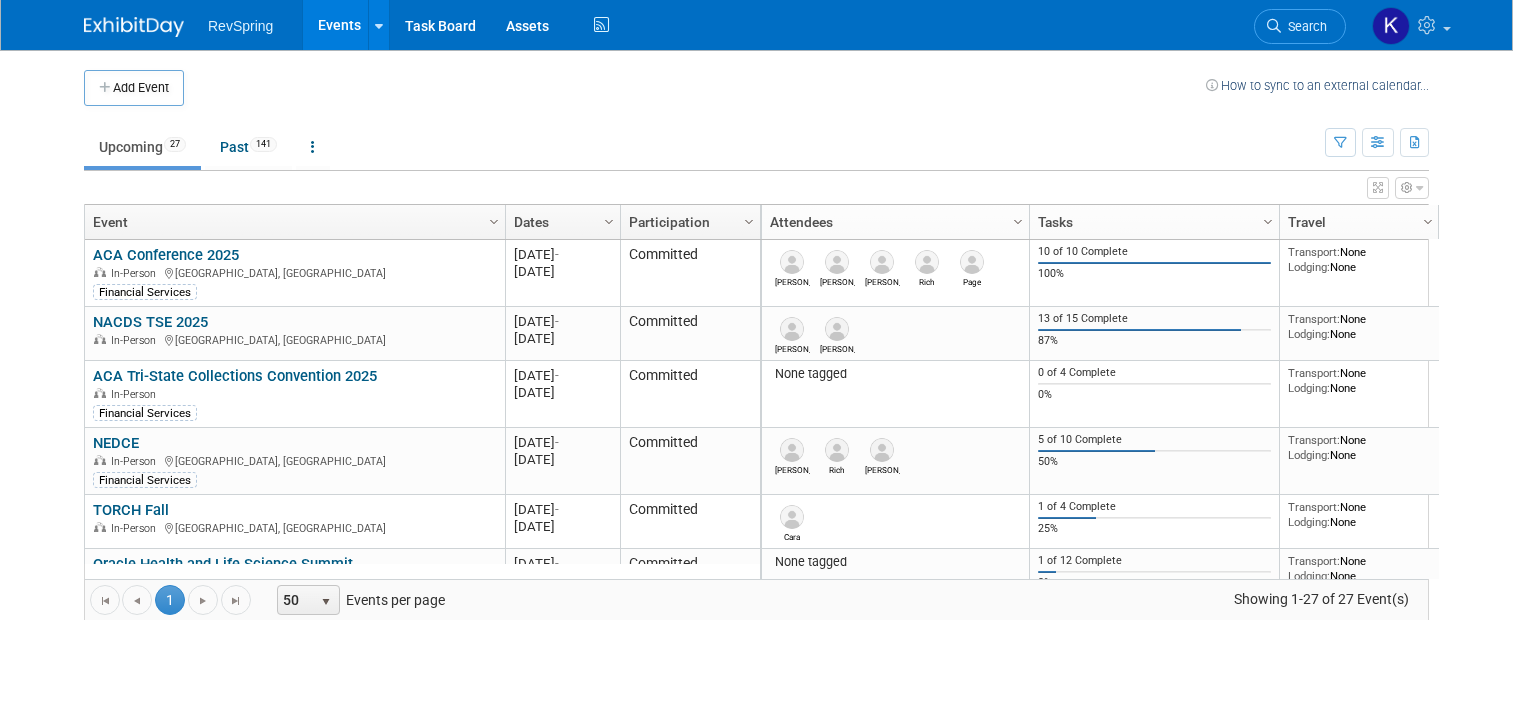 scroll, scrollTop: 0, scrollLeft: 0, axis: both 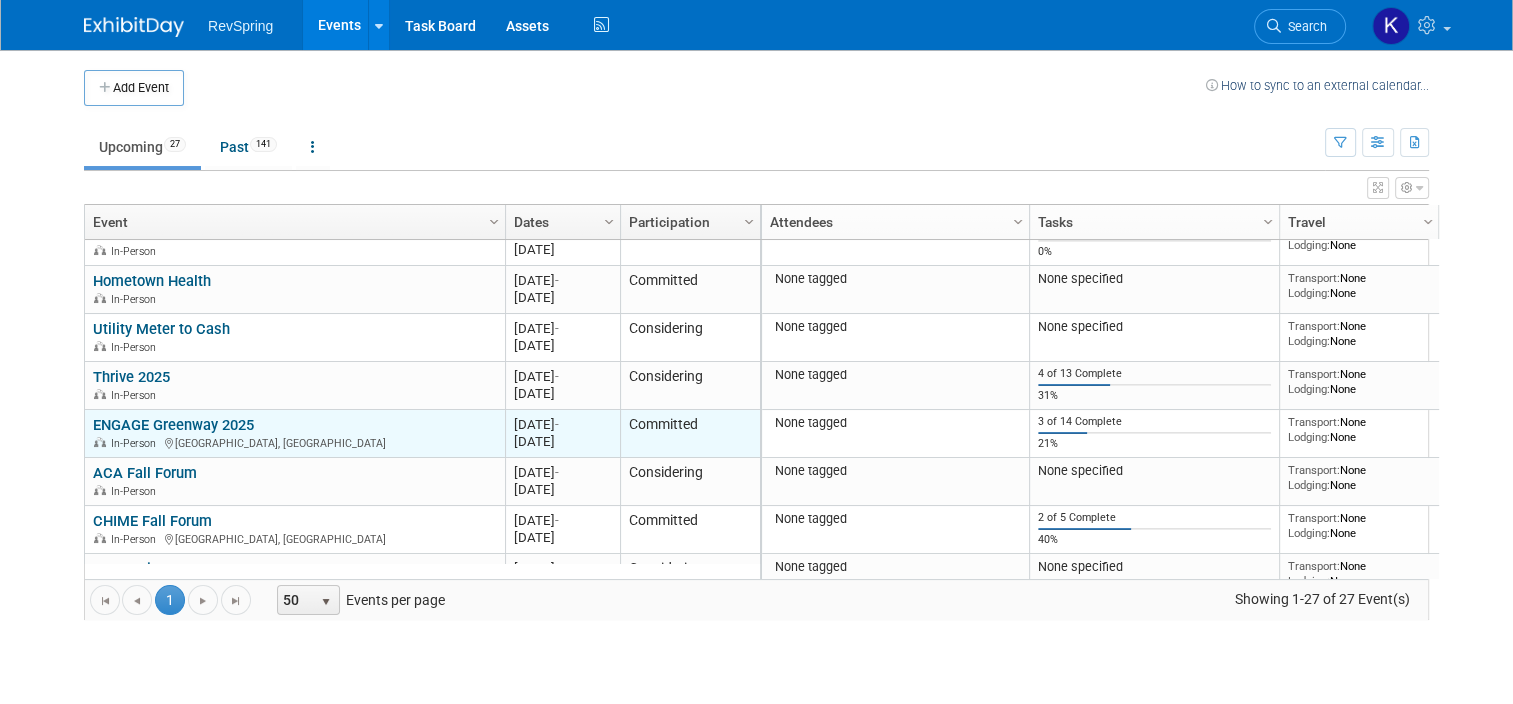 click on "ENGAGE Greenway 2025" at bounding box center [173, 425] 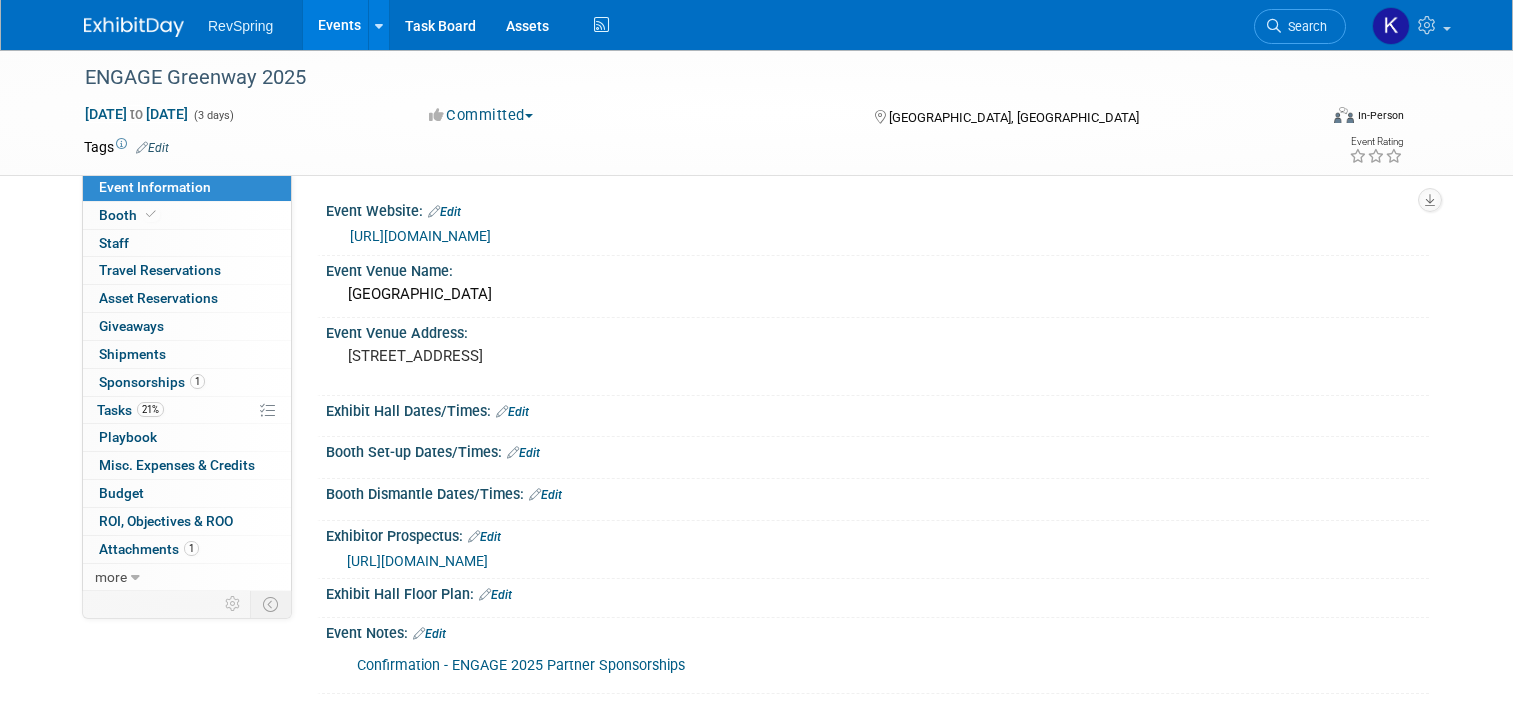 scroll, scrollTop: 0, scrollLeft: 0, axis: both 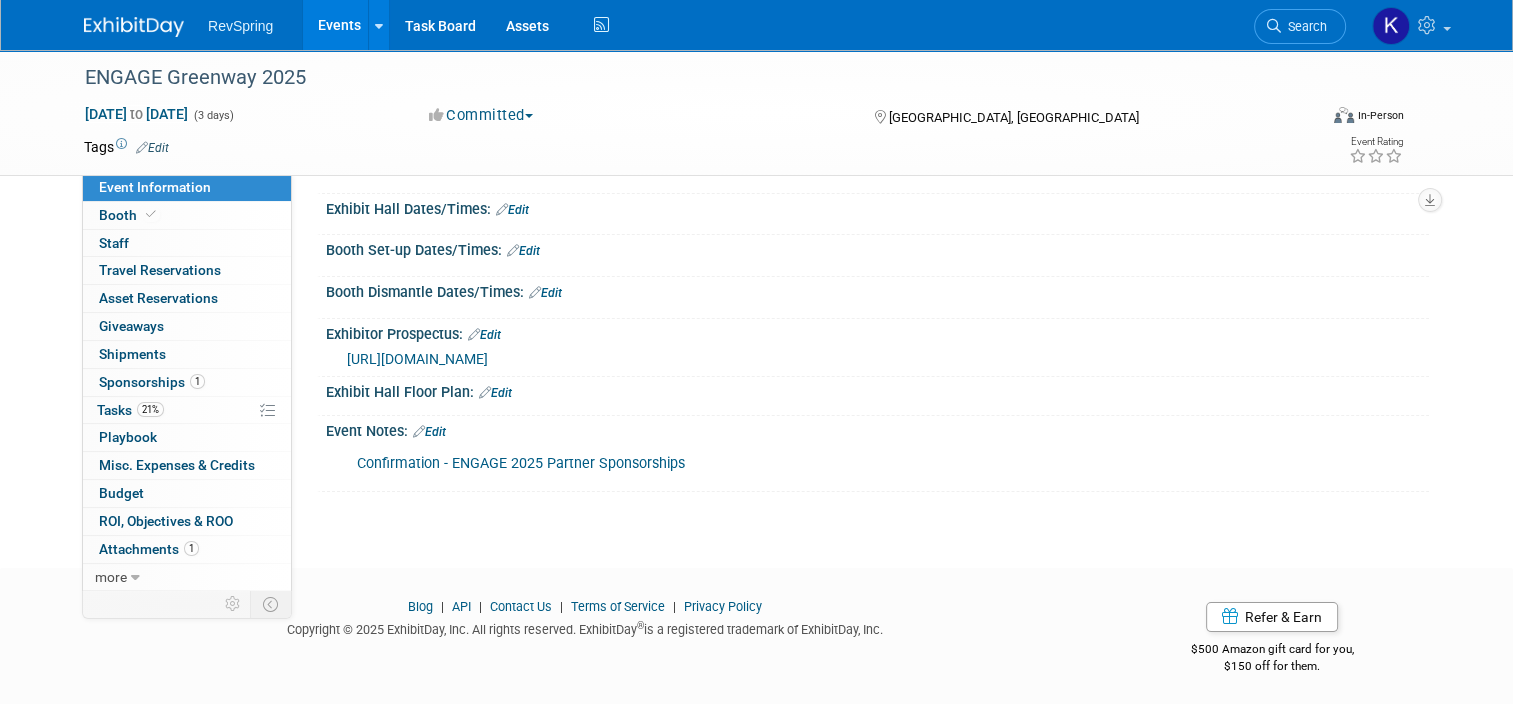 click on "Confirmation - ENGAGE 2025 Partner Sponsorships" at bounding box center [521, 463] 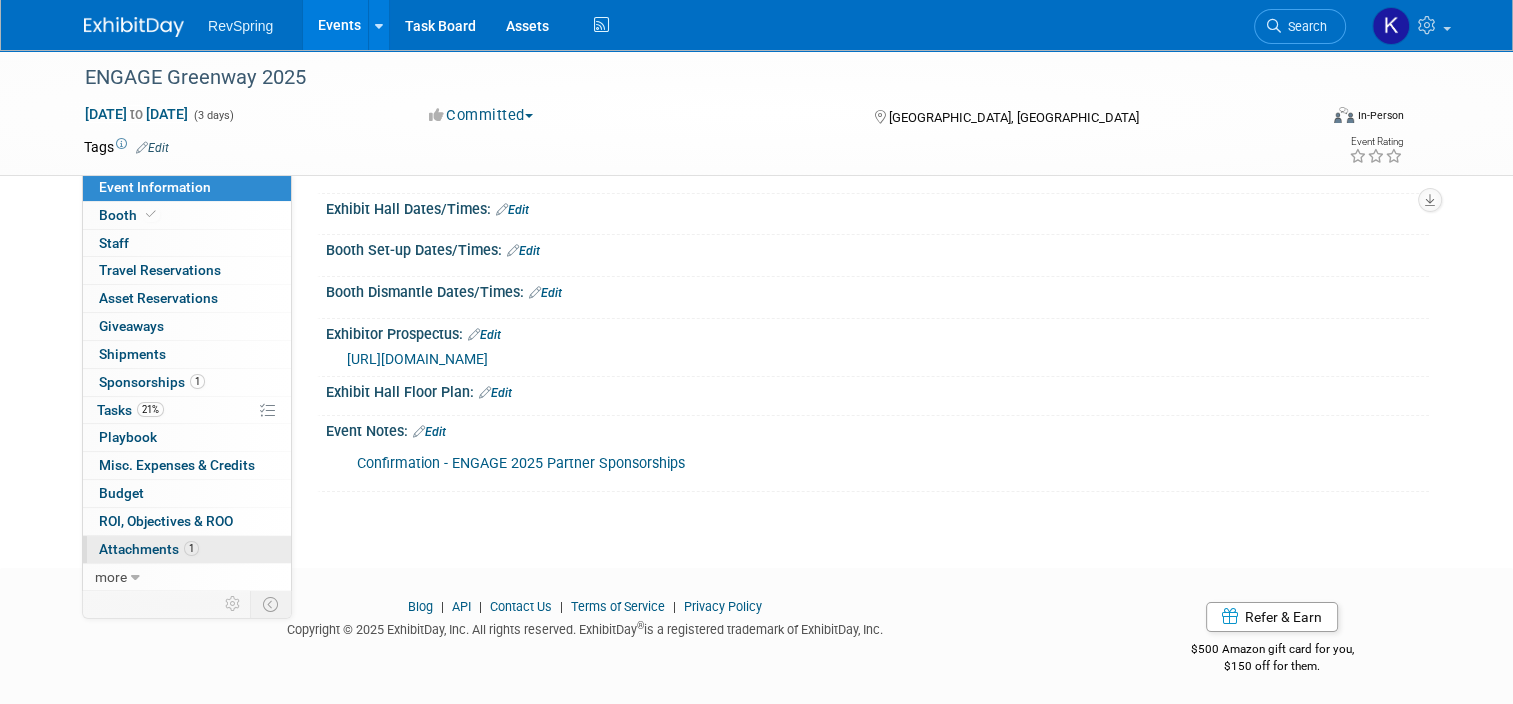 click on "1
Attachments 1" at bounding box center (187, 549) 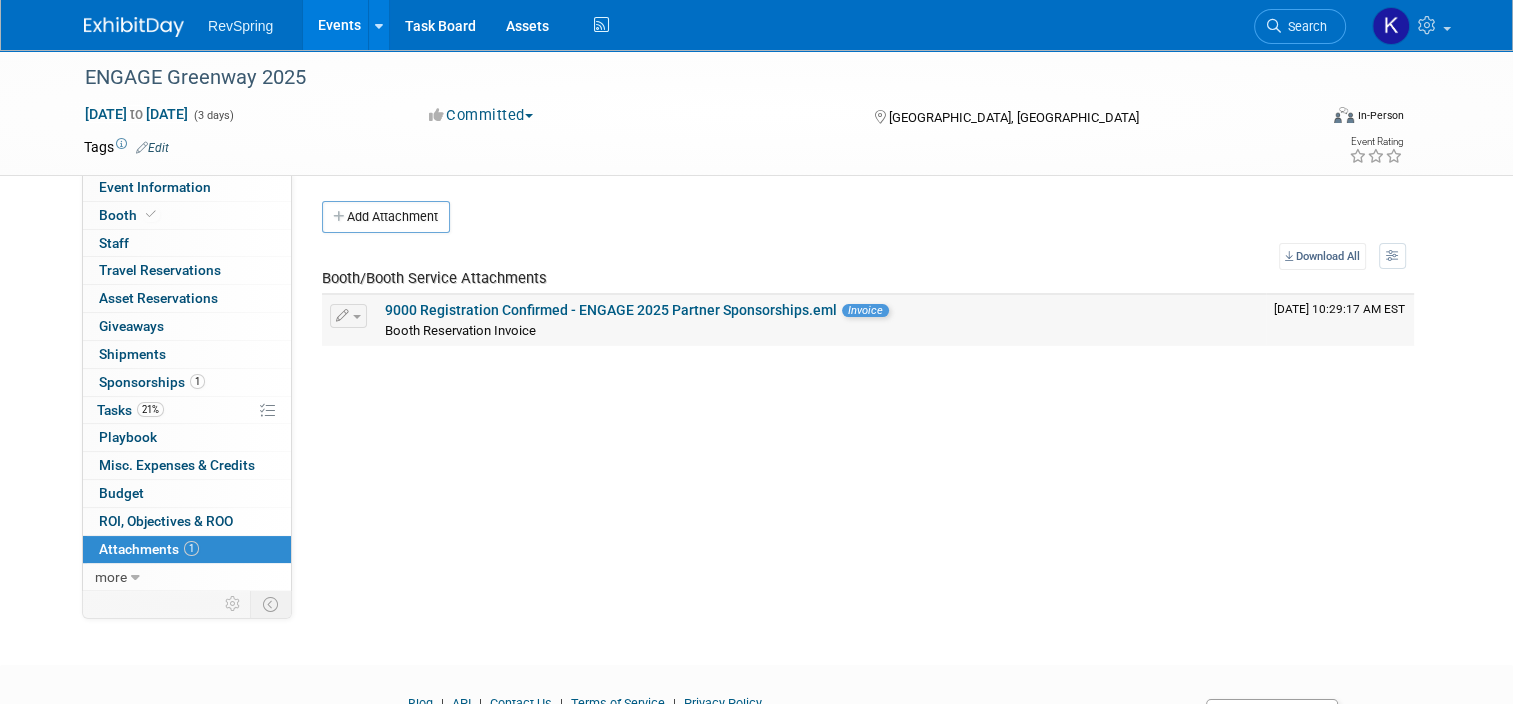 click on "9000 Registration Confirmed - ENGAGE 2025 Partner Sponsorships.eml" at bounding box center [611, 310] 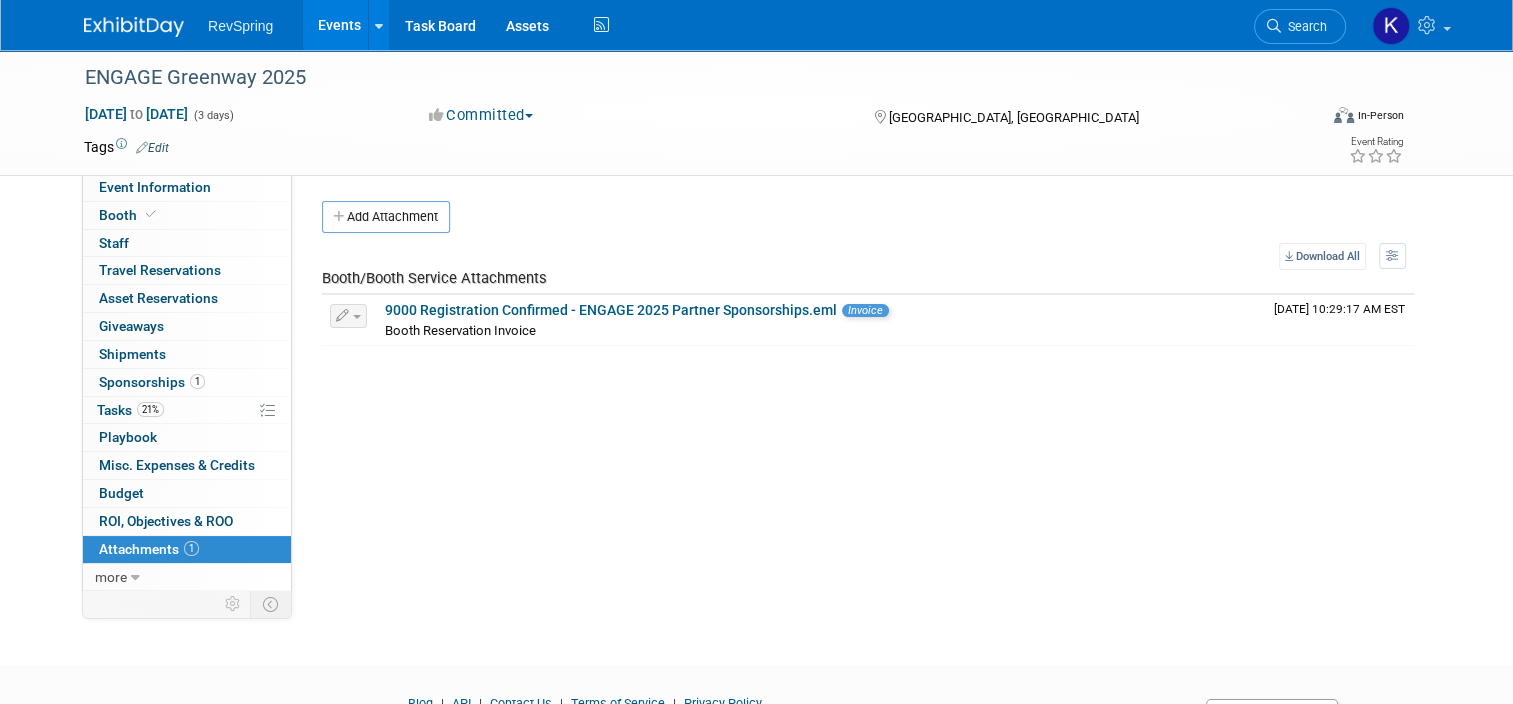 click on "RevSpring
Events
Add Event
Bulk Upload Events
Shareable Event Boards
Recently Viewed Events:
ENGAGE Greenway 2025
Tampa, FL
Nov 5, 2025  to  Nov 7, 2025
Thrive 2025
Nov 3, 2025  to  Nov 5, 2025
Hometown Health
Oct 22, 2025  to  Oct 24, 2025
Task Board
Assets
Activity Feed
My Account
My Profile & Preferences
Sync to External Calendar...
Team Workspace
Users and Permissions
Workspace Settings
Metrics & Analytics
Budgeting, ROI & ROO
Annual Budgets (all events)
Refer & Earn
Contact us
Sign out
Search
Recently Viewed Events:
ENGAGE Greenway 2025
In-Person
Tampa, FL
Nov 5, 2025  to  Nov 7, 2025" at bounding box center (756, 352) 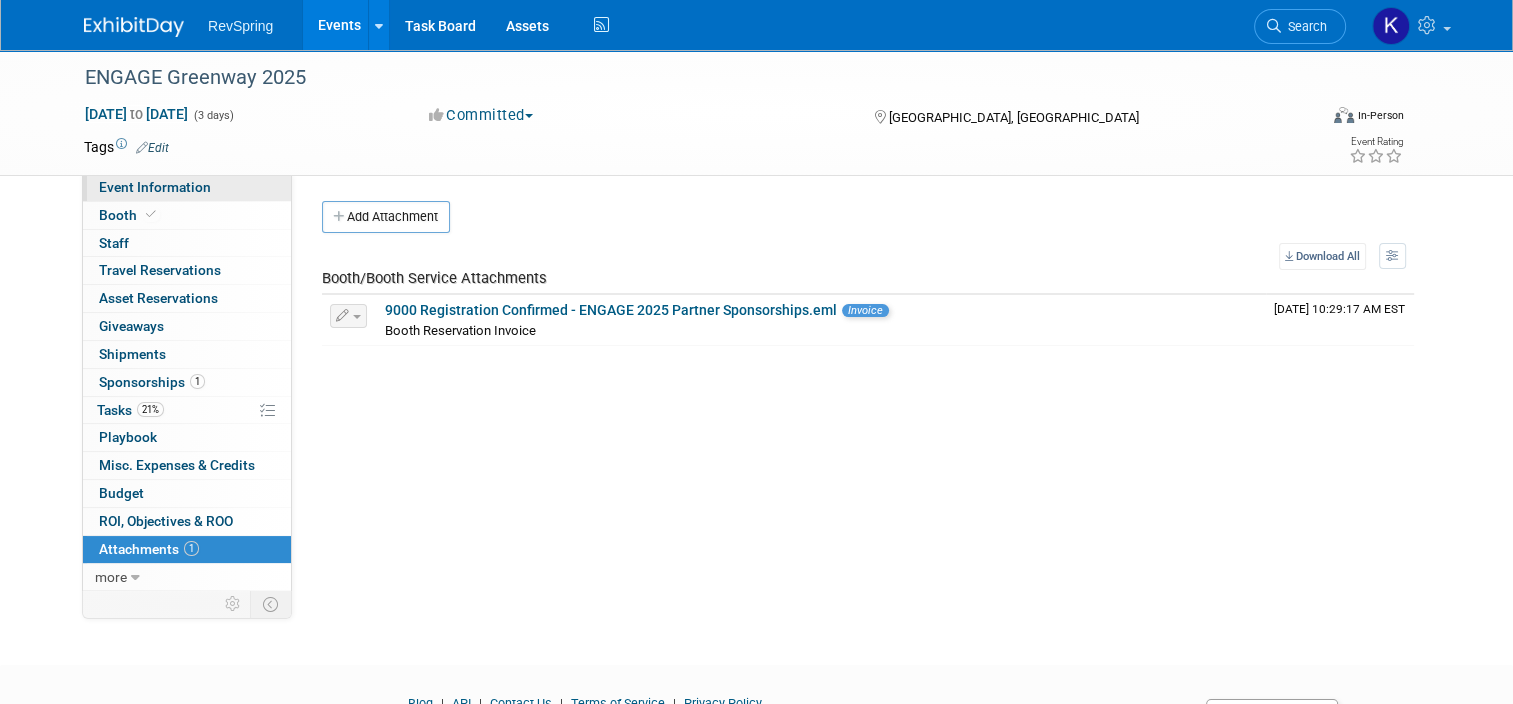 click on "Event Information" at bounding box center (187, 187) 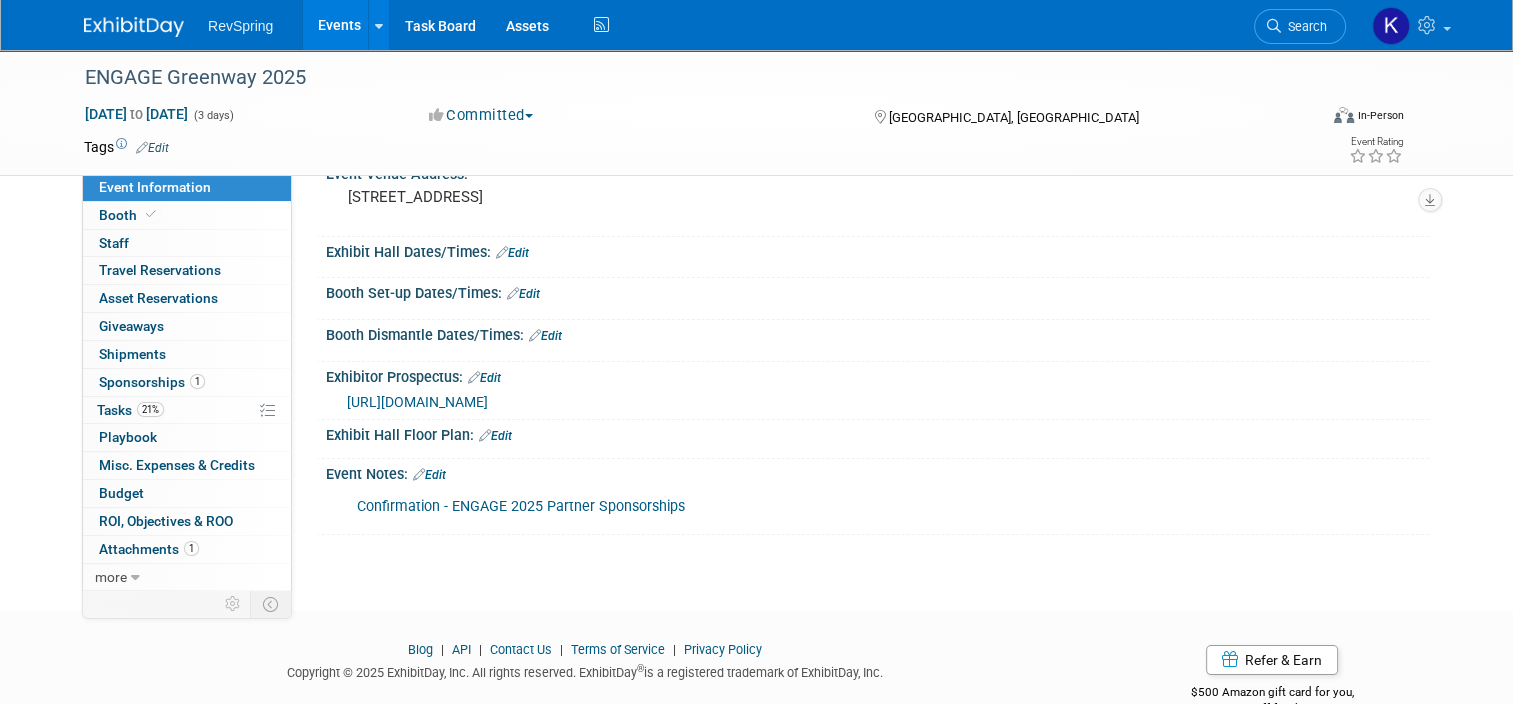 scroll, scrollTop: 160, scrollLeft: 0, axis: vertical 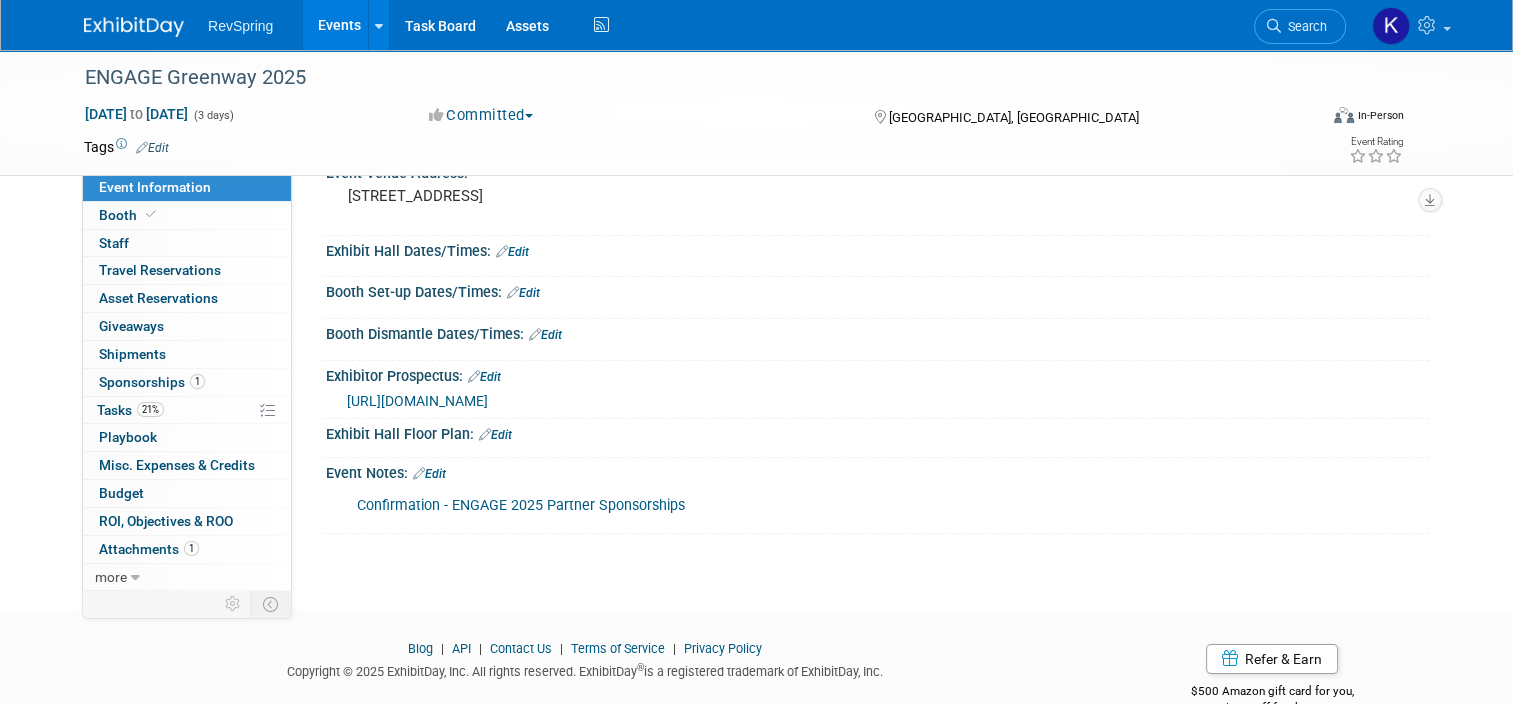 click on "Edit" at bounding box center (429, 474) 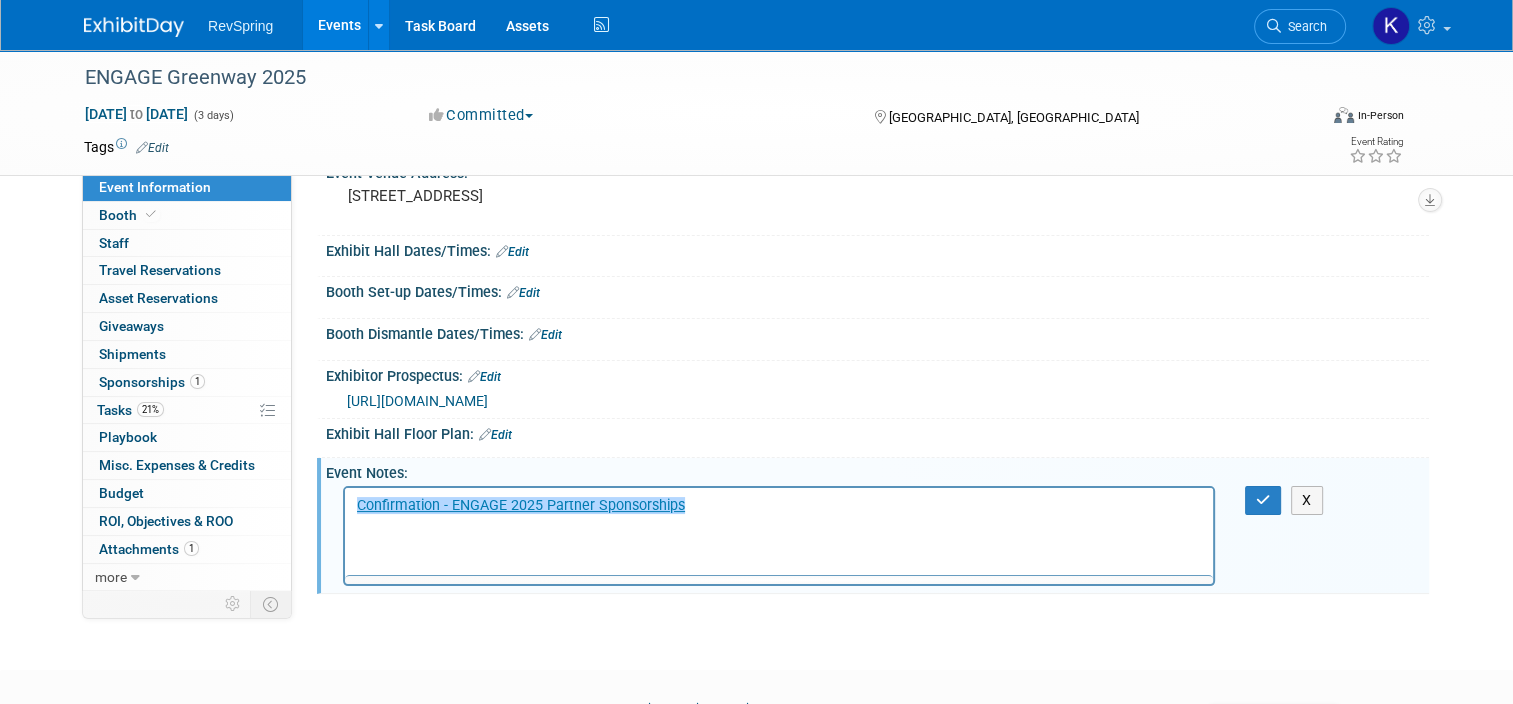 scroll, scrollTop: 0, scrollLeft: 0, axis: both 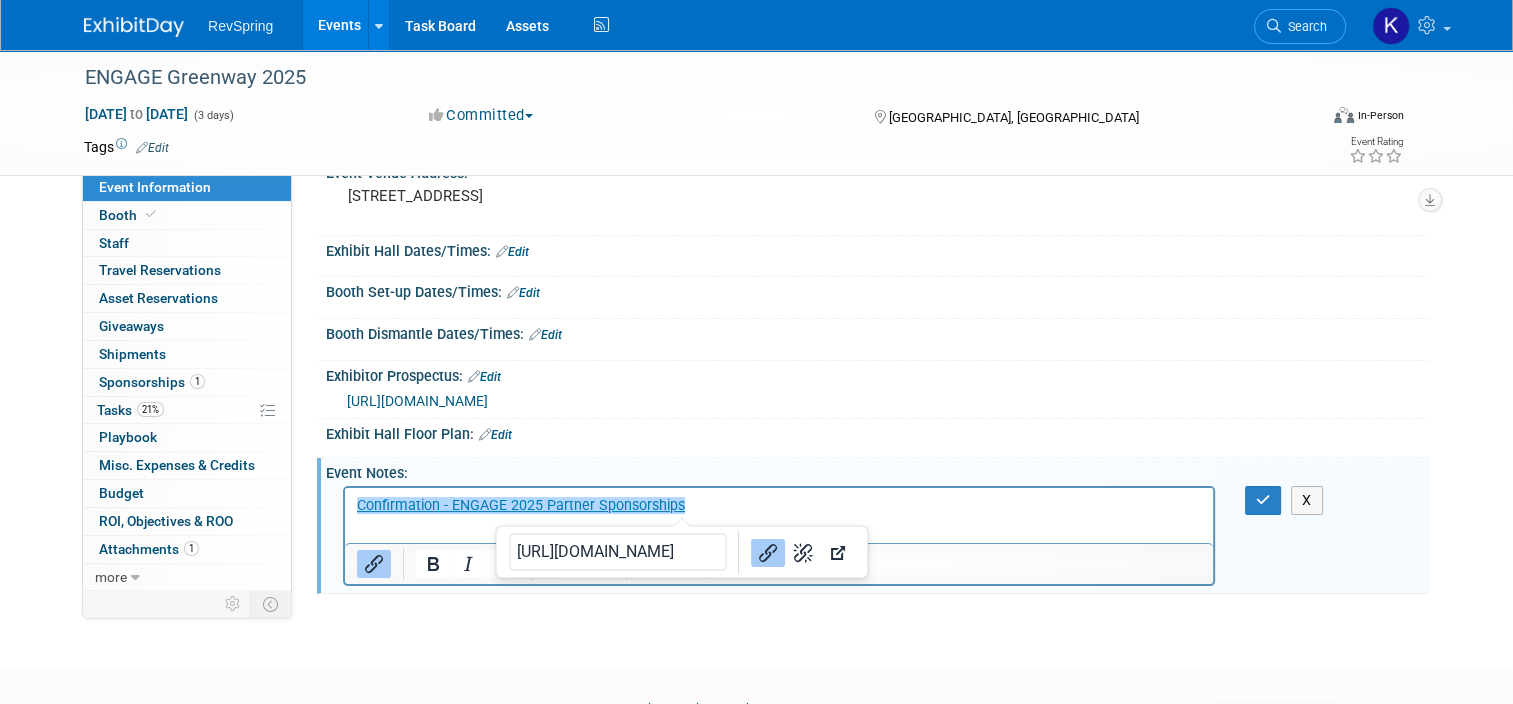 click on "﻿Confirmation - ENGAGE 2025 Partner Sponsorships" at bounding box center (779, 506) 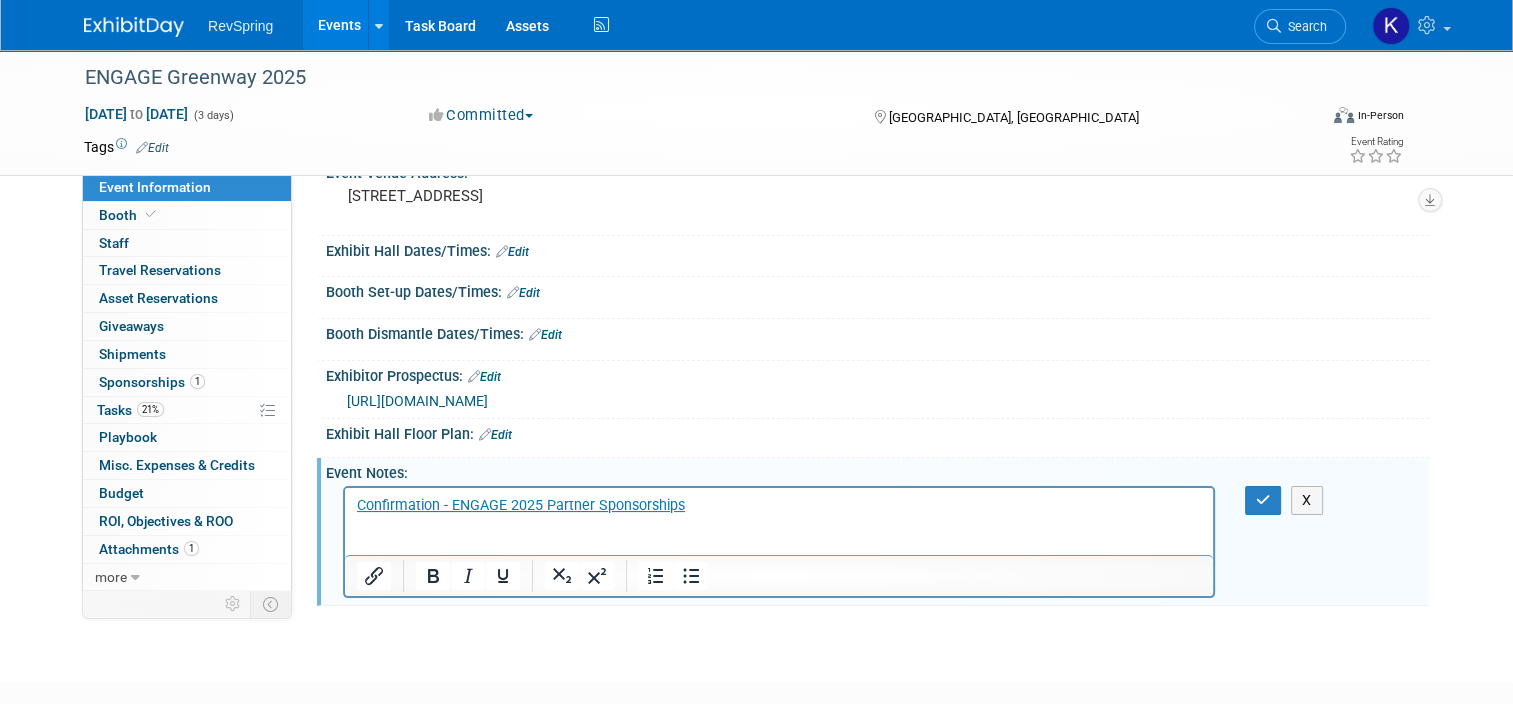 type 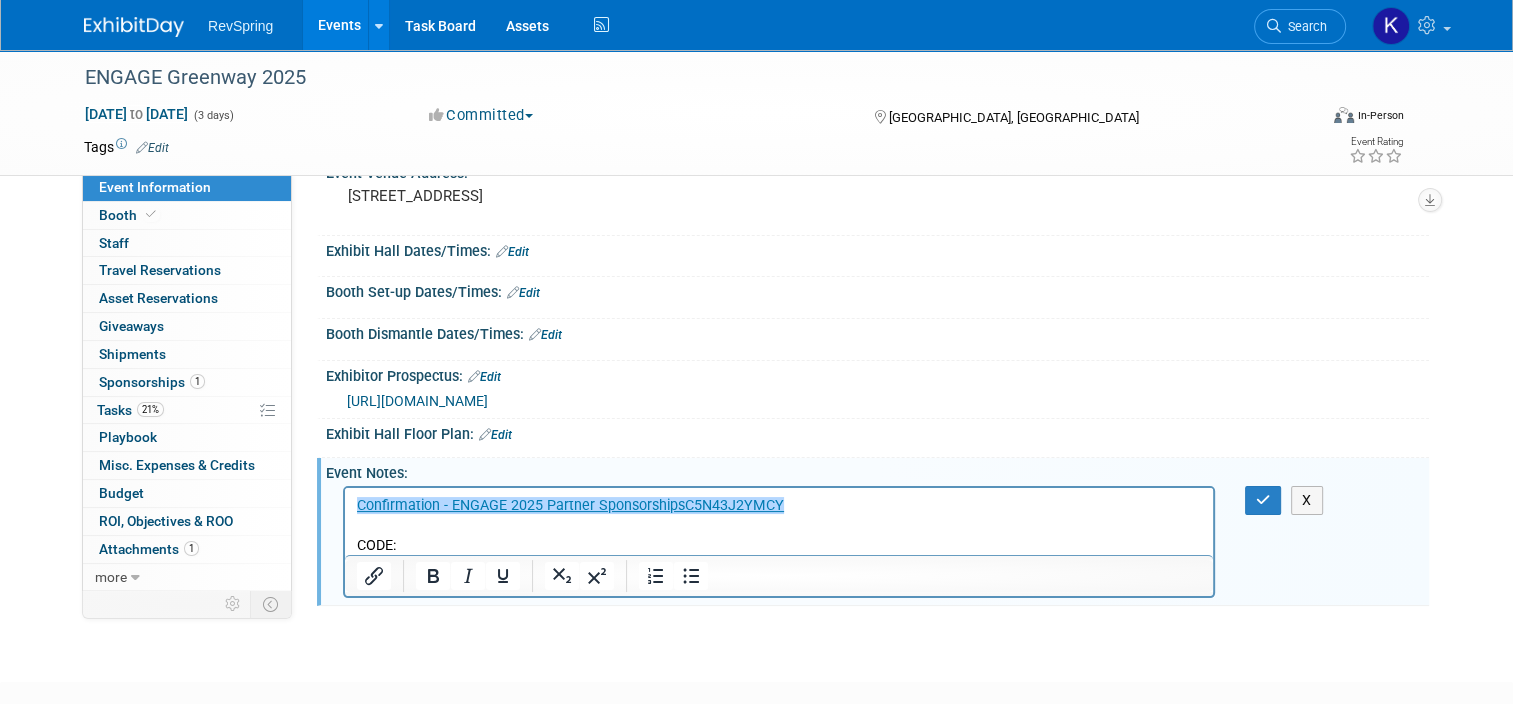 click on "CODE:" at bounding box center [779, 546] 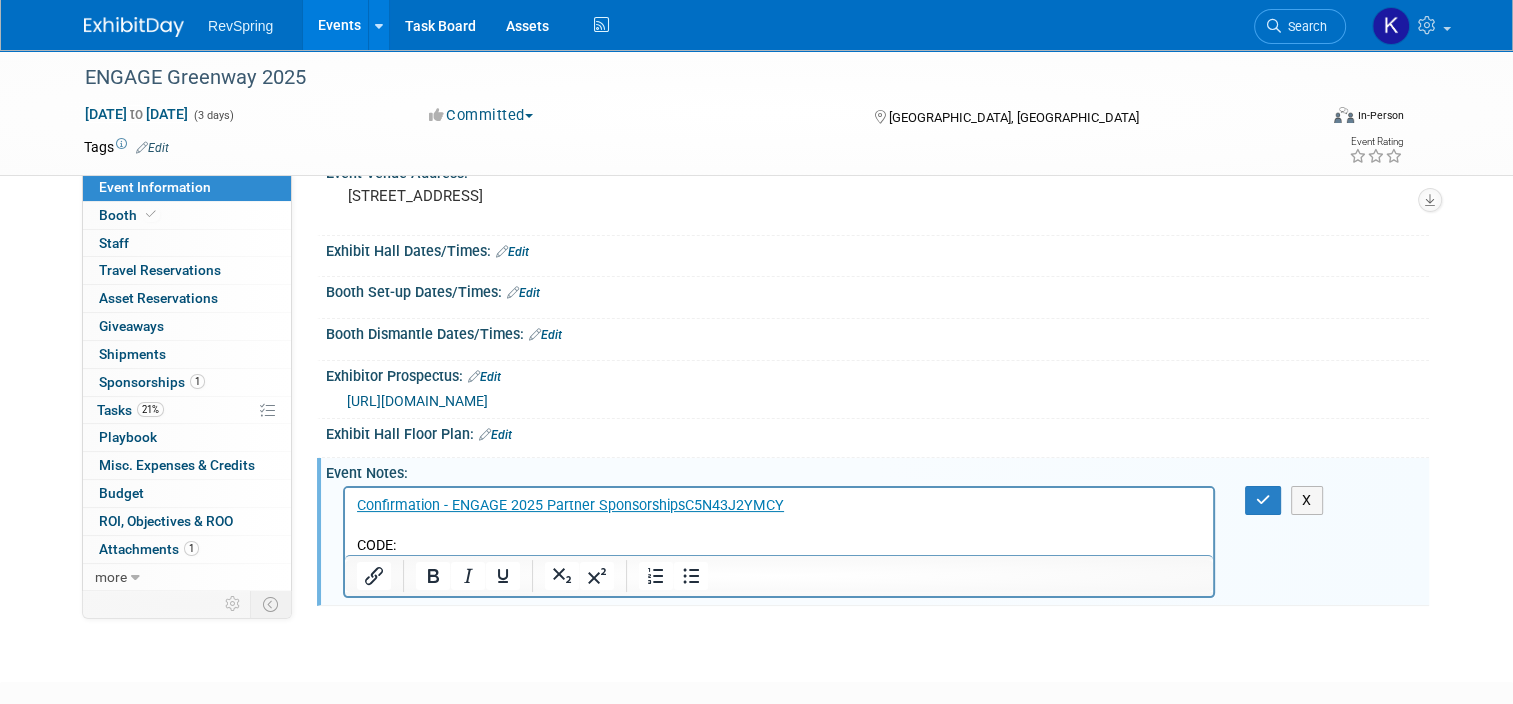 scroll, scrollTop: 274, scrollLeft: 0, axis: vertical 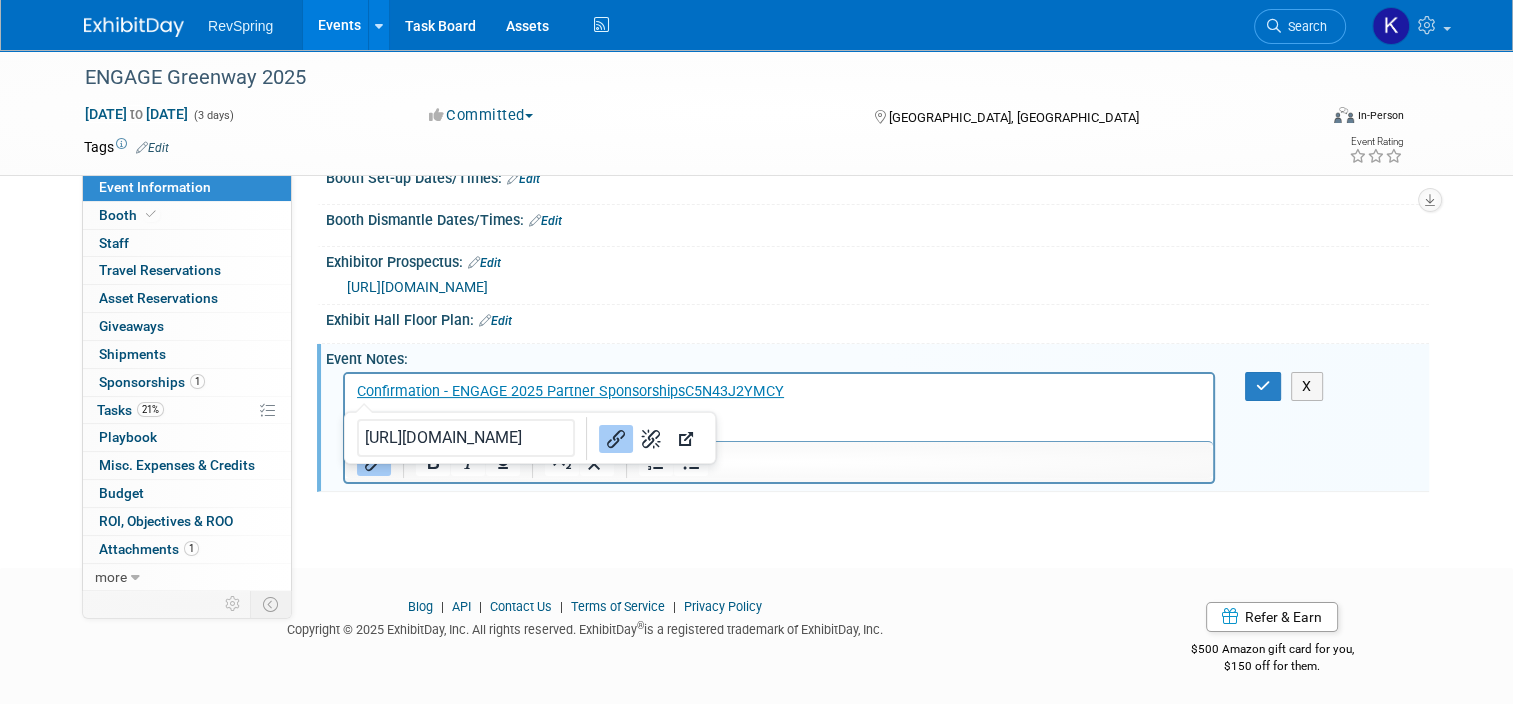 click on "CODE: C5N43J2YMCY" at bounding box center (779, 432) 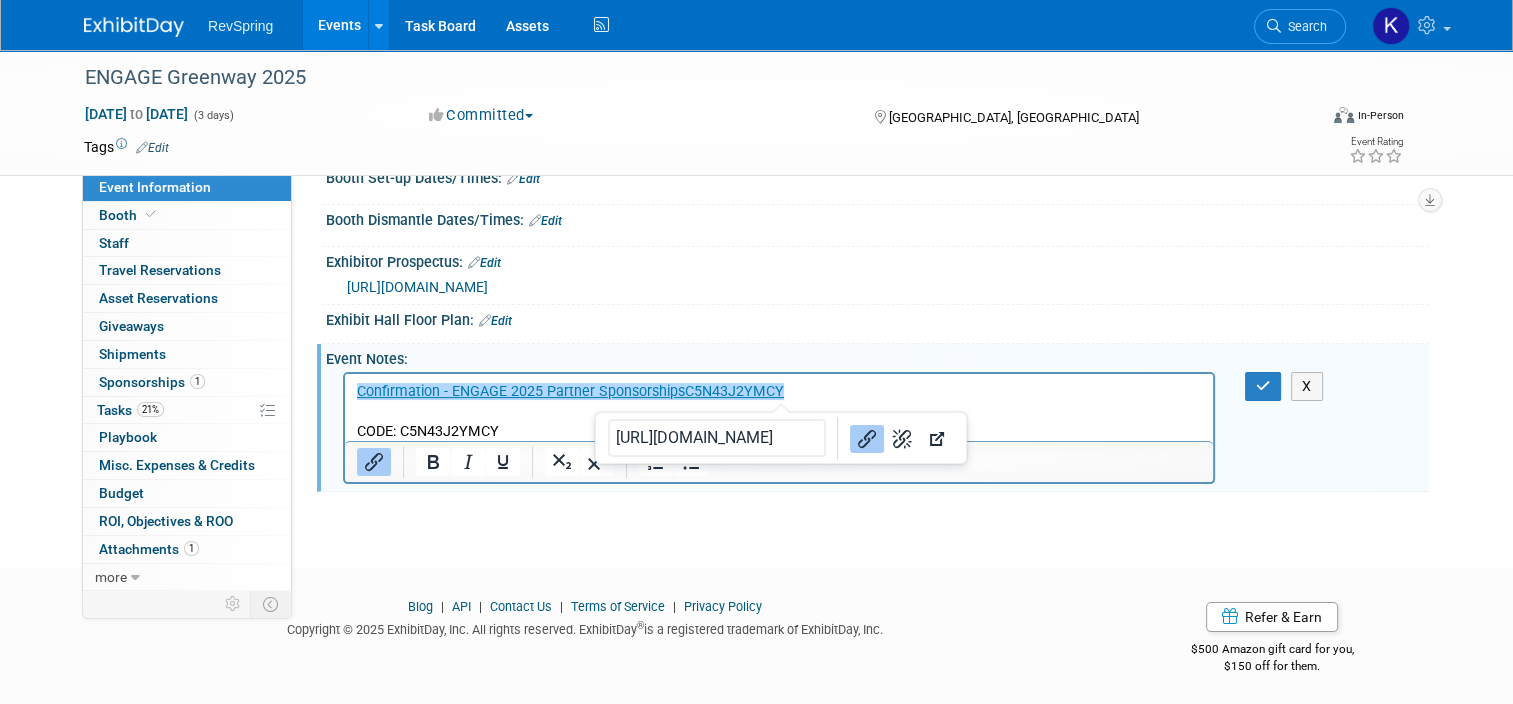 drag, startPoint x: 799, startPoint y: 387, endPoint x: 688, endPoint y: 396, distance: 111.364265 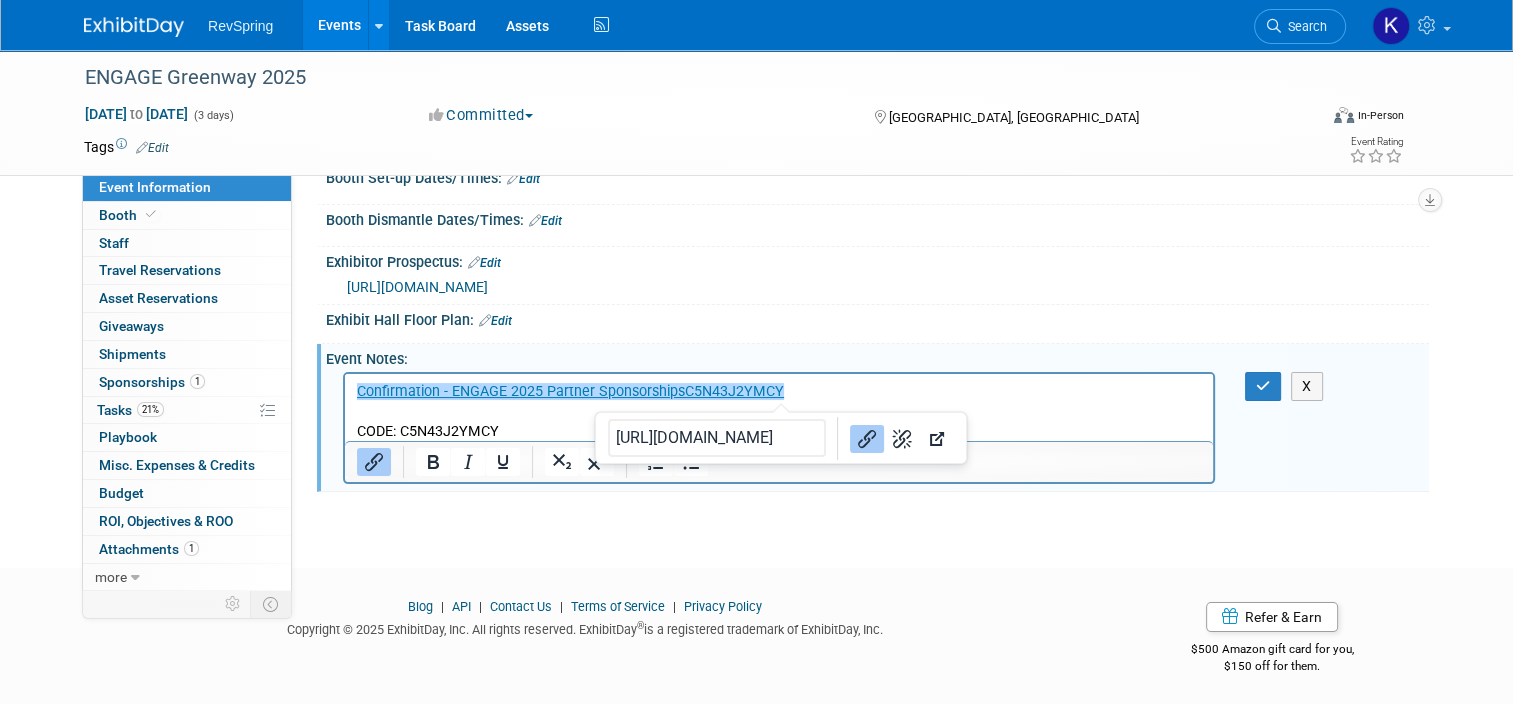 click on "Confirmation - ENGAGE 2025 Partner SponsorshipsC5N43J2YMCY﻿" at bounding box center (779, 392) 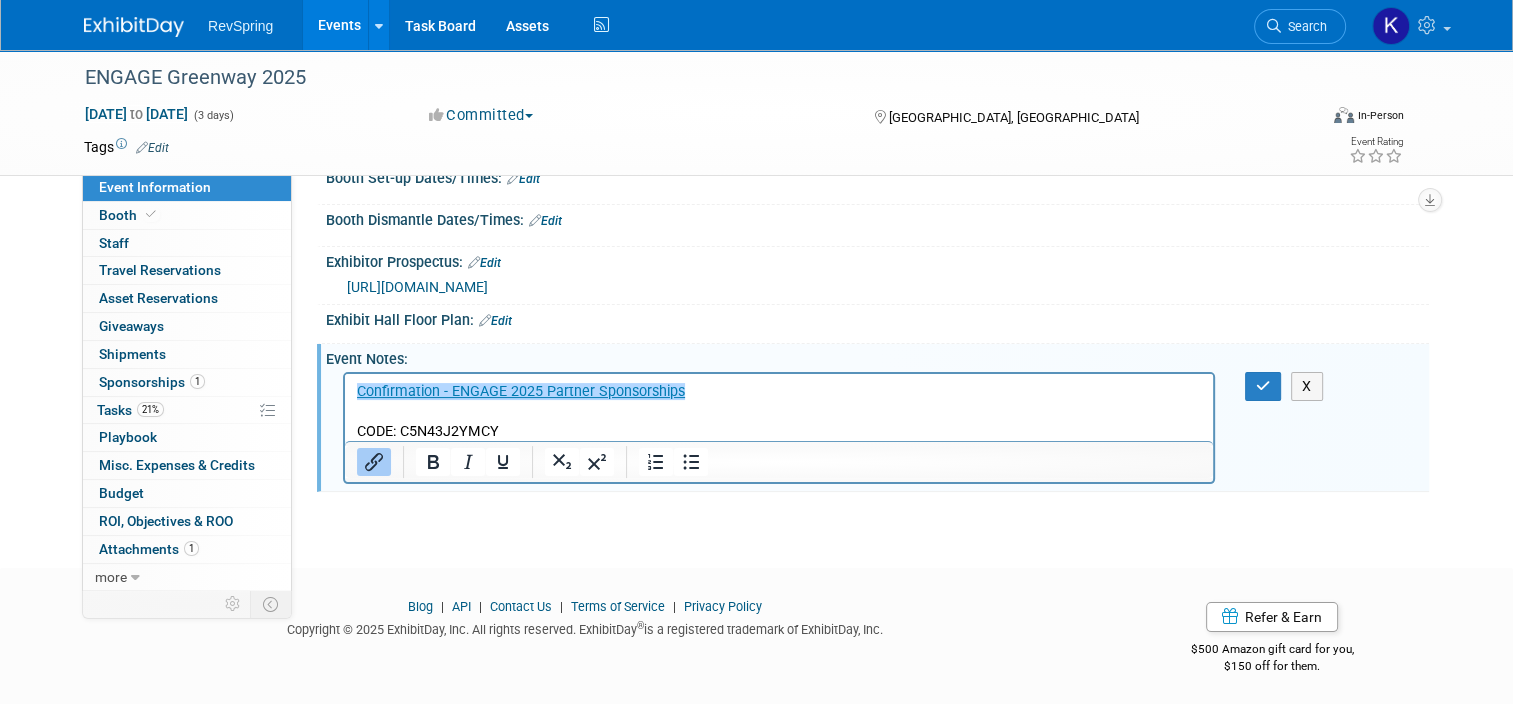 click on "Confirmation - ENGAGE 2025 Partner Sponsorships
X" at bounding box center [877, 426] 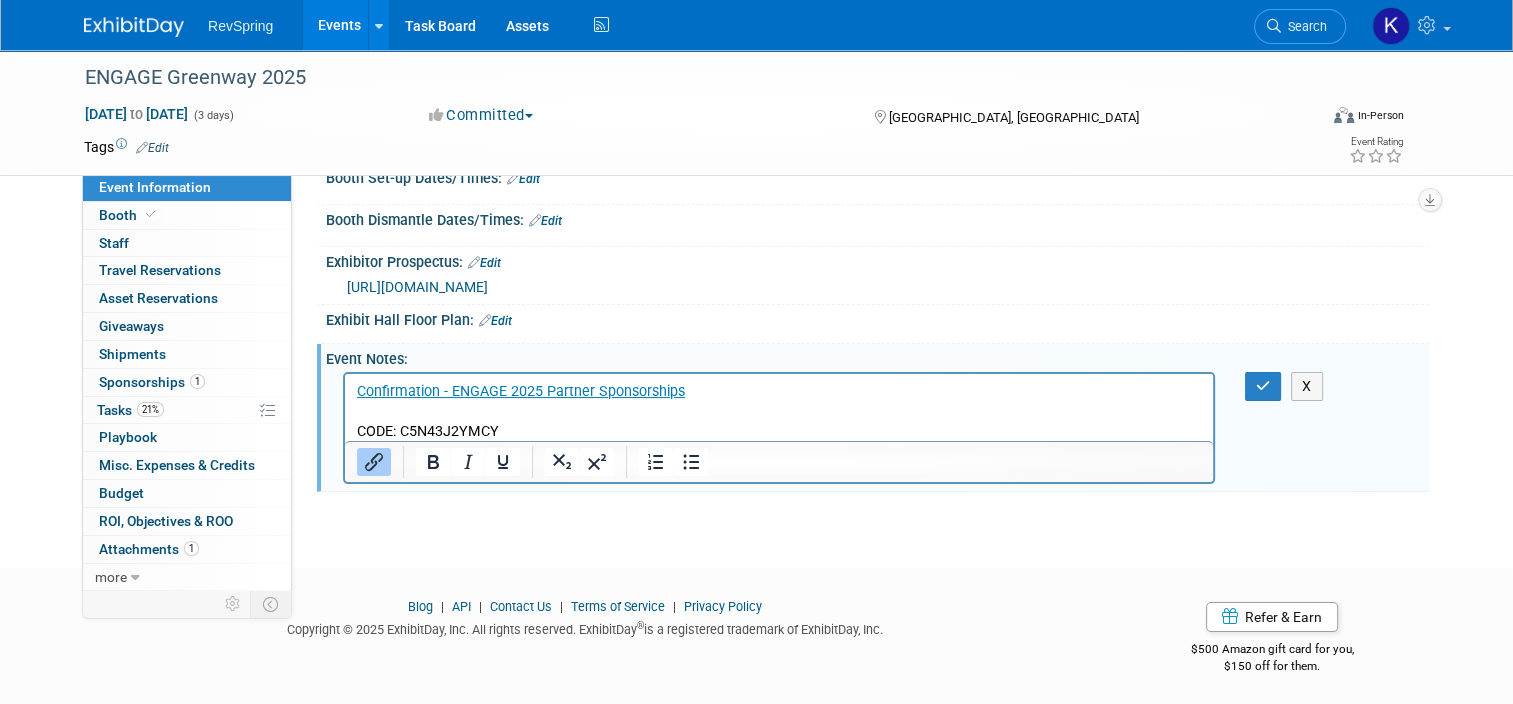 click on "CODE: C5N43J2YMCY" at bounding box center (779, 432) 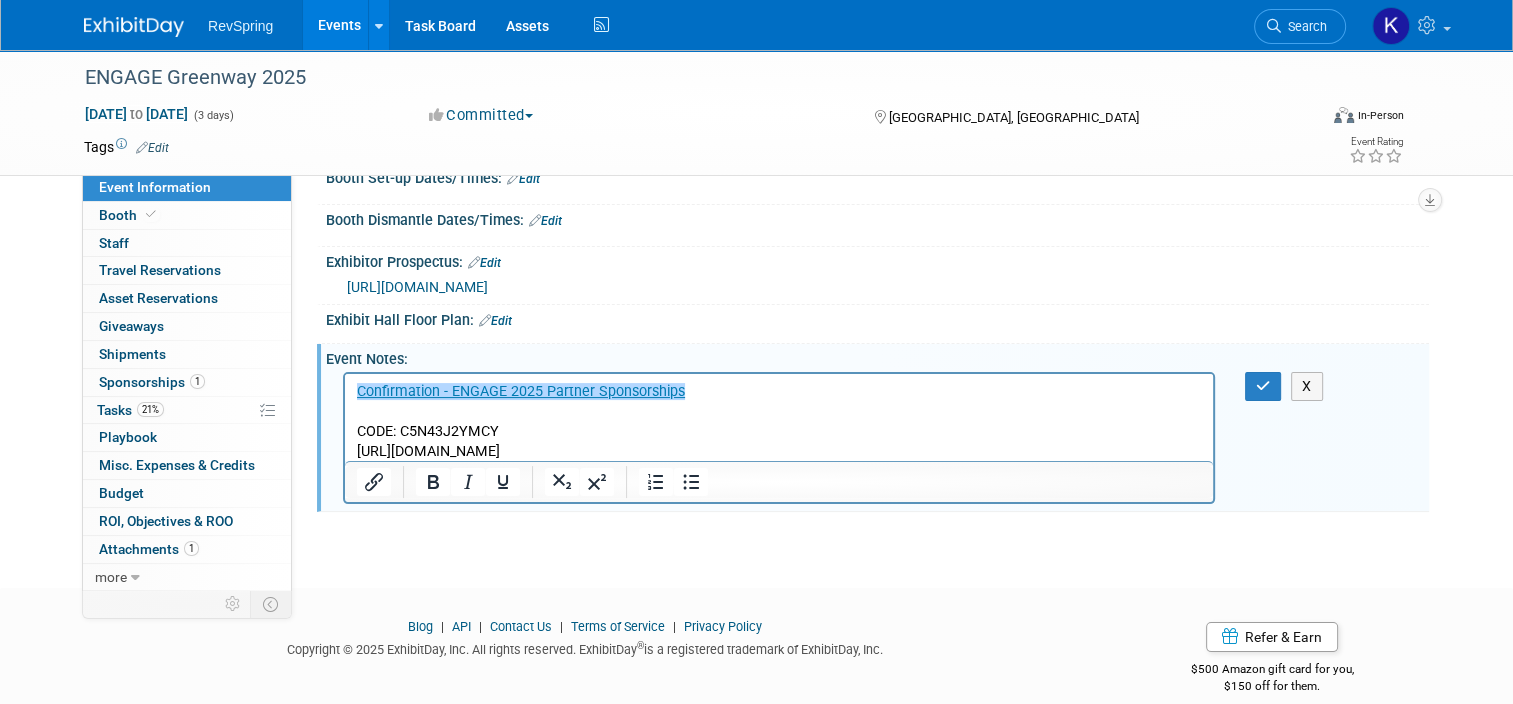 scroll, scrollTop: 0, scrollLeft: 0, axis: both 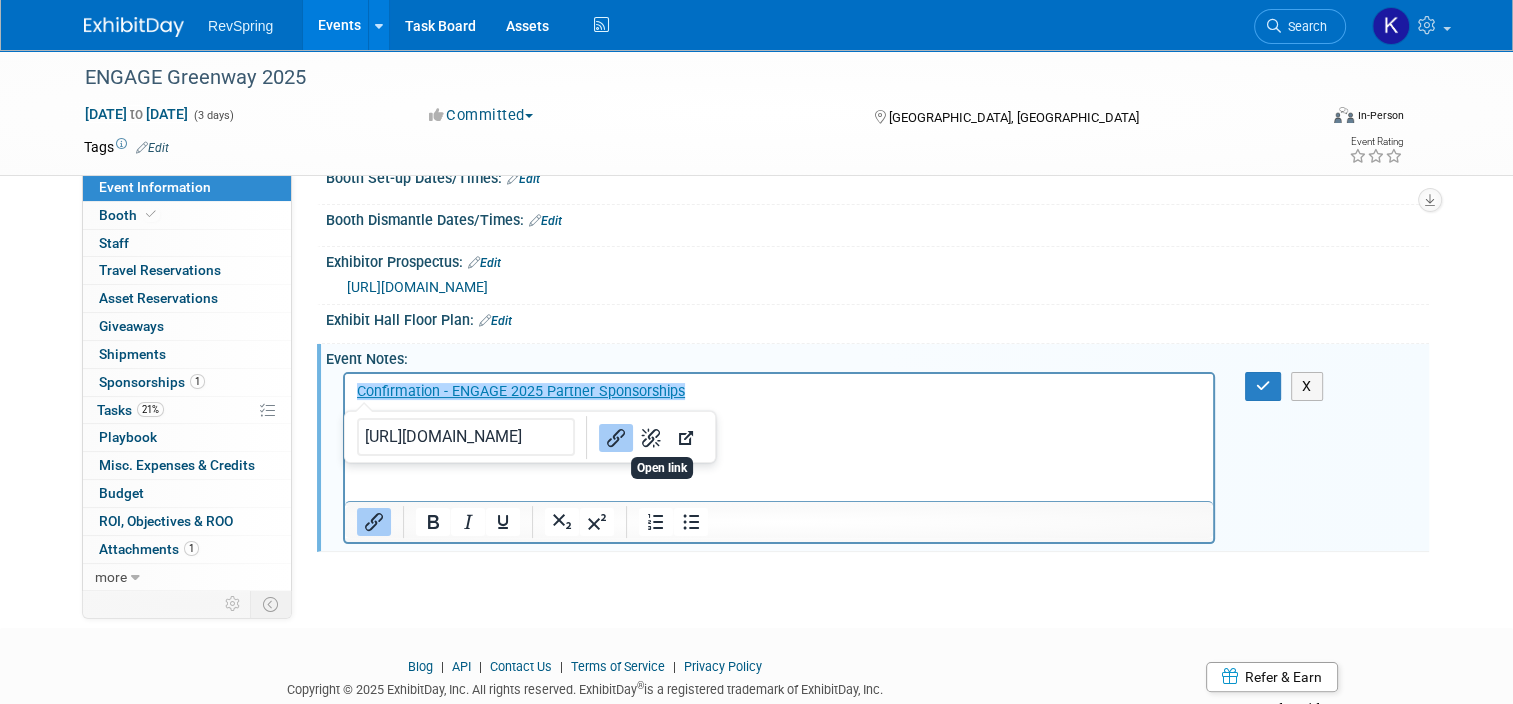 click on "https://www.cvent.com/api/email/dispatch/v1/click/q46x87mxrqfn4m/qx47948p/aHR0cHMlM0ElMkYlMkZjdmVudC5tZSUyRlg1NThabyUzRmklM0R5aTV1NFpzVGpFaXJObFJLRERPbk53JTI2bG9jYWxlJTNEZW4tVVMmZnBHWTVXM295Z0l5emRBdllwQXhheFI3S2FvdnpzQ0FzMnJ5SVQxbXZkayUzRCZtYW5hZ2UreW91cityZWdpc3RyYXRpb24" at bounding box center [779, 452] 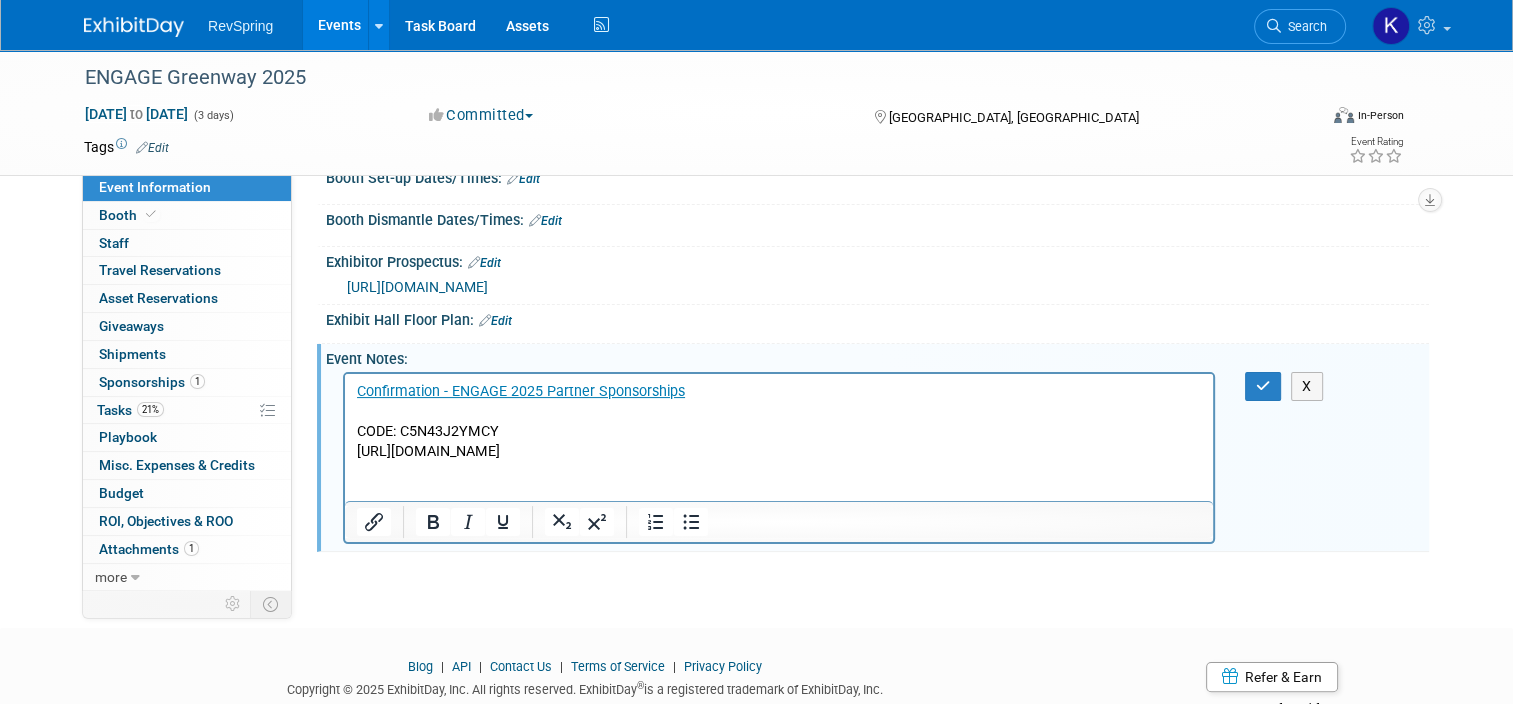 click on "https://www.cvent.com/api/email/dispatch/v1/click/q46x87mxrqfn4m/qx47948p/aHR0cHMlM0ElMkYlMkZjdmVudC5tZSUyRlg1NThabyUzRmklM0R5aTV1NFpzVGpFaXJObFJLRERPbk53JTI2bG9jYWxlJTNEZW4tVVMmZnBHWTVXM295Z0l5emRBdllwQXhheFI3S2FvdnpzQ0FzMnJ5SVQxbXZkayUzRCZtYW5hZ2UreW91cityZWdpc3RyYXRpb24" at bounding box center [779, 452] 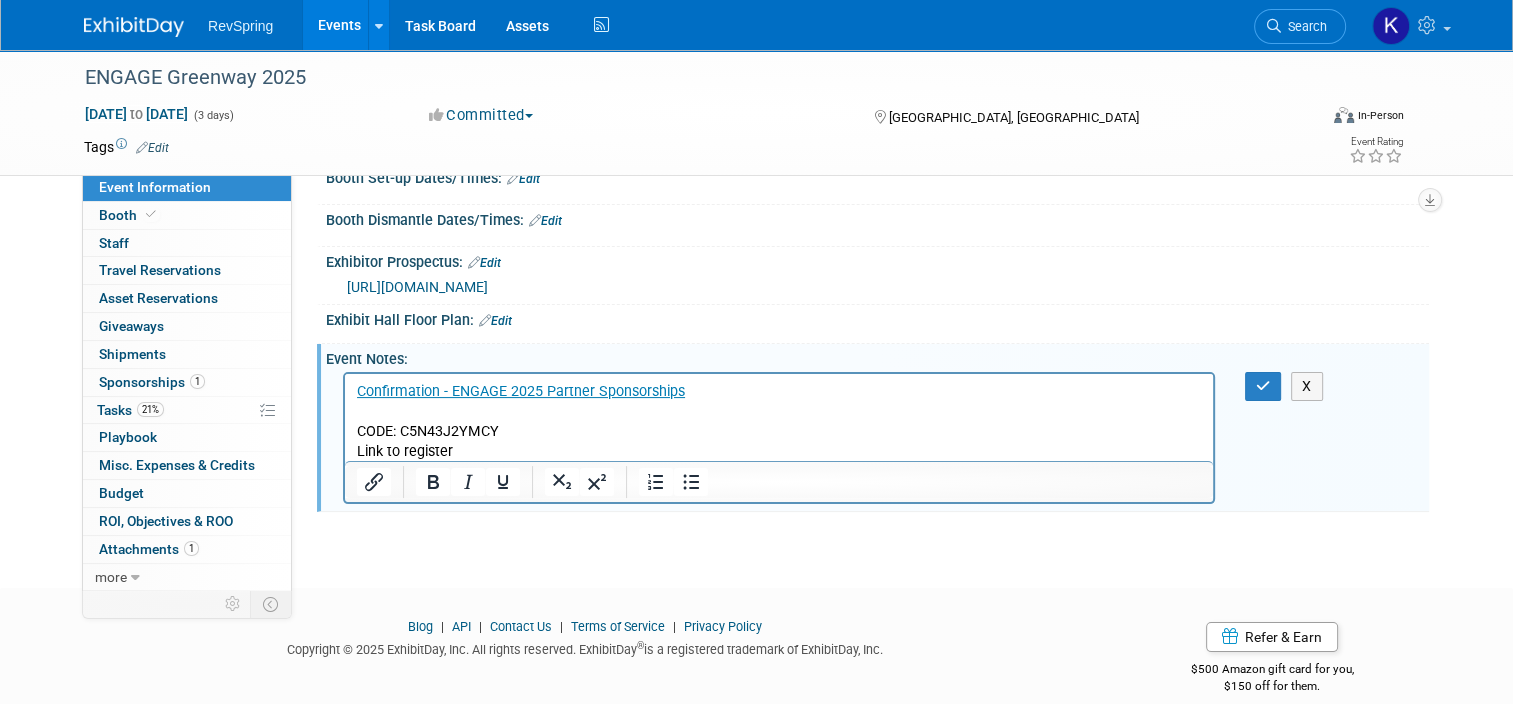 click on "Link to register" at bounding box center [779, 452] 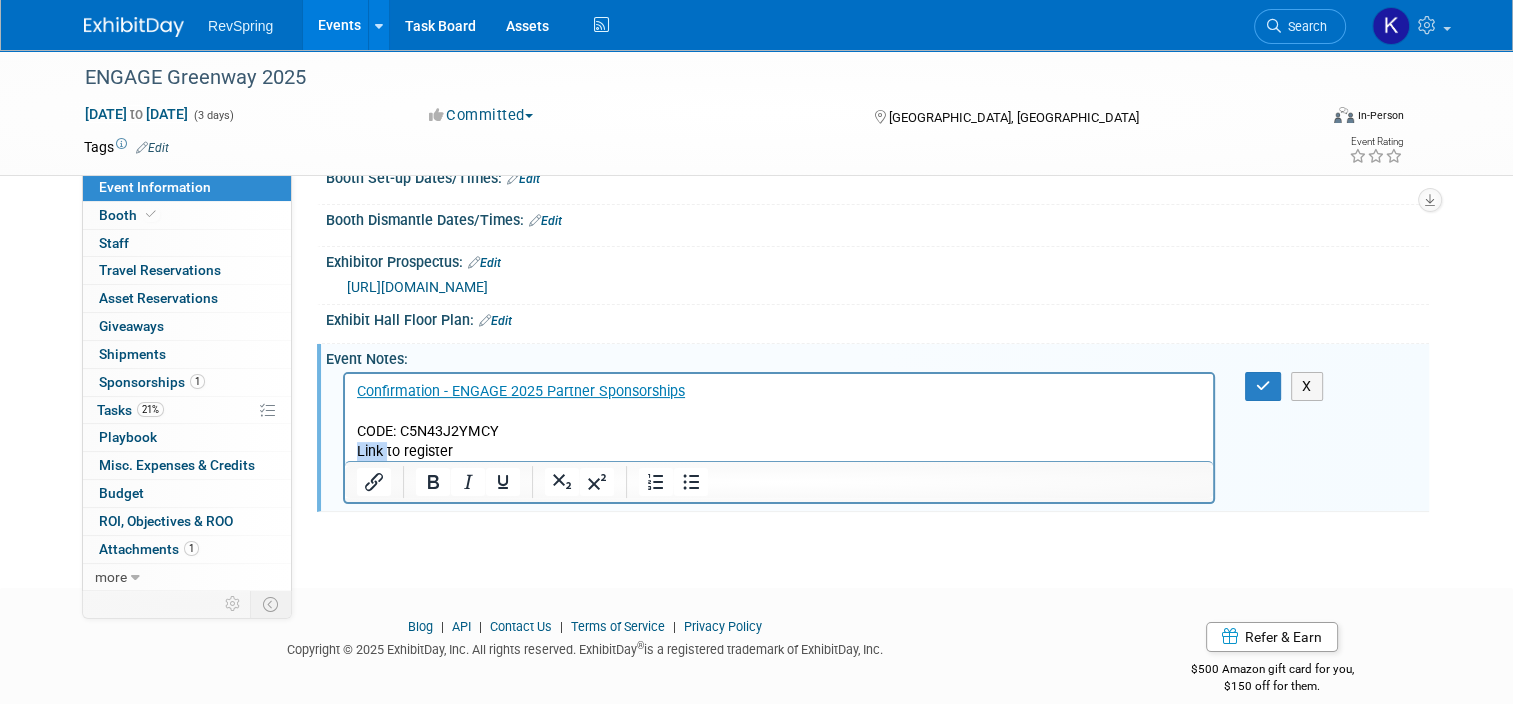 click on "Link to register" at bounding box center [779, 452] 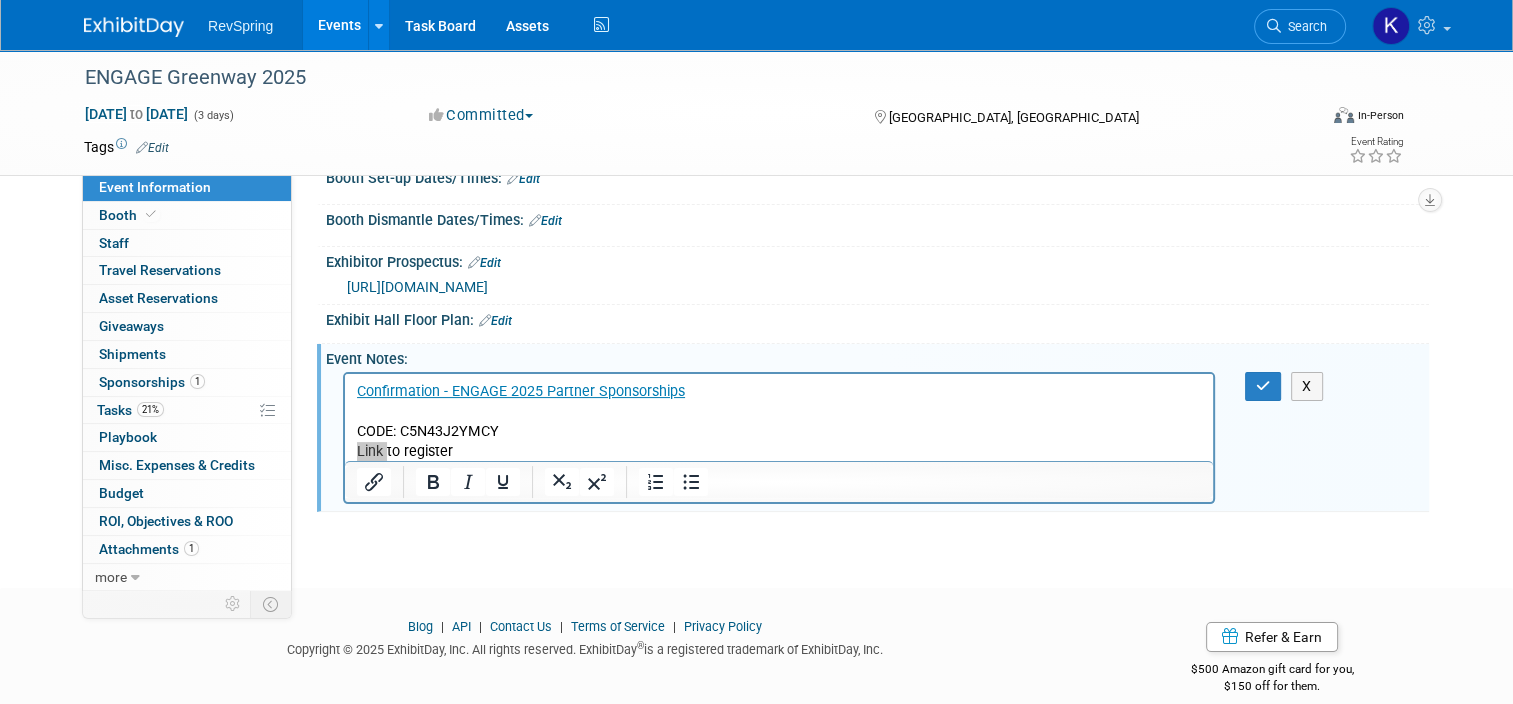 click at bounding box center [779, 481] 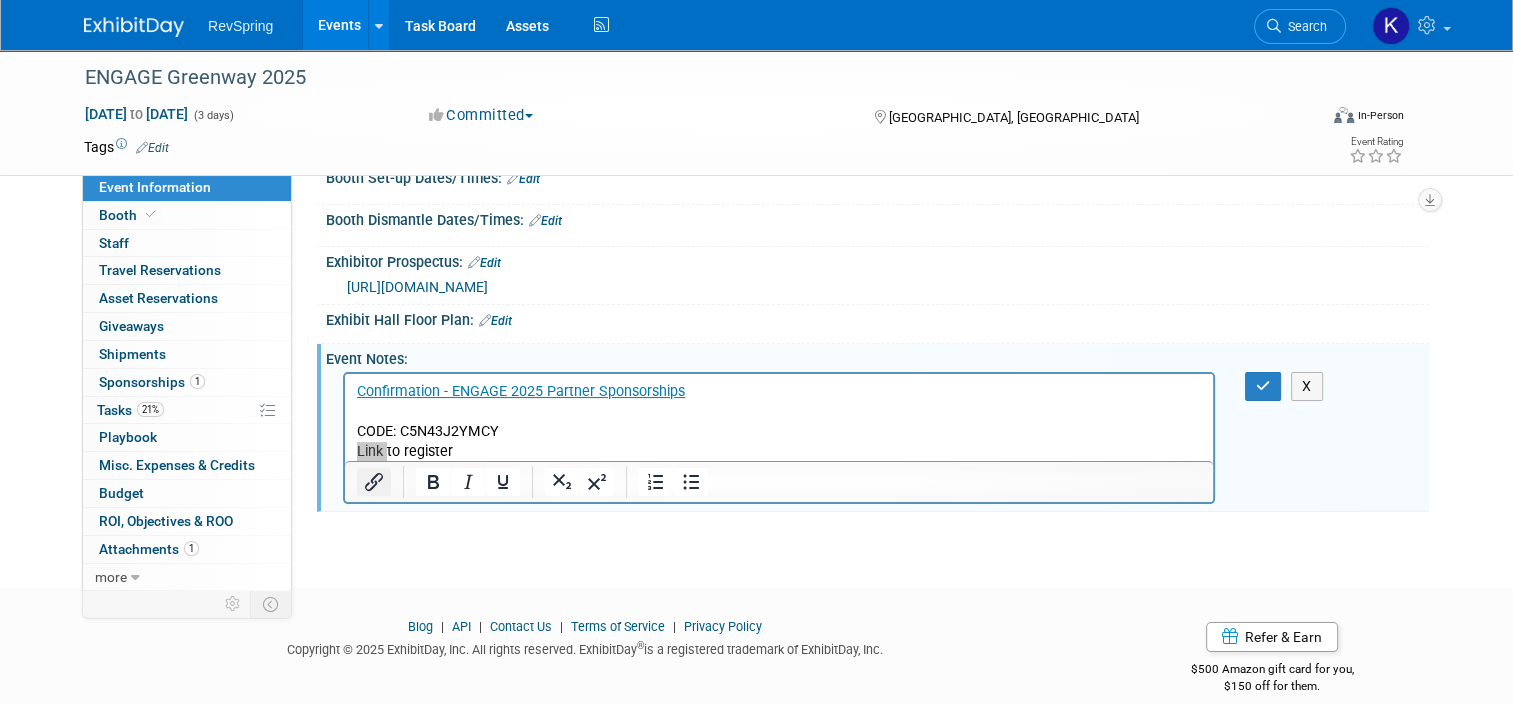 click 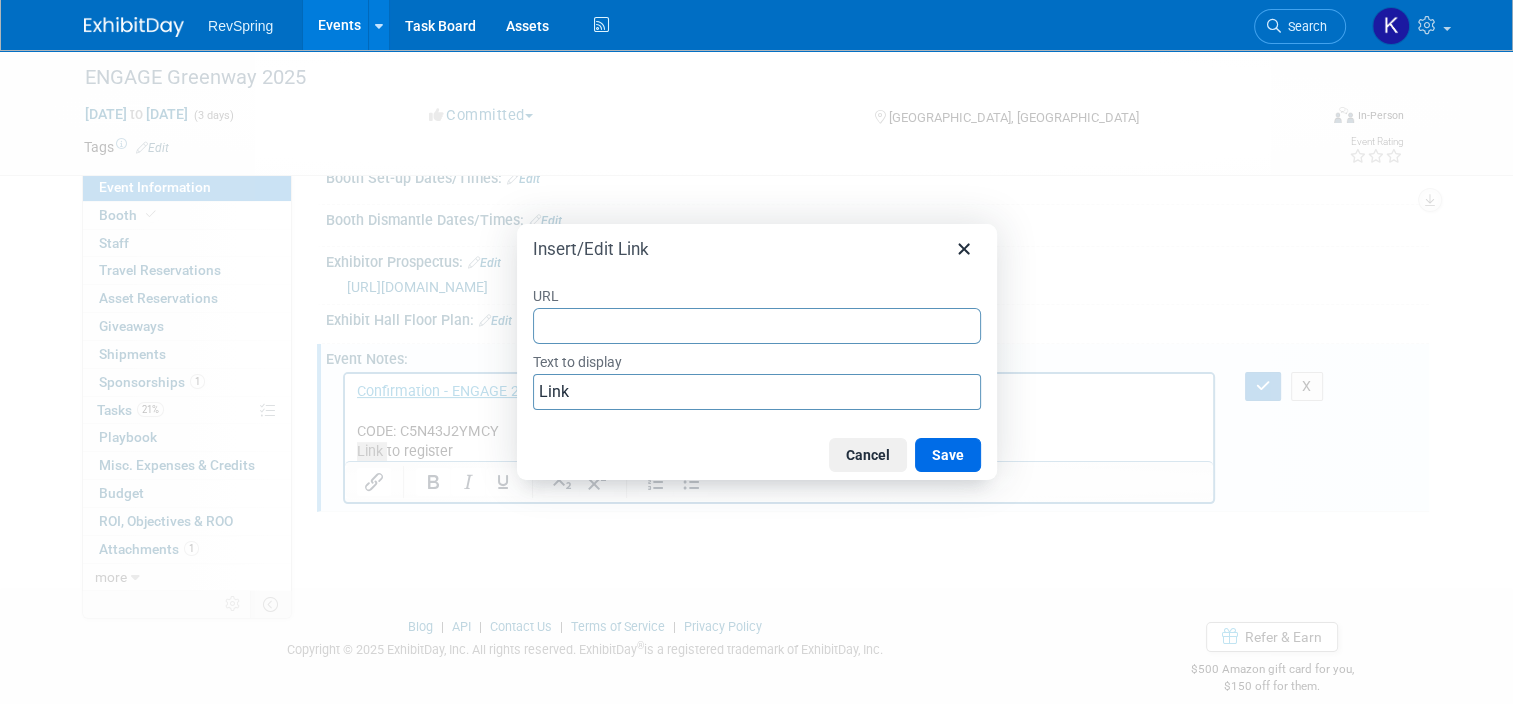 type on "https://www.cvent.com/api/email/dispatch/v1/click/q46x87mxrqfn4m/qx47948p/aHR0cHMlM0ElMkYlMkZjdmVudC5tZSUyRlg1NThabyUzRmklM0R5aTV1NFpzVGpFaXJObFJLRERPbk53JTI2bG9jYWxlJTNEZW4tVVMmZnBHWTVXM295Z0l5emRBdllwQXhheFI3S2FvdnpzQ0FzMnJ5SVQxbXZkayUzRCZtYW5hZ2UreW91cityZWdpc3RyYXRpb24" 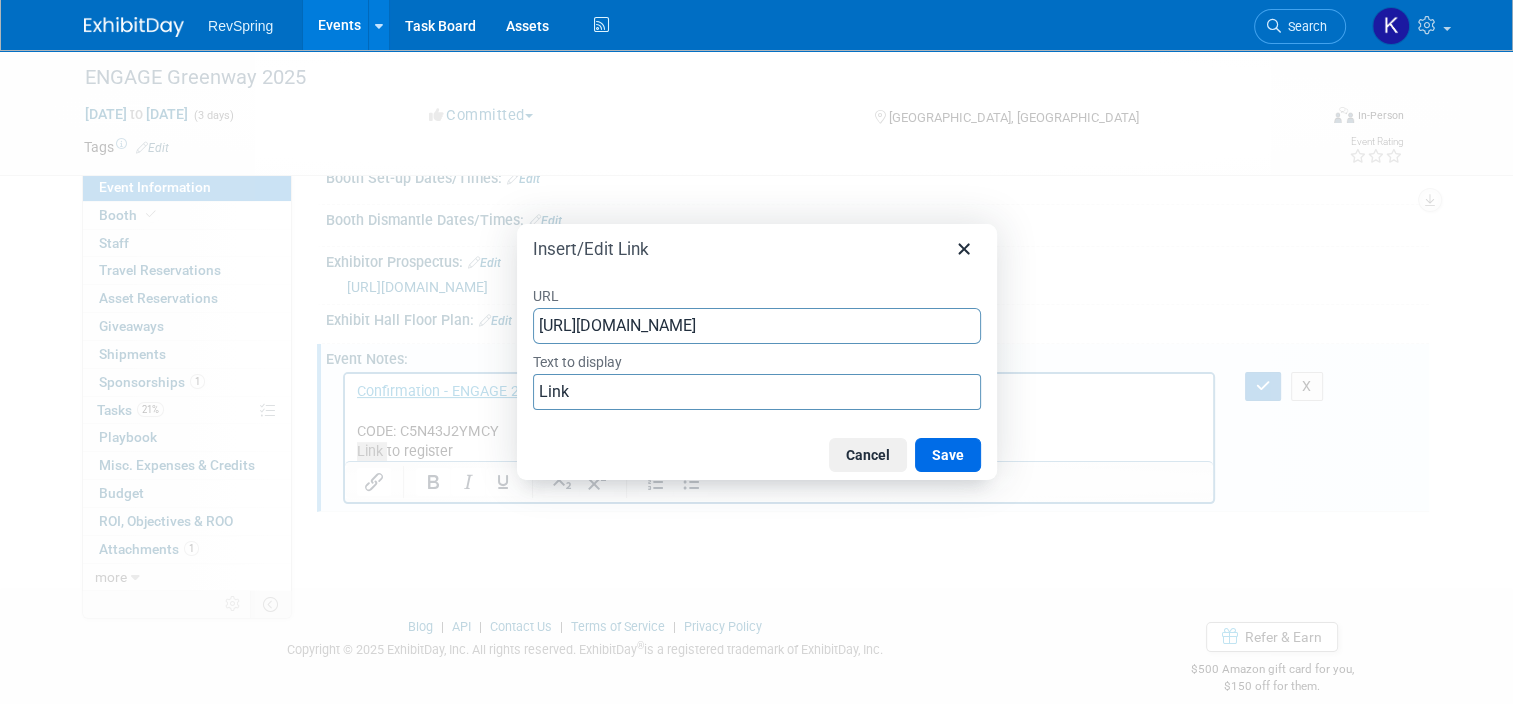 scroll, scrollTop: 0, scrollLeft: 1986, axis: horizontal 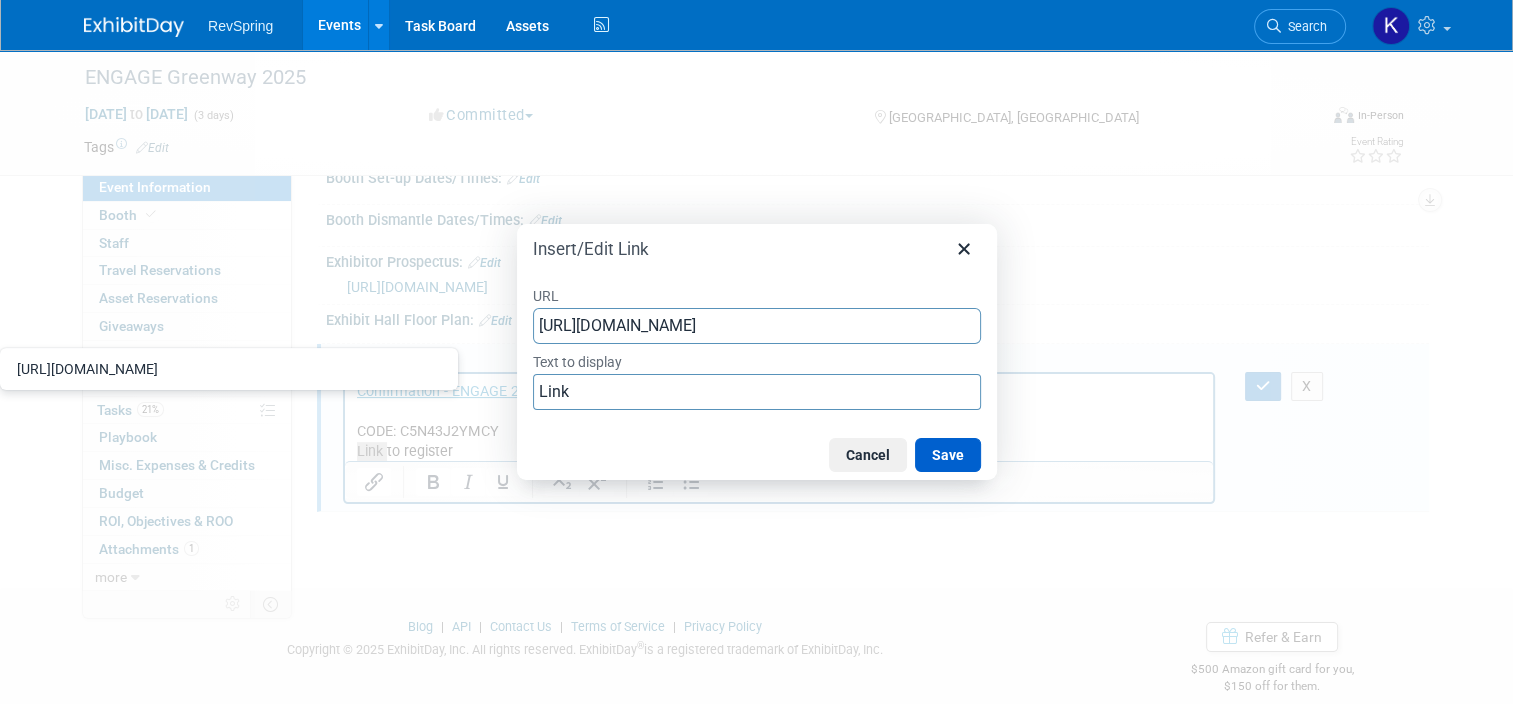 click on "Save" at bounding box center (948, 455) 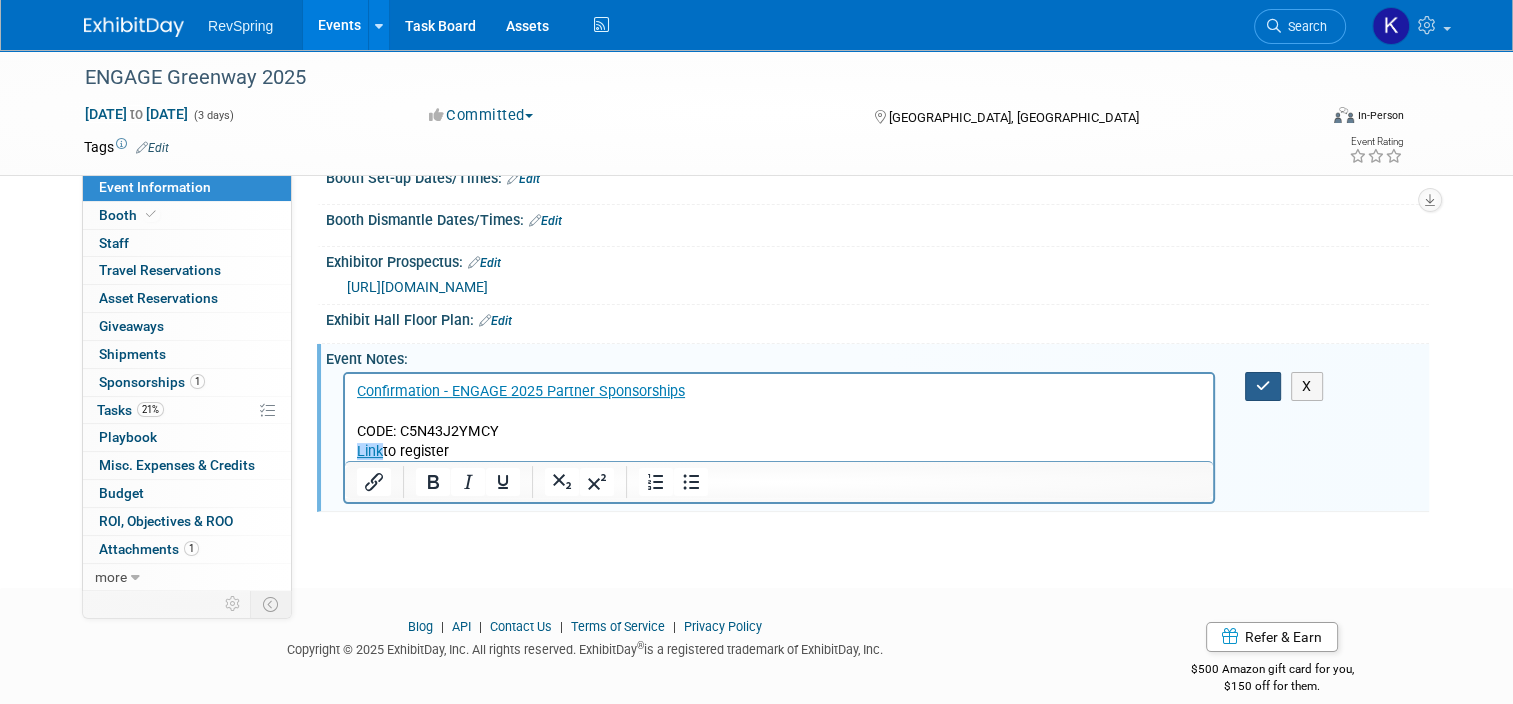 click at bounding box center (1263, 386) 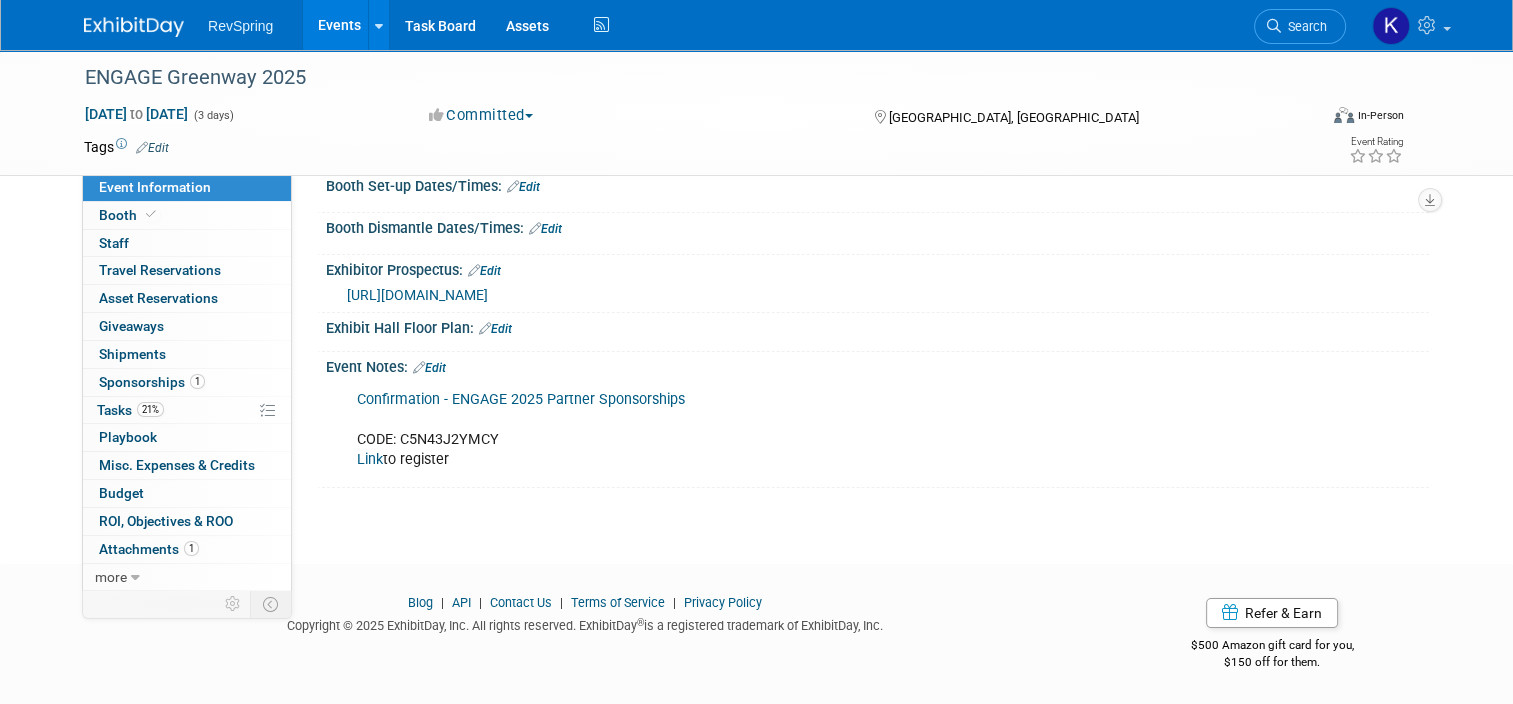 scroll, scrollTop: 263, scrollLeft: 0, axis: vertical 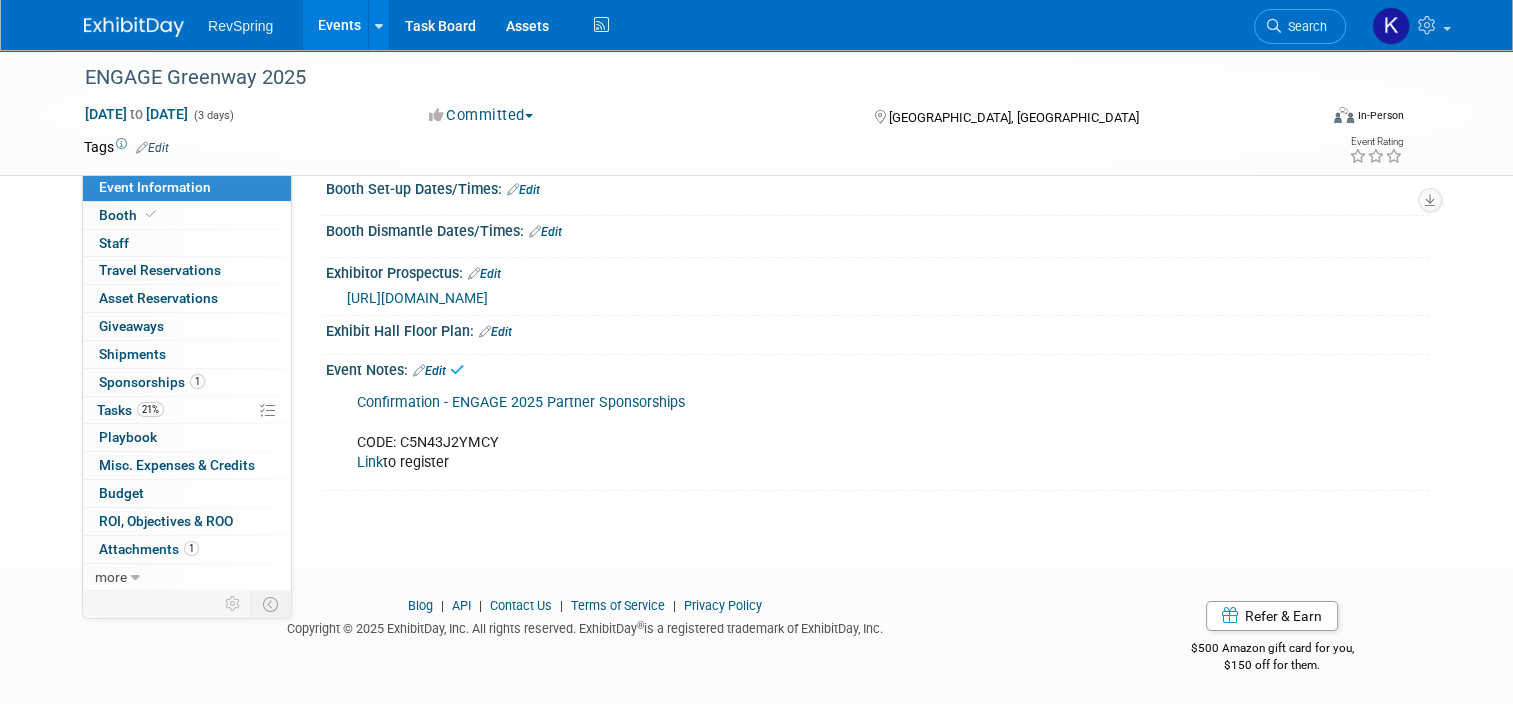 click on "Link" at bounding box center [370, 462] 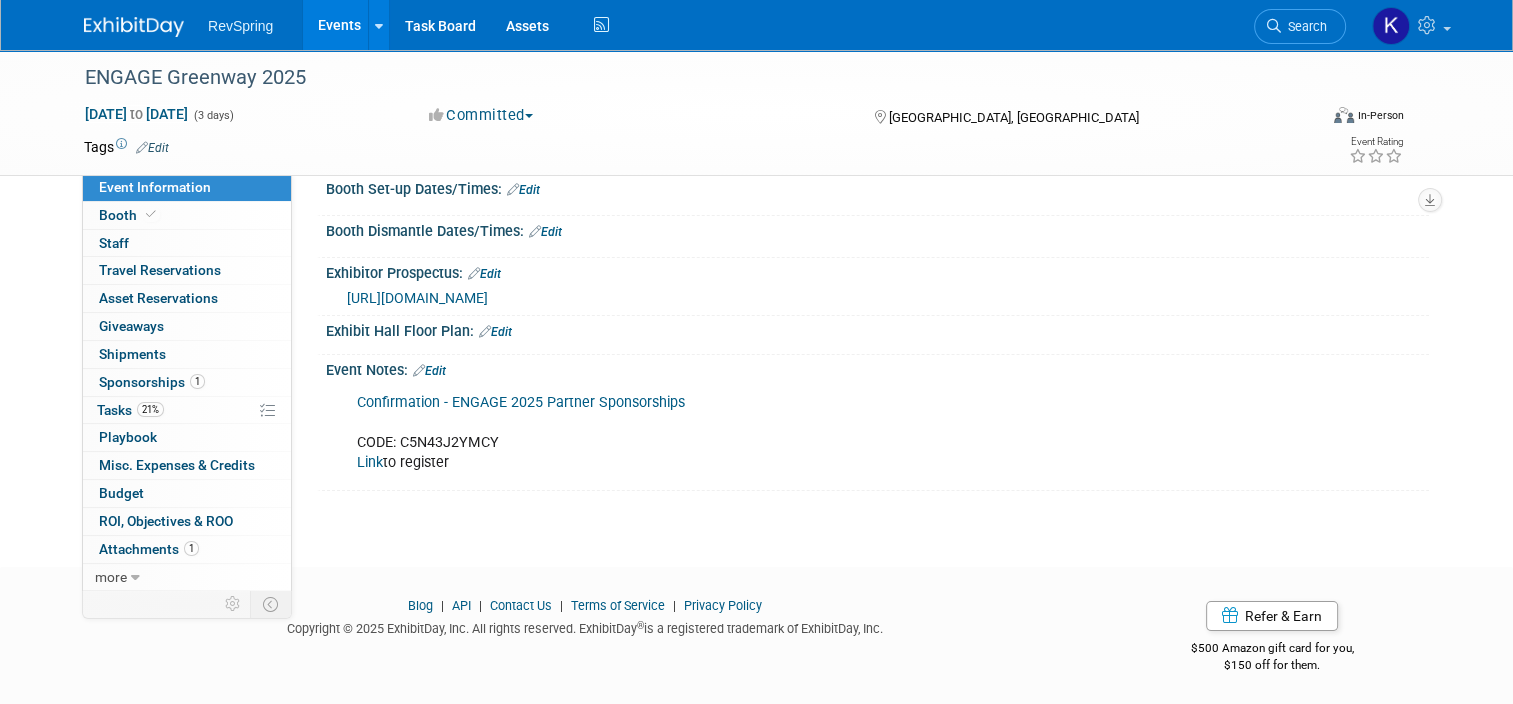 click on "Confirmation - ENGAGE 2025 Partner Sponsorships CODE: C5N43J2YMCY Link  to register" at bounding box center (779, 433) 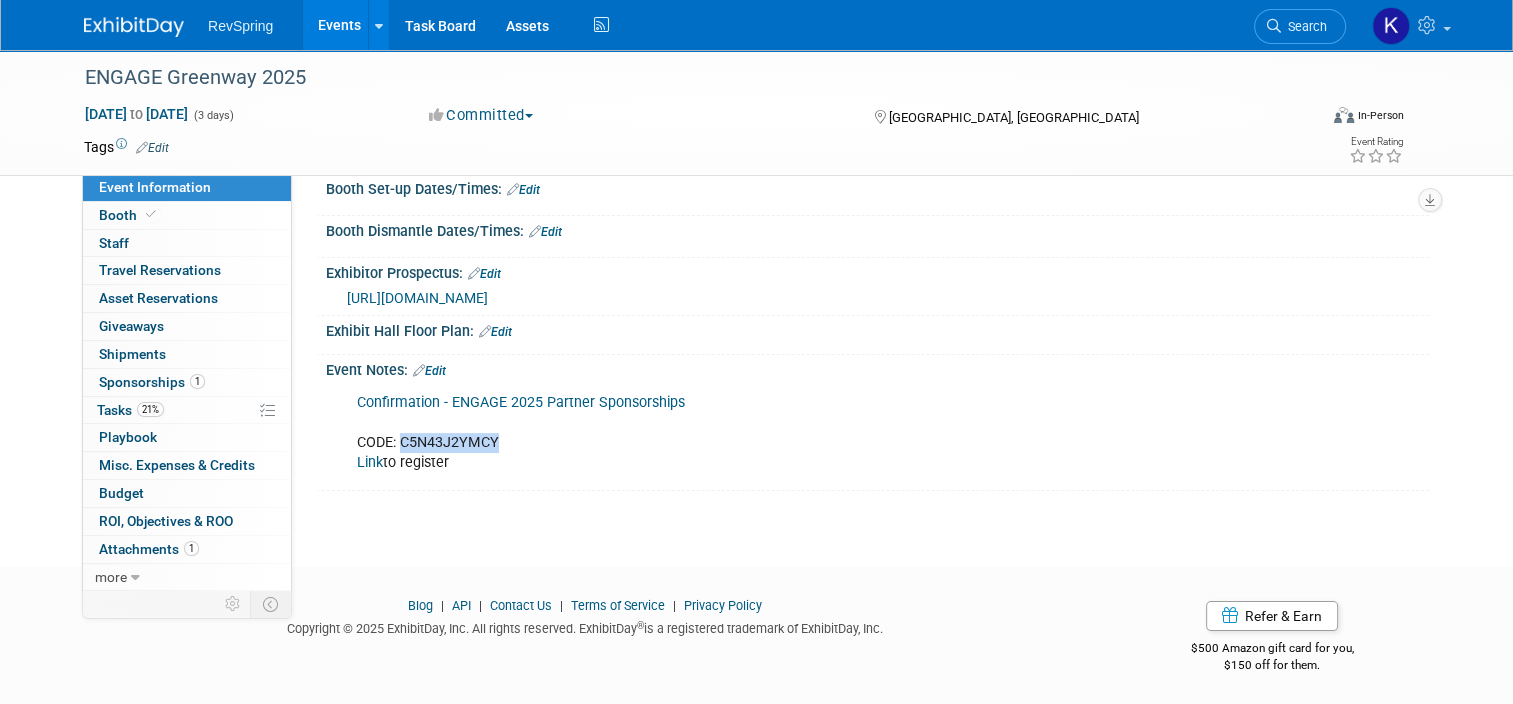 click on "Confirmation - ENGAGE 2025 Partner Sponsorships CODE: C5N43J2YMCY Link  to register" at bounding box center [779, 433] 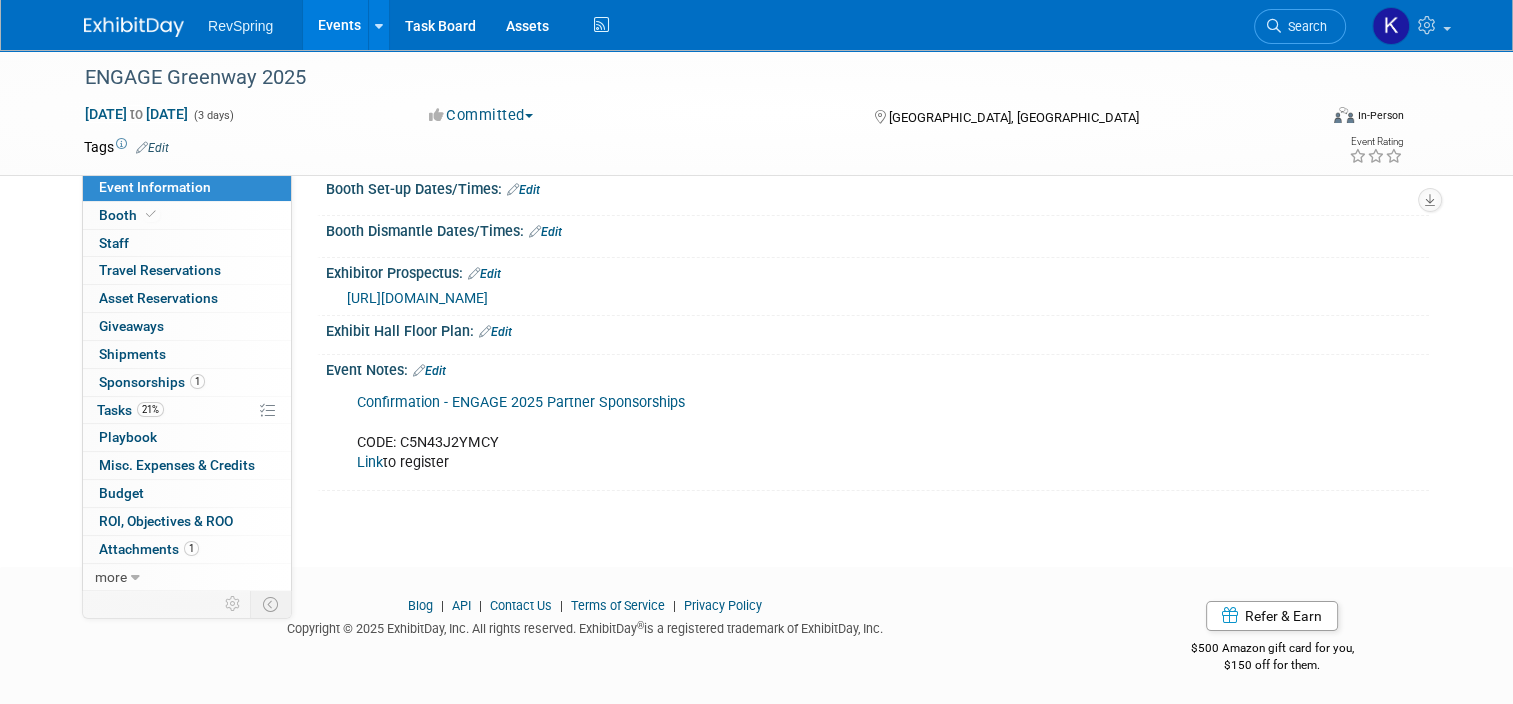 click on "Events" at bounding box center [339, 25] 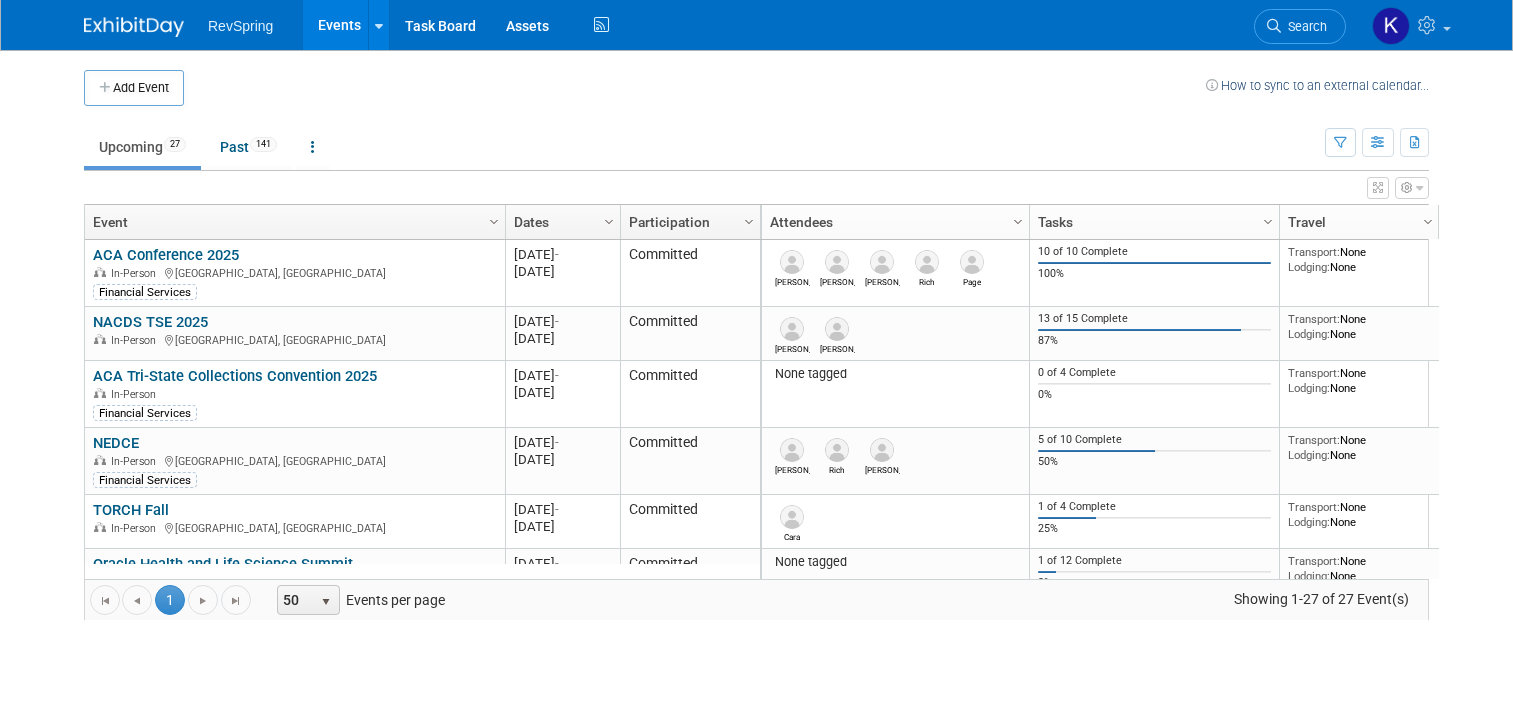 scroll, scrollTop: 0, scrollLeft: 0, axis: both 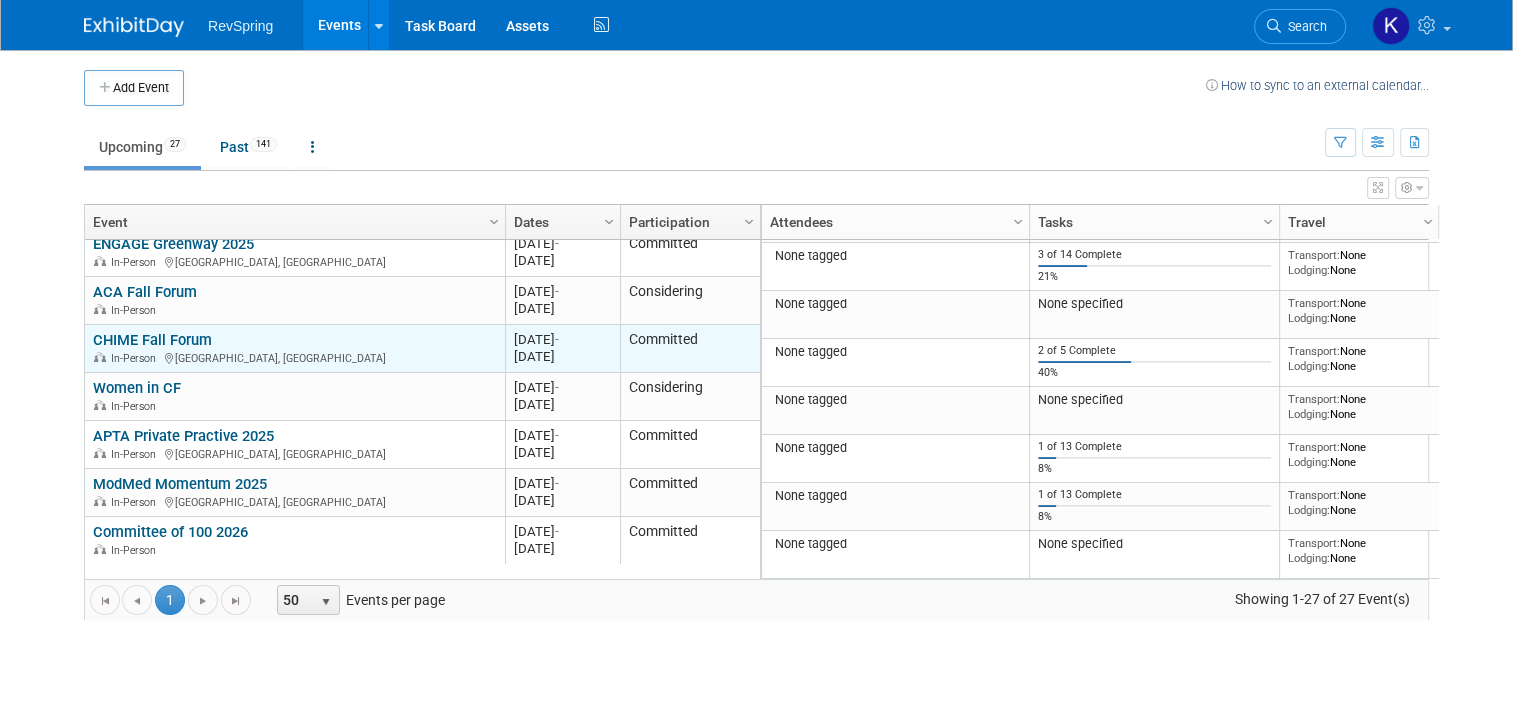 click on "CHIME Fall Forum" at bounding box center (152, 340) 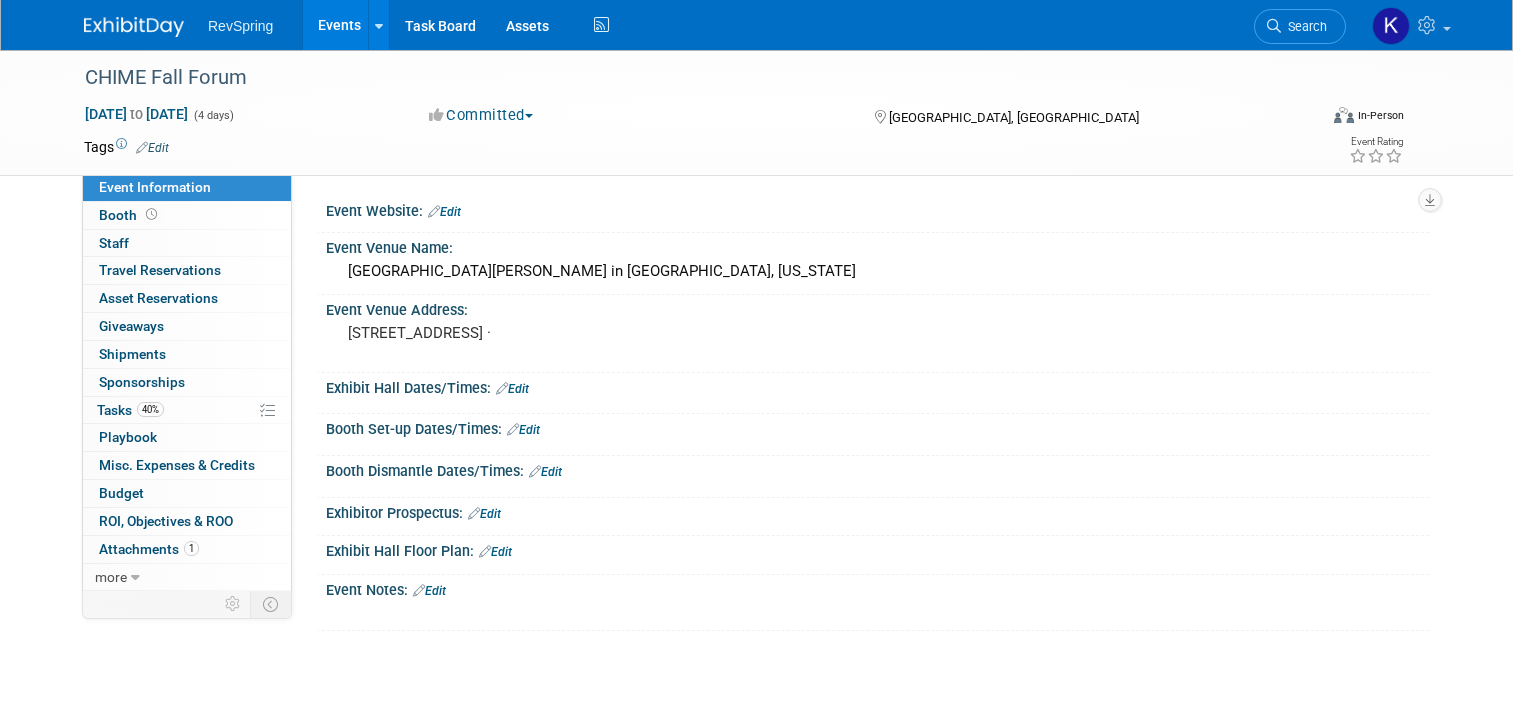 scroll, scrollTop: 0, scrollLeft: 0, axis: both 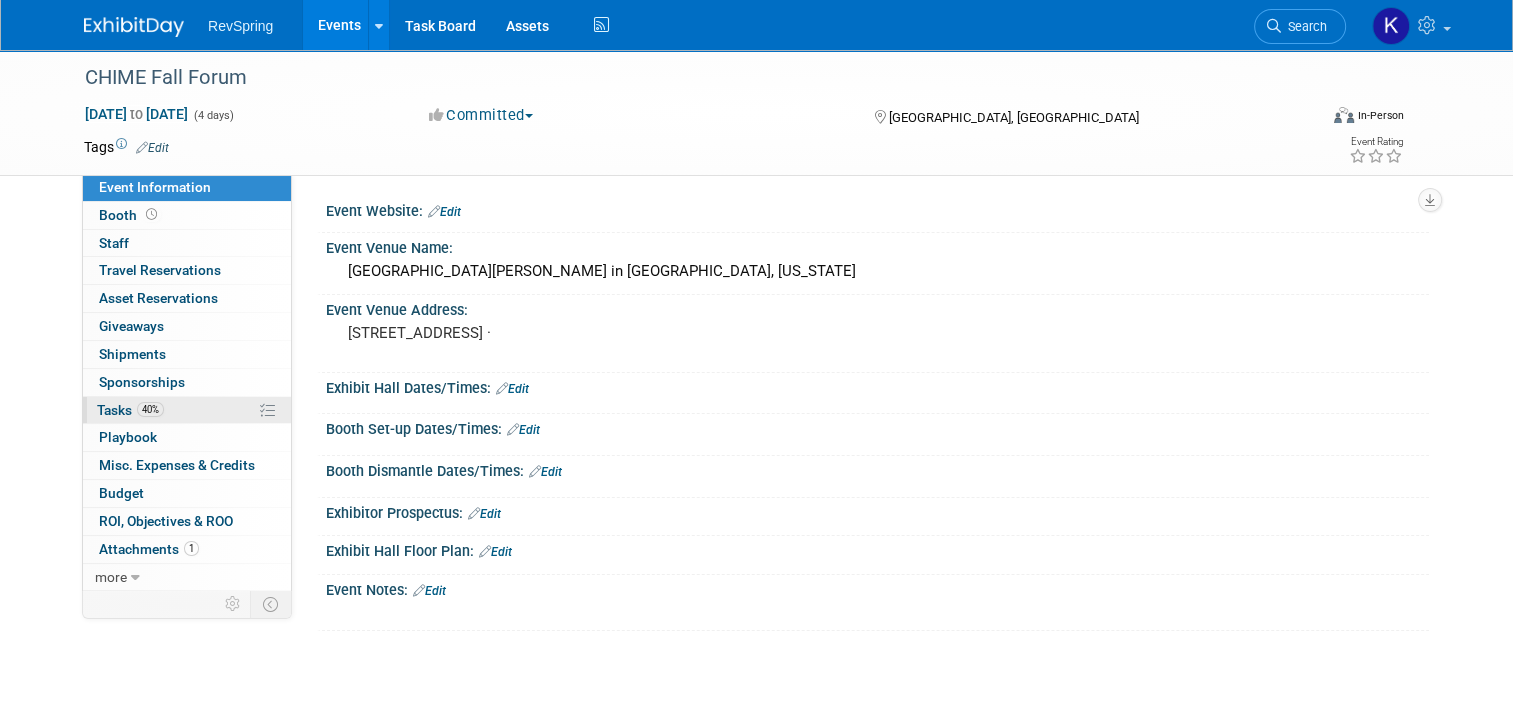 click on "40%
Tasks 40%" at bounding box center [187, 410] 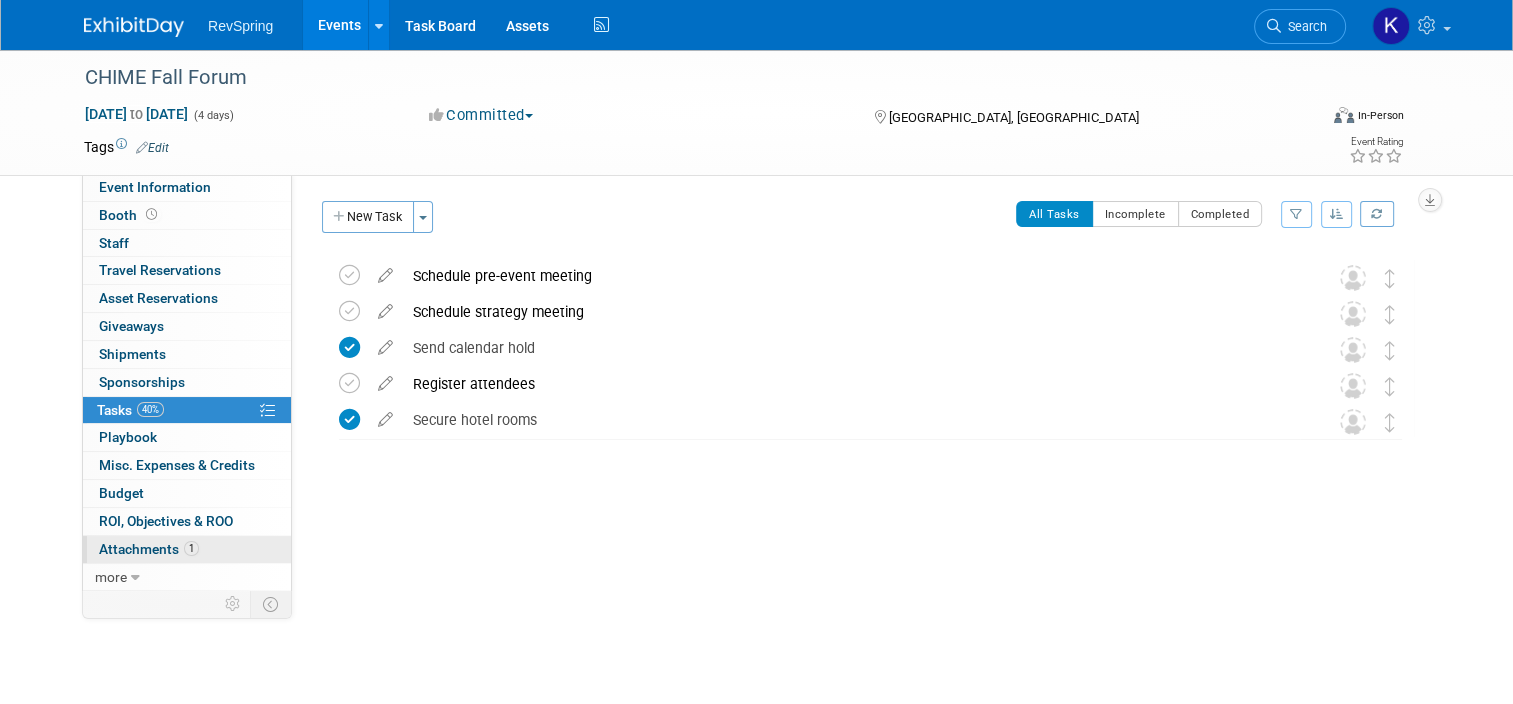 click on "1
Attachments 1" at bounding box center (187, 549) 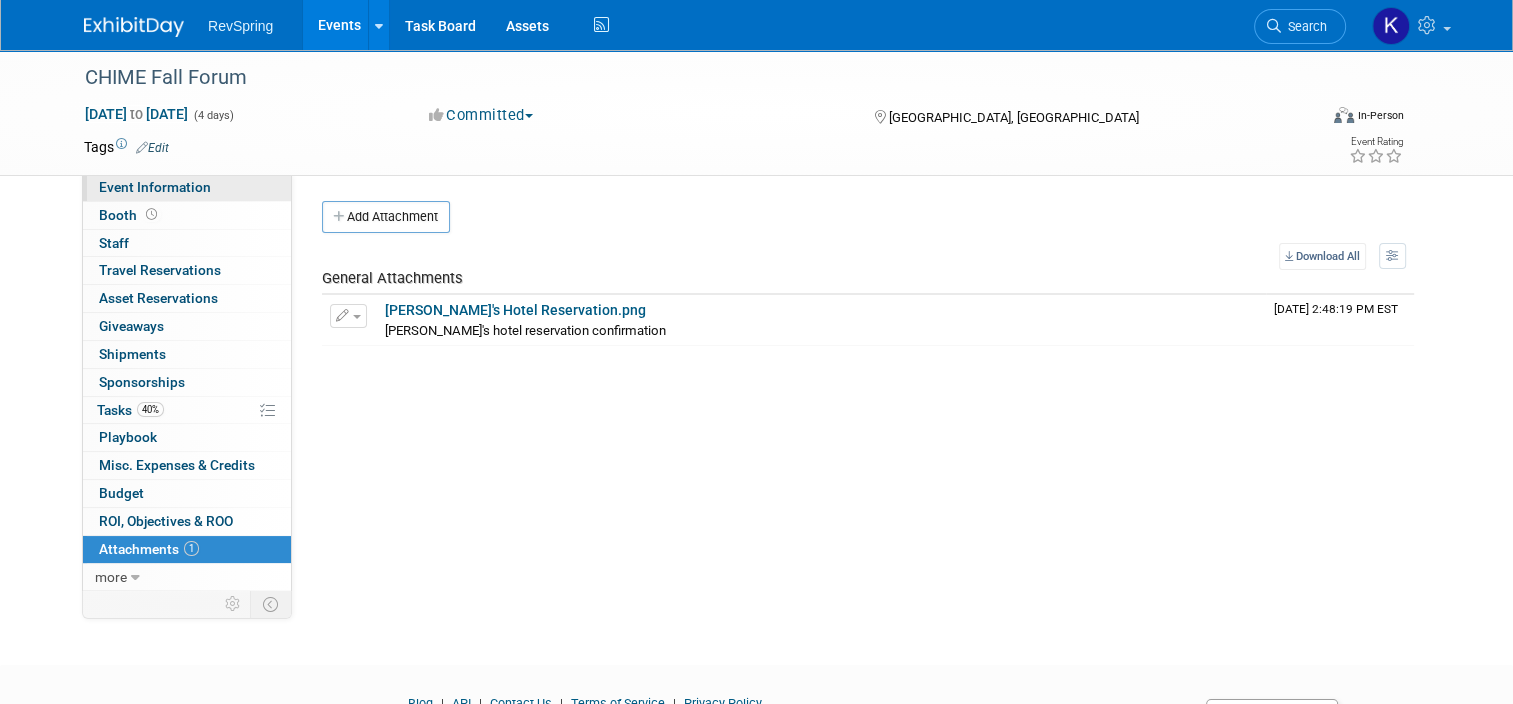 click on "Event Information" at bounding box center (187, 187) 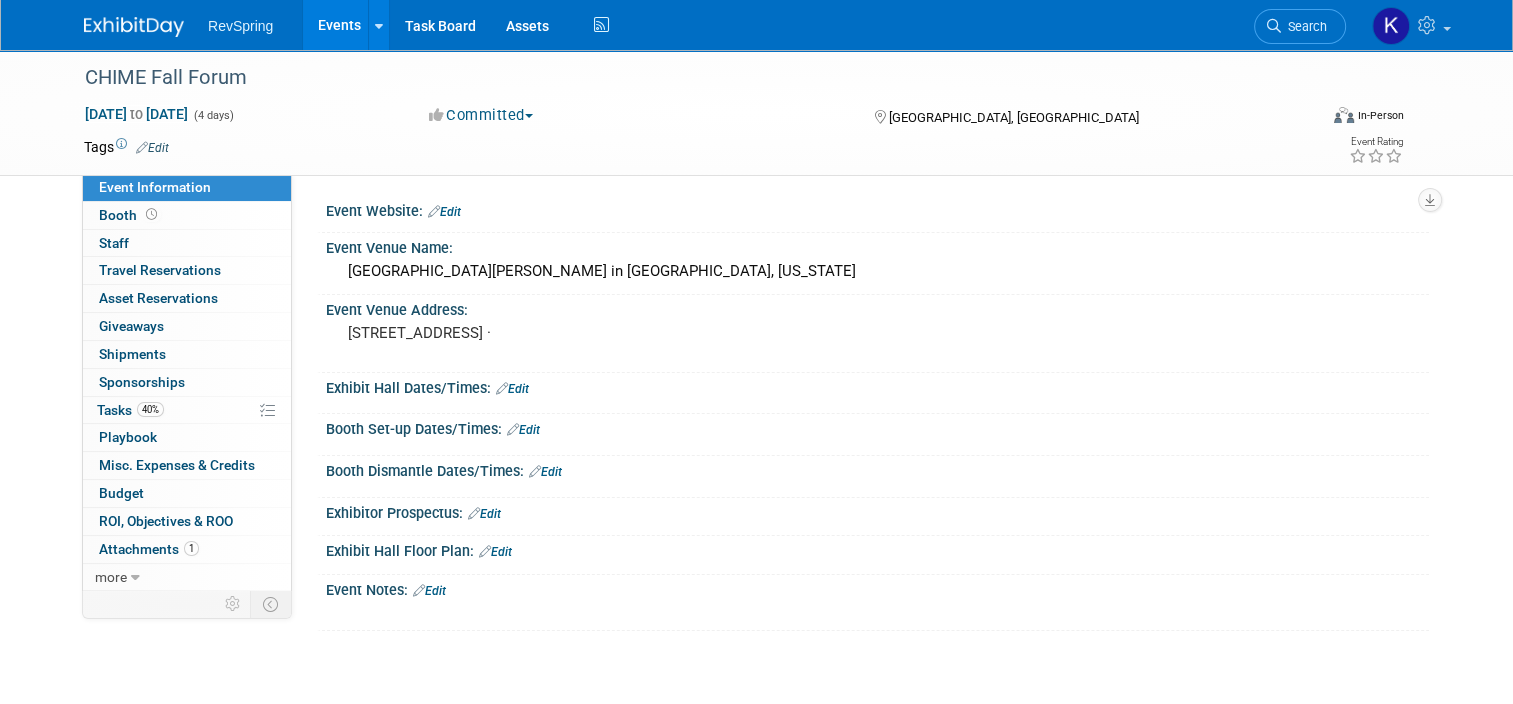 click on "Events" at bounding box center (339, 25) 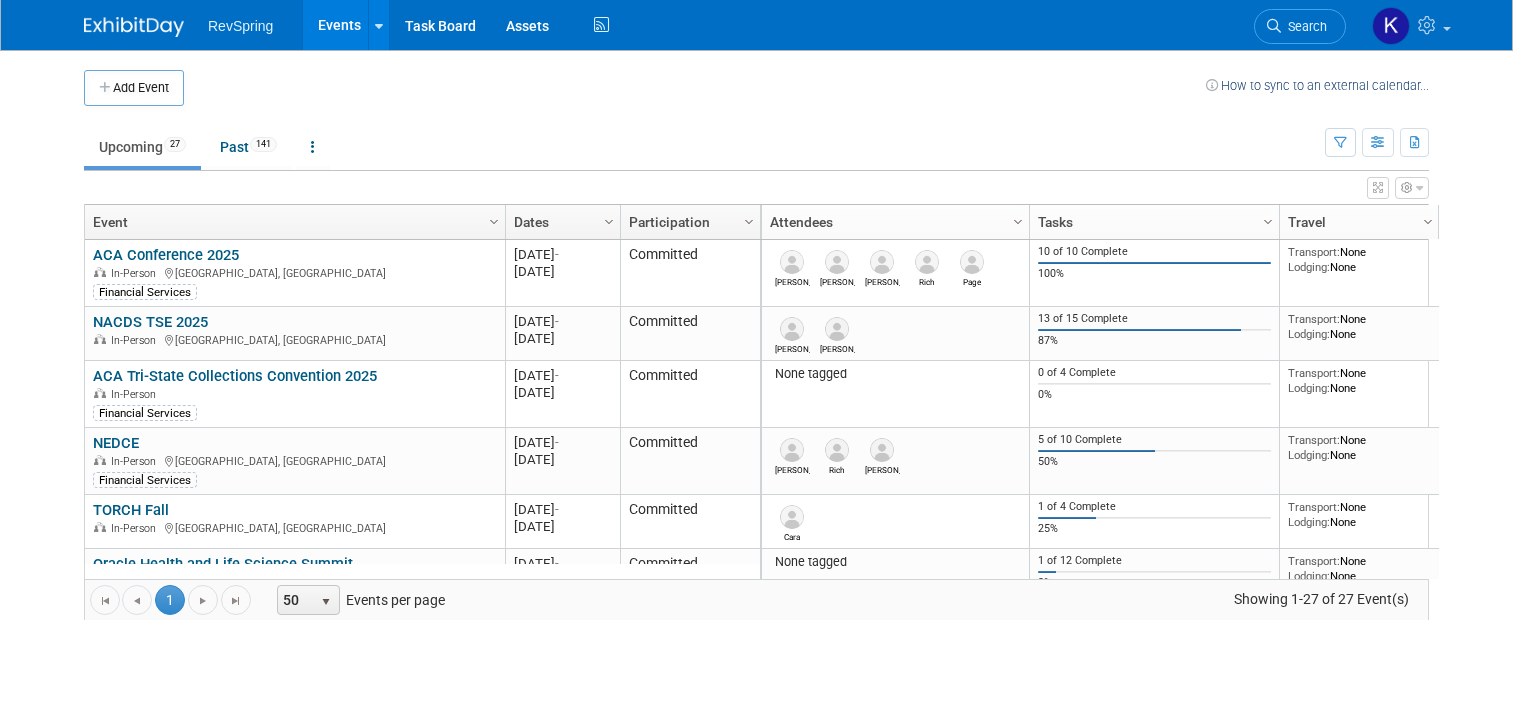 scroll, scrollTop: 0, scrollLeft: 0, axis: both 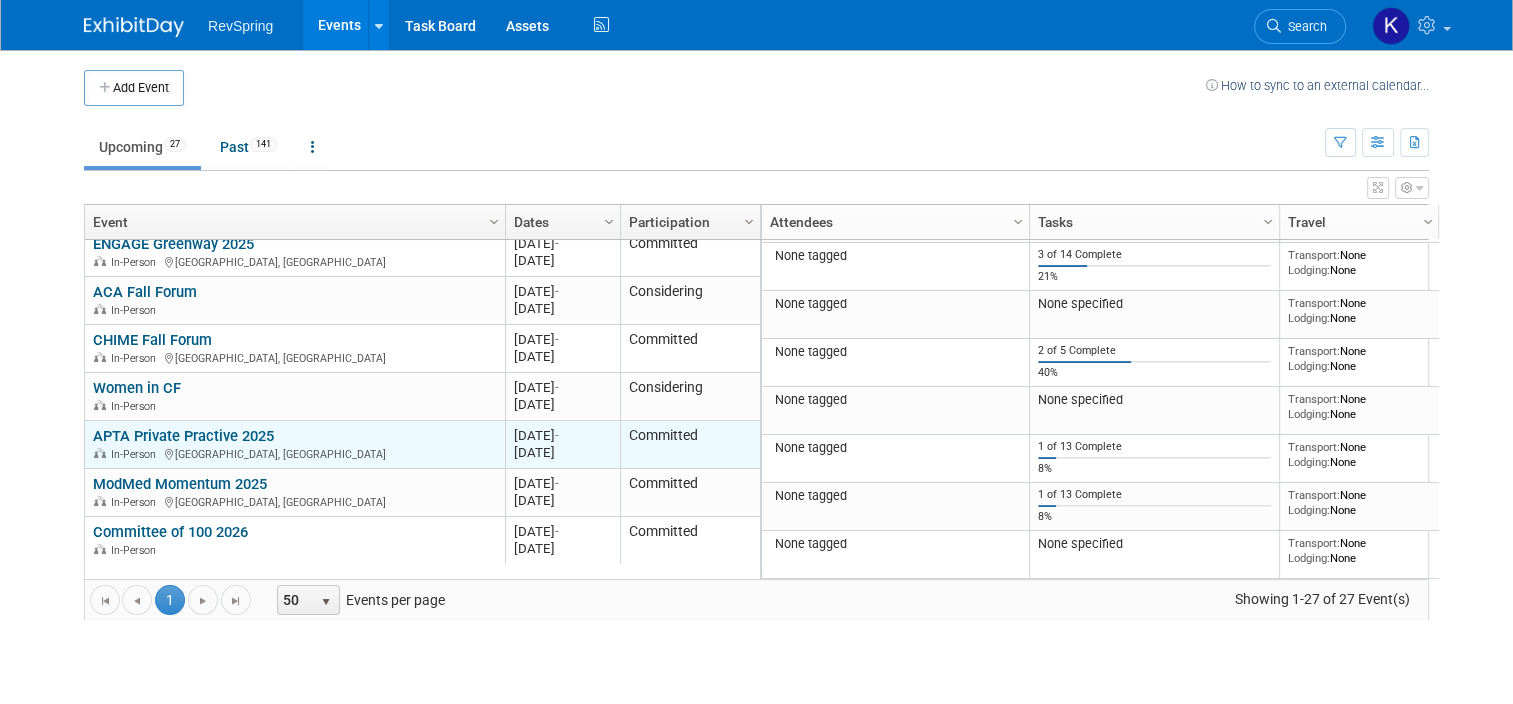 click on "APTA Private Practive 2025" at bounding box center [183, 436] 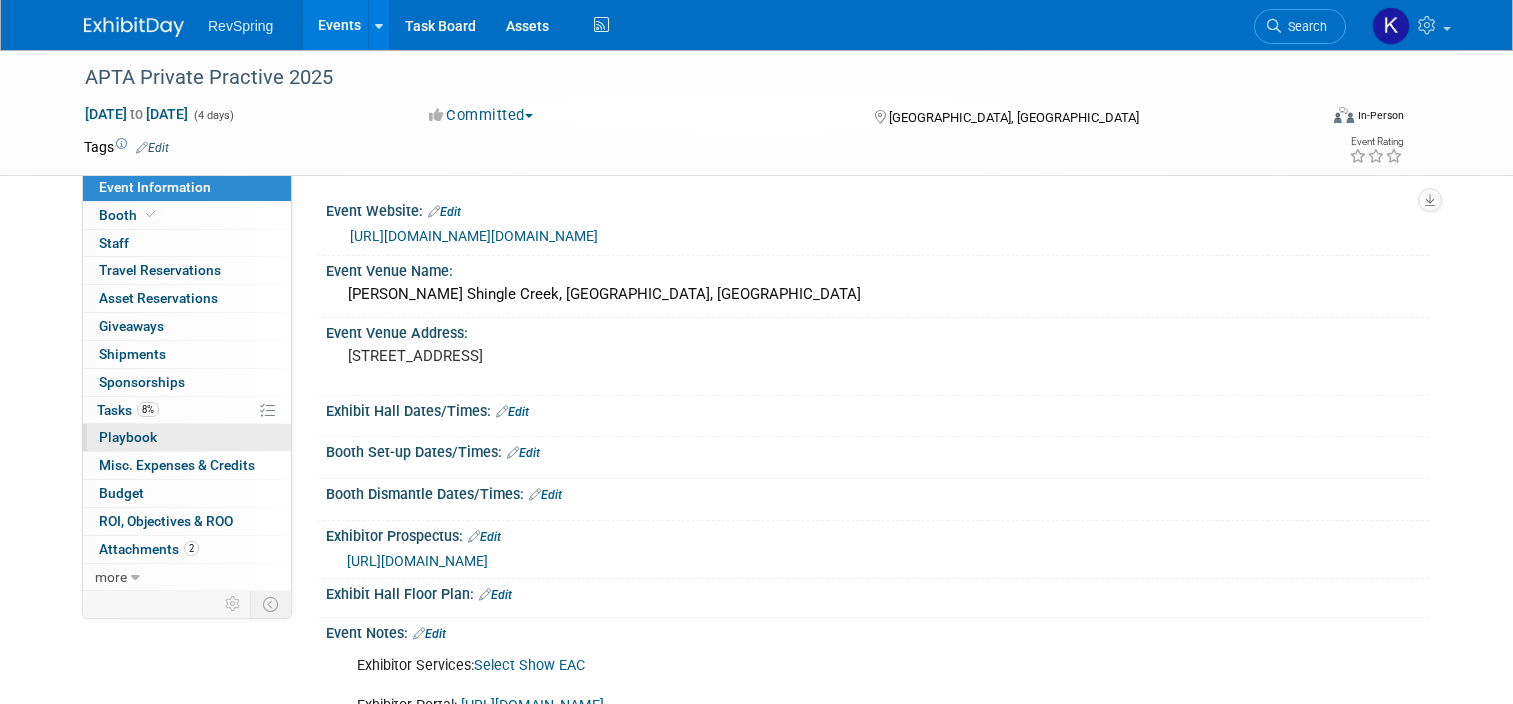 scroll, scrollTop: 0, scrollLeft: 0, axis: both 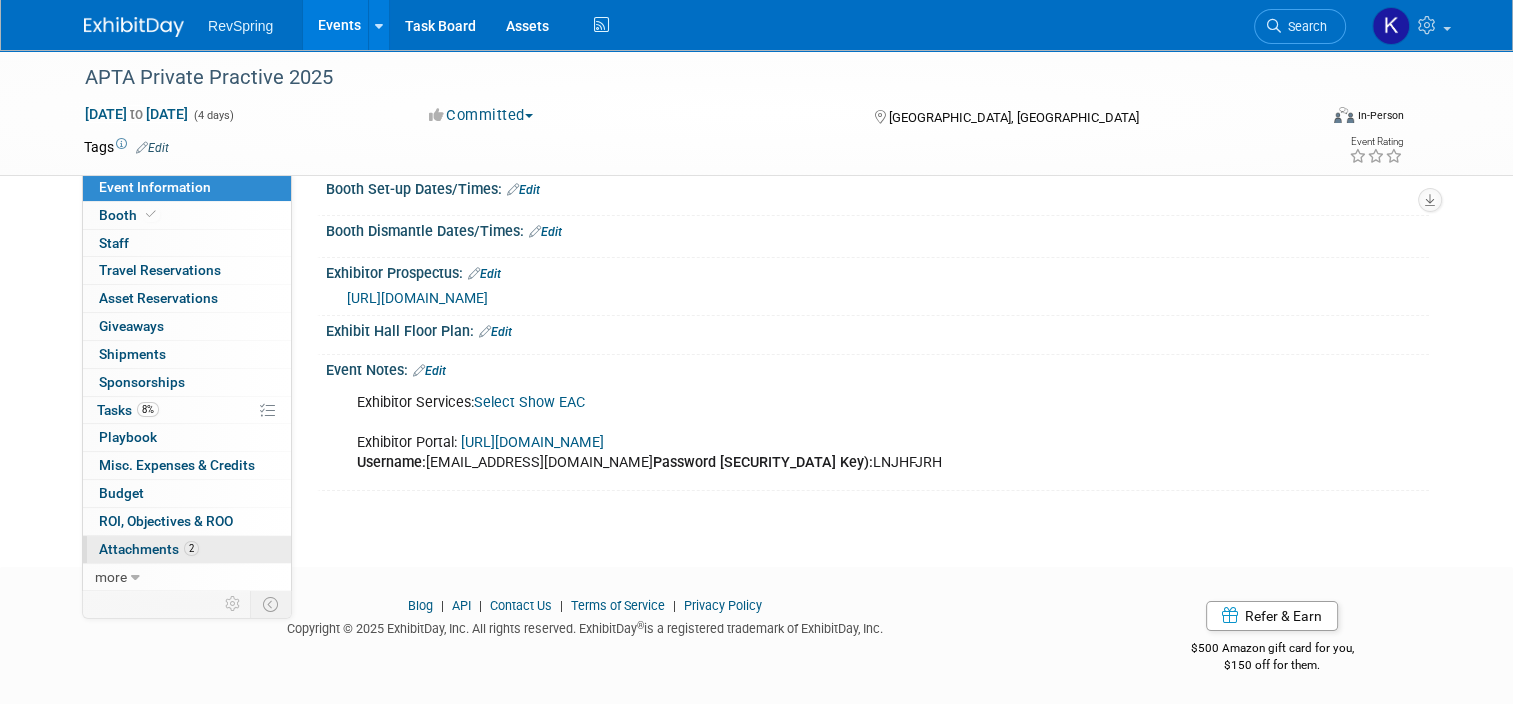 click on "2
Attachments 2" at bounding box center (187, 549) 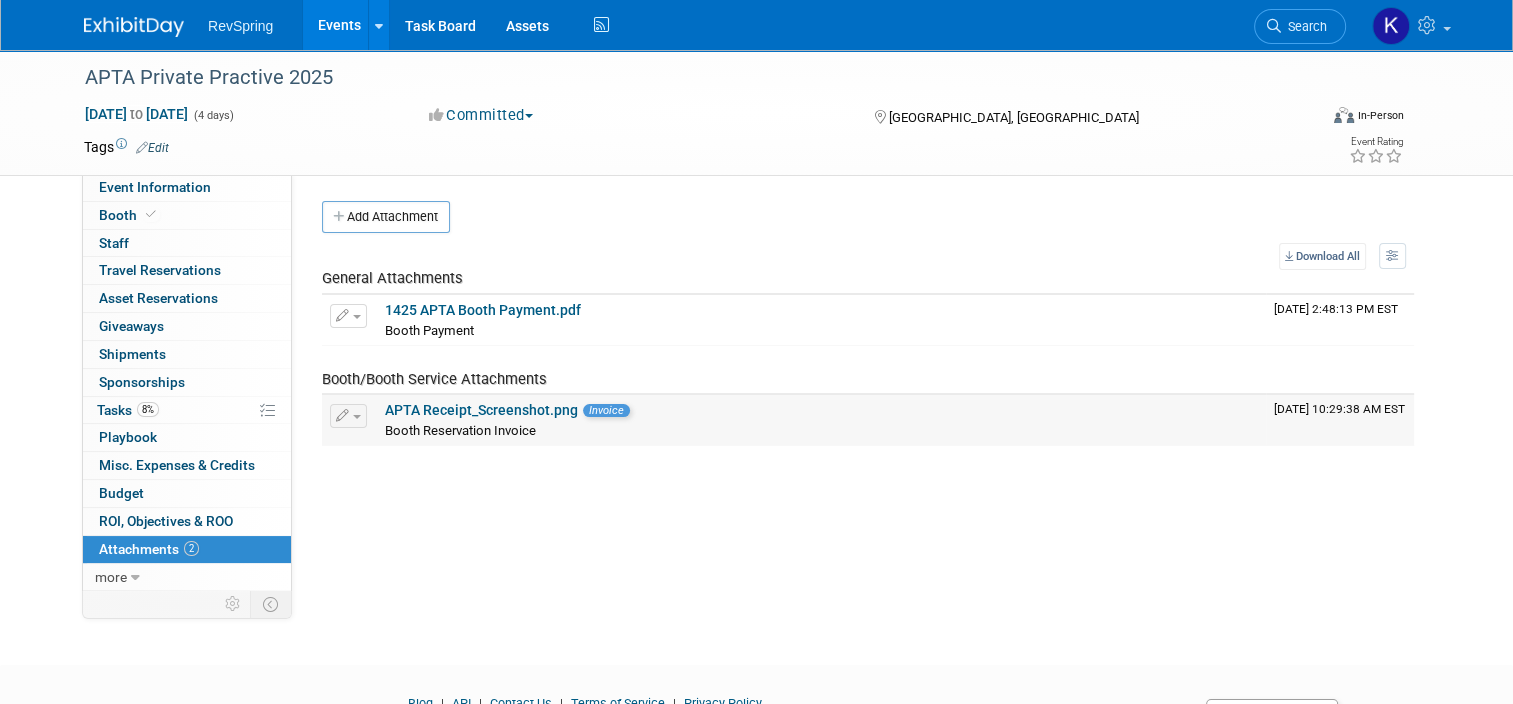 click on "APTA Receipt_Screenshot.png" at bounding box center (481, 410) 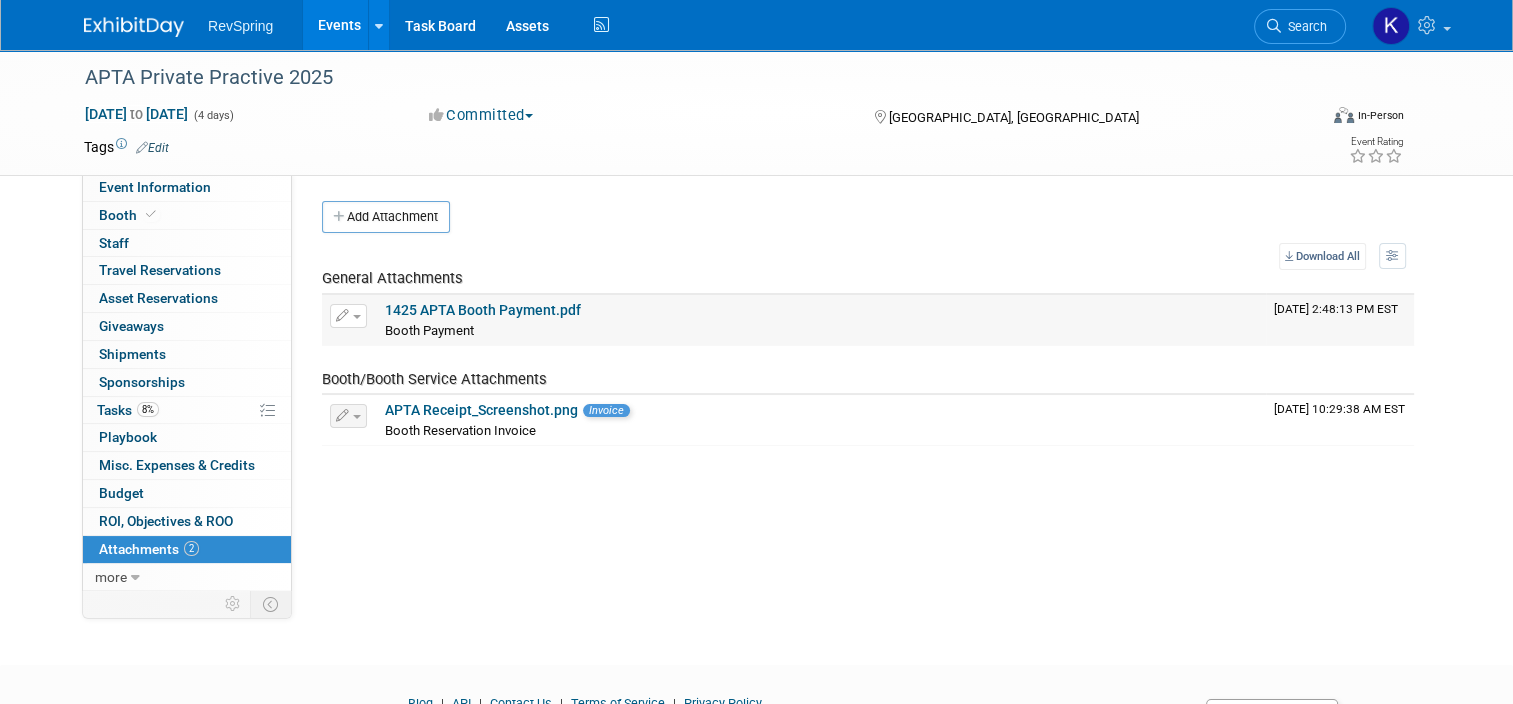 click on "1425 APTA Booth Payment.pdf" at bounding box center [483, 310] 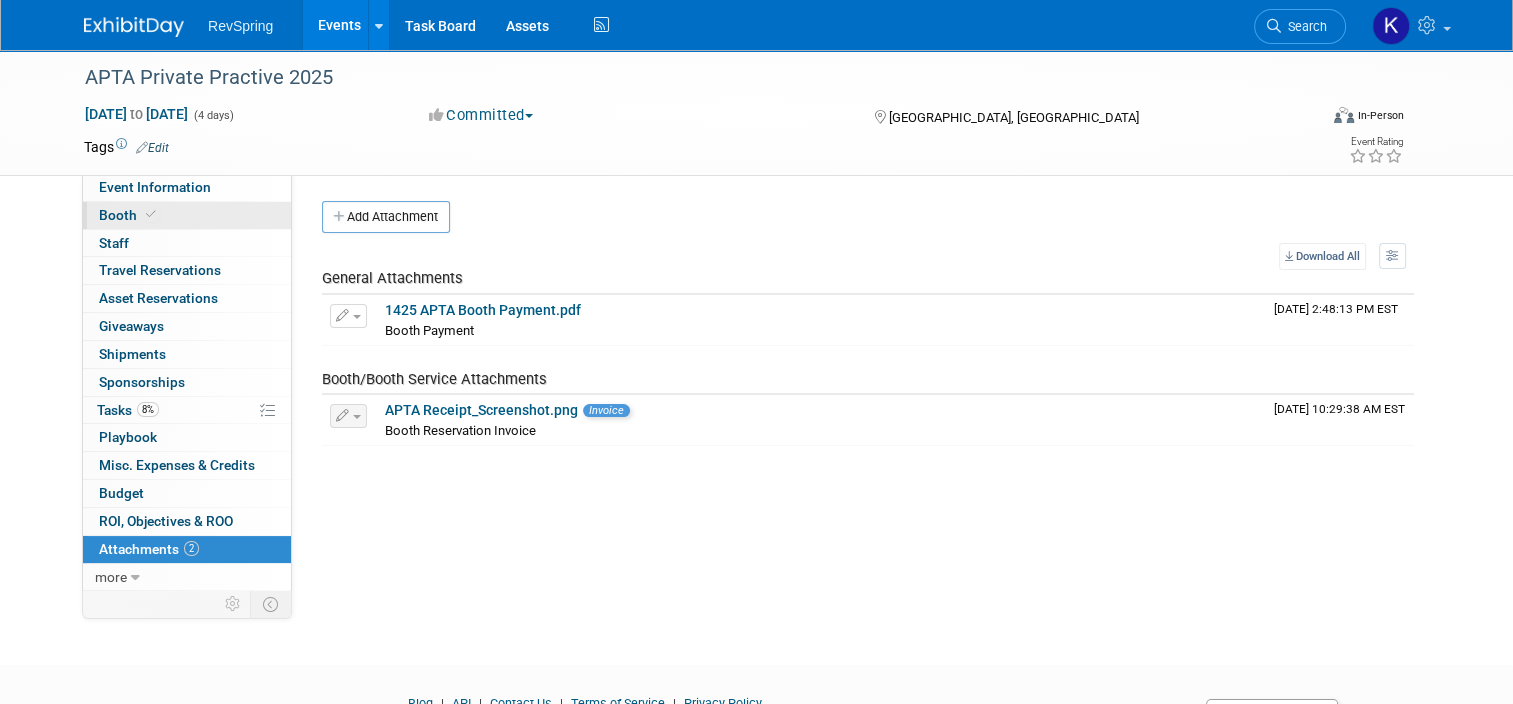 click on "Booth" at bounding box center [187, 215] 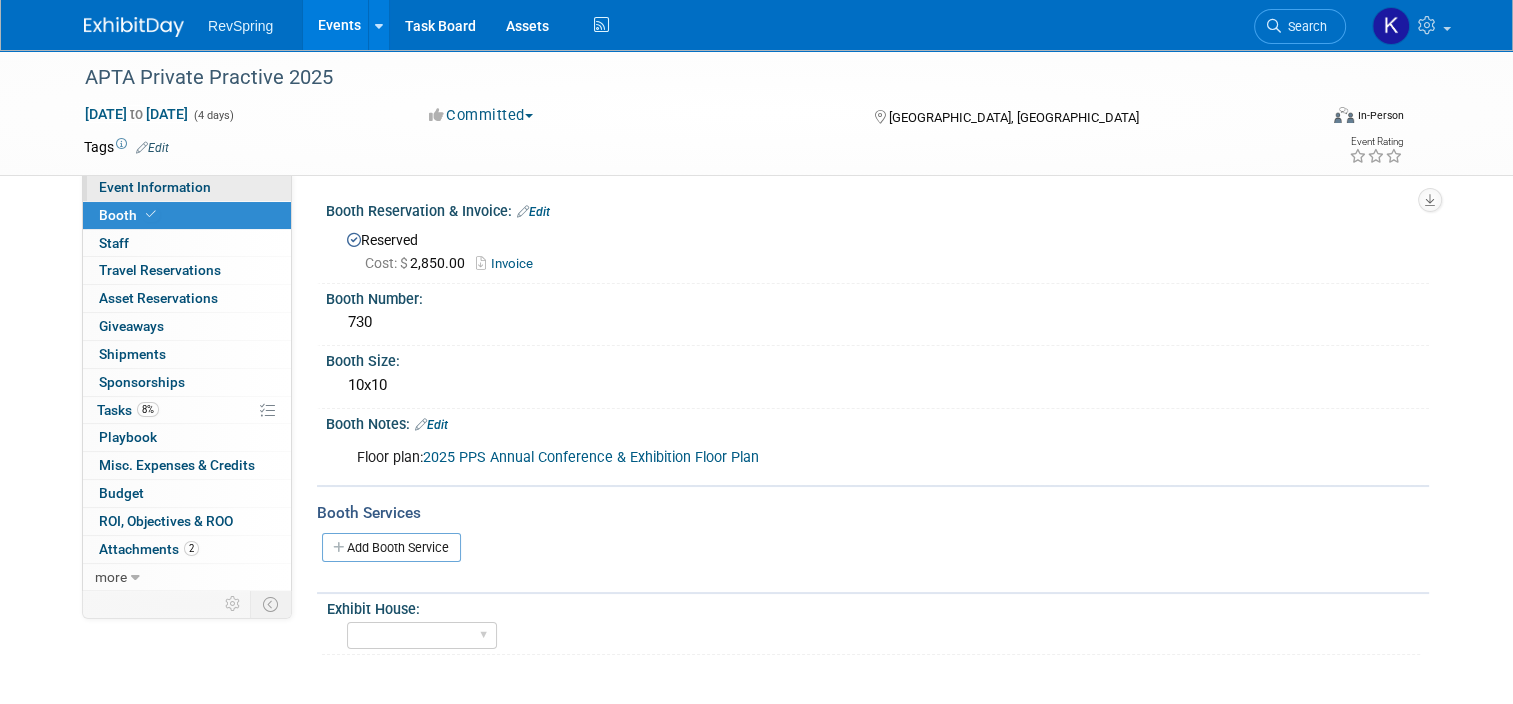 click on "Event Information" at bounding box center (155, 187) 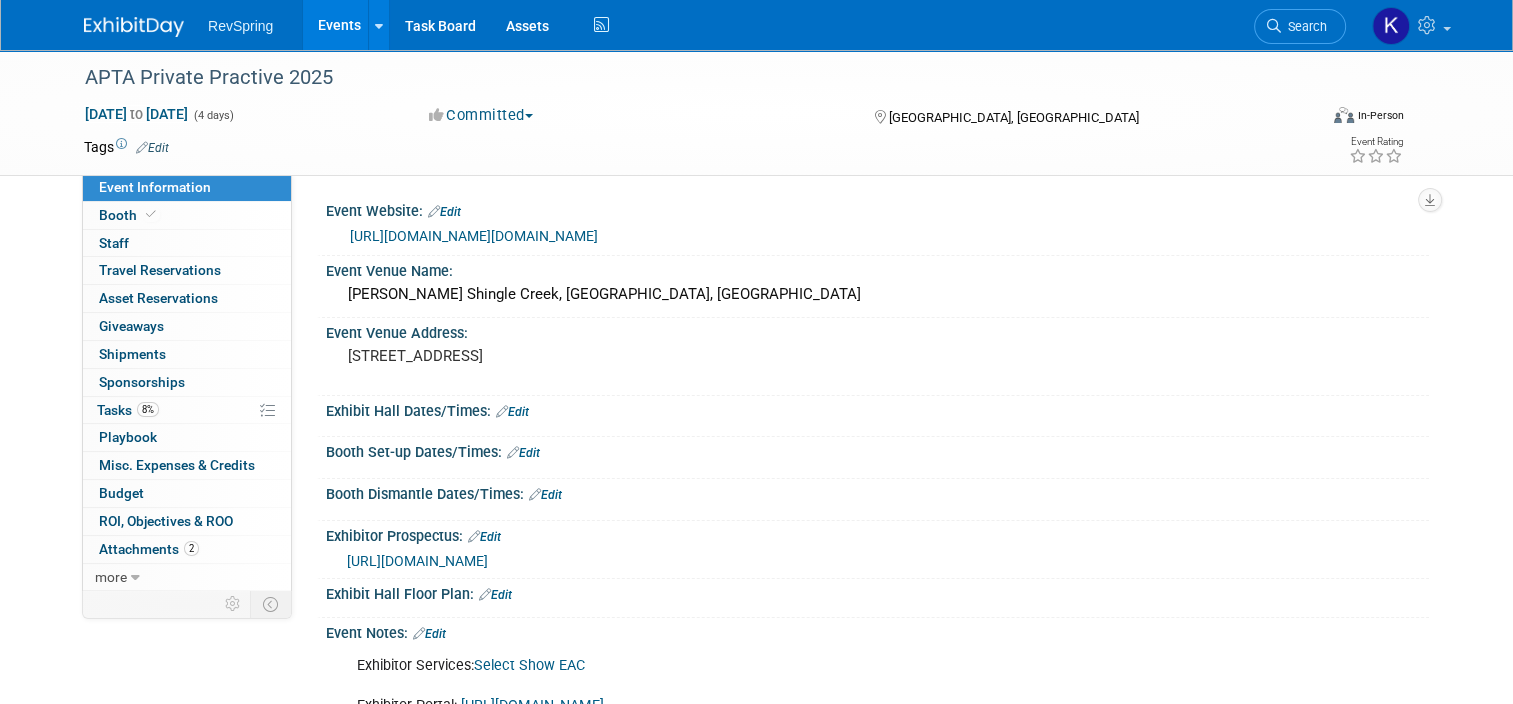 scroll, scrollTop: 263, scrollLeft: 0, axis: vertical 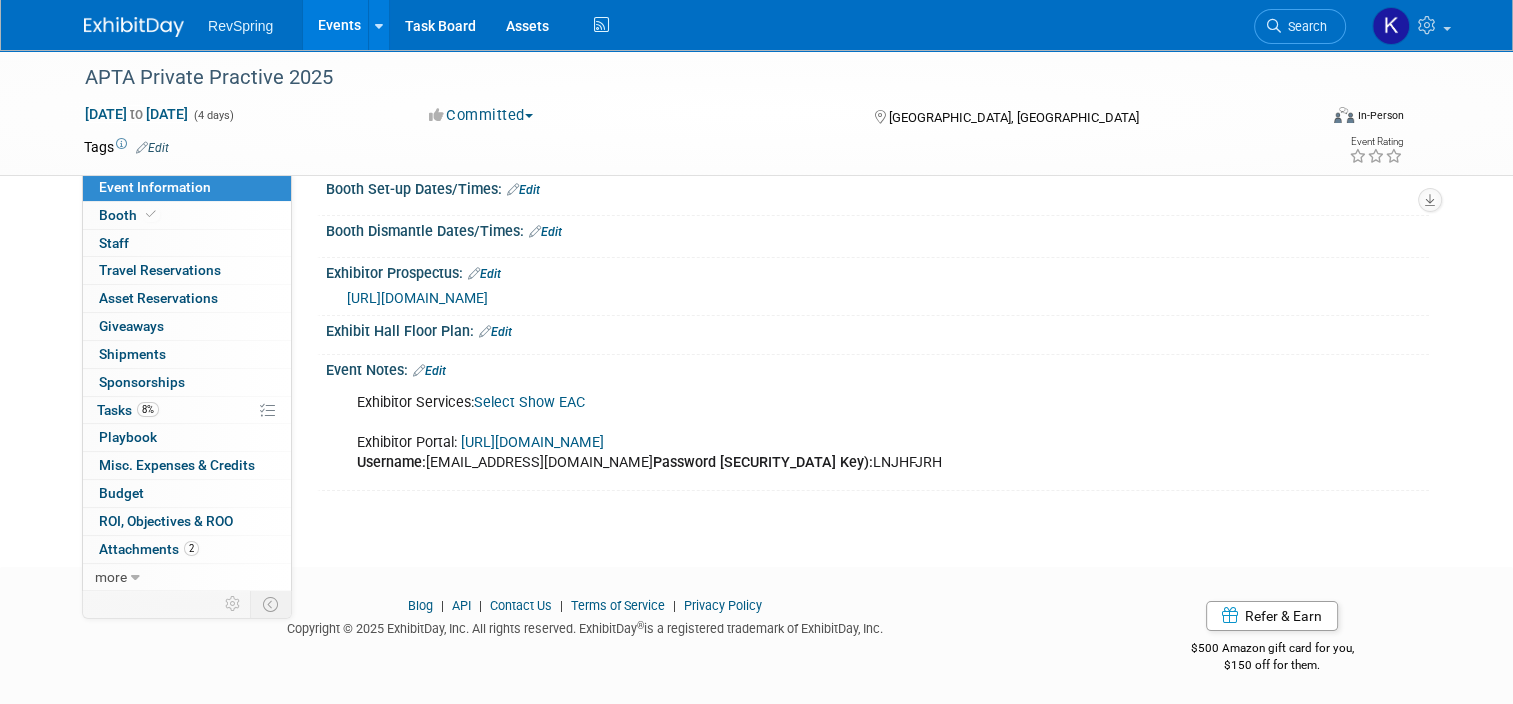 click on "[URL][DOMAIN_NAME]" at bounding box center (532, 442) 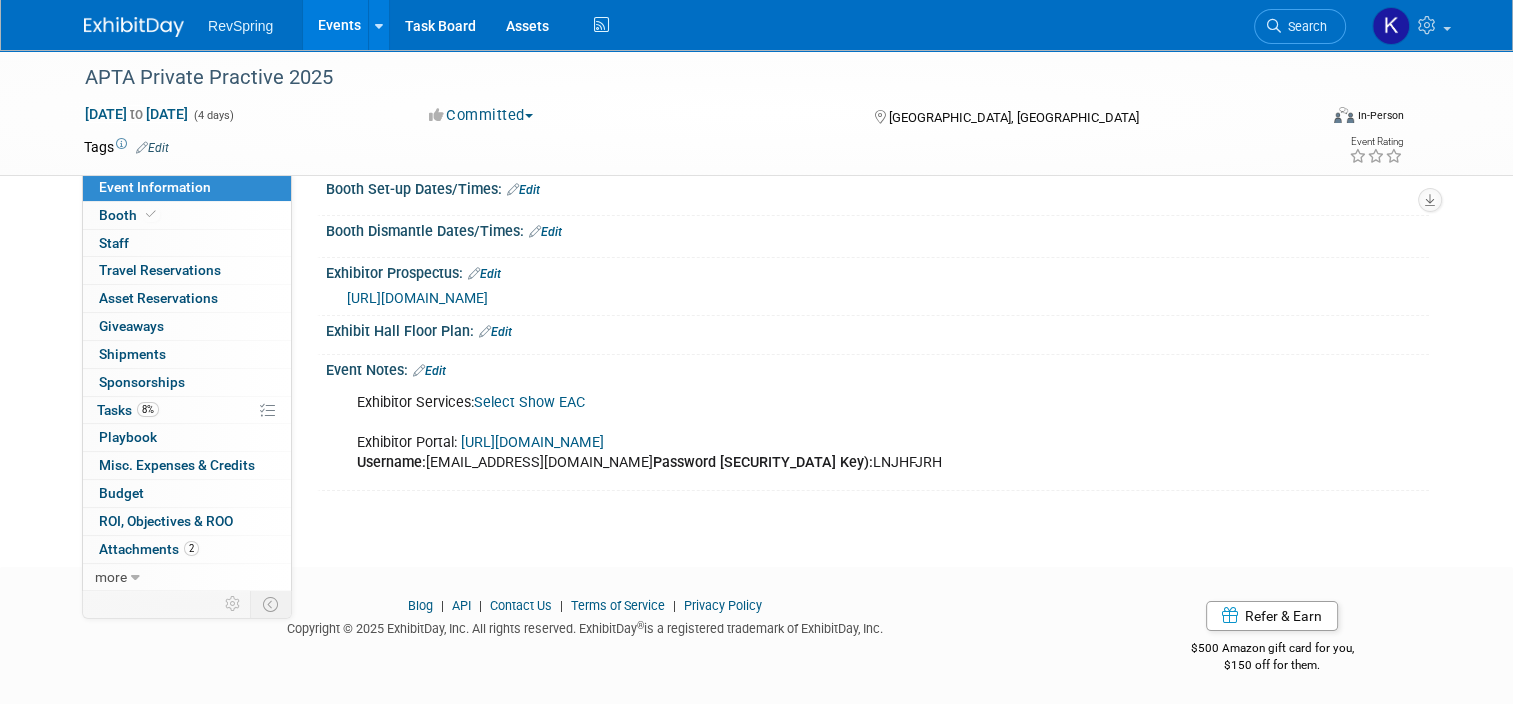 click on "Events" at bounding box center [339, 25] 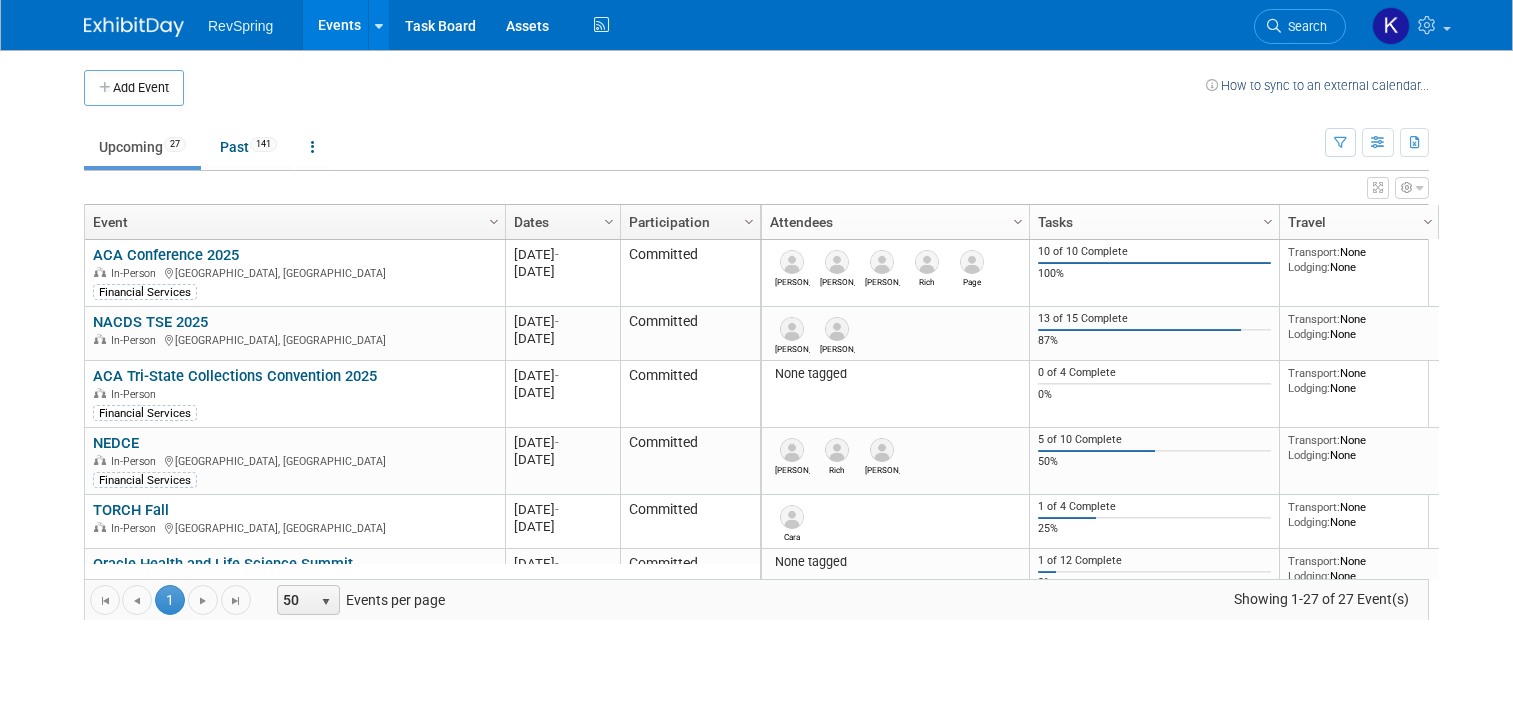 scroll, scrollTop: 0, scrollLeft: 0, axis: both 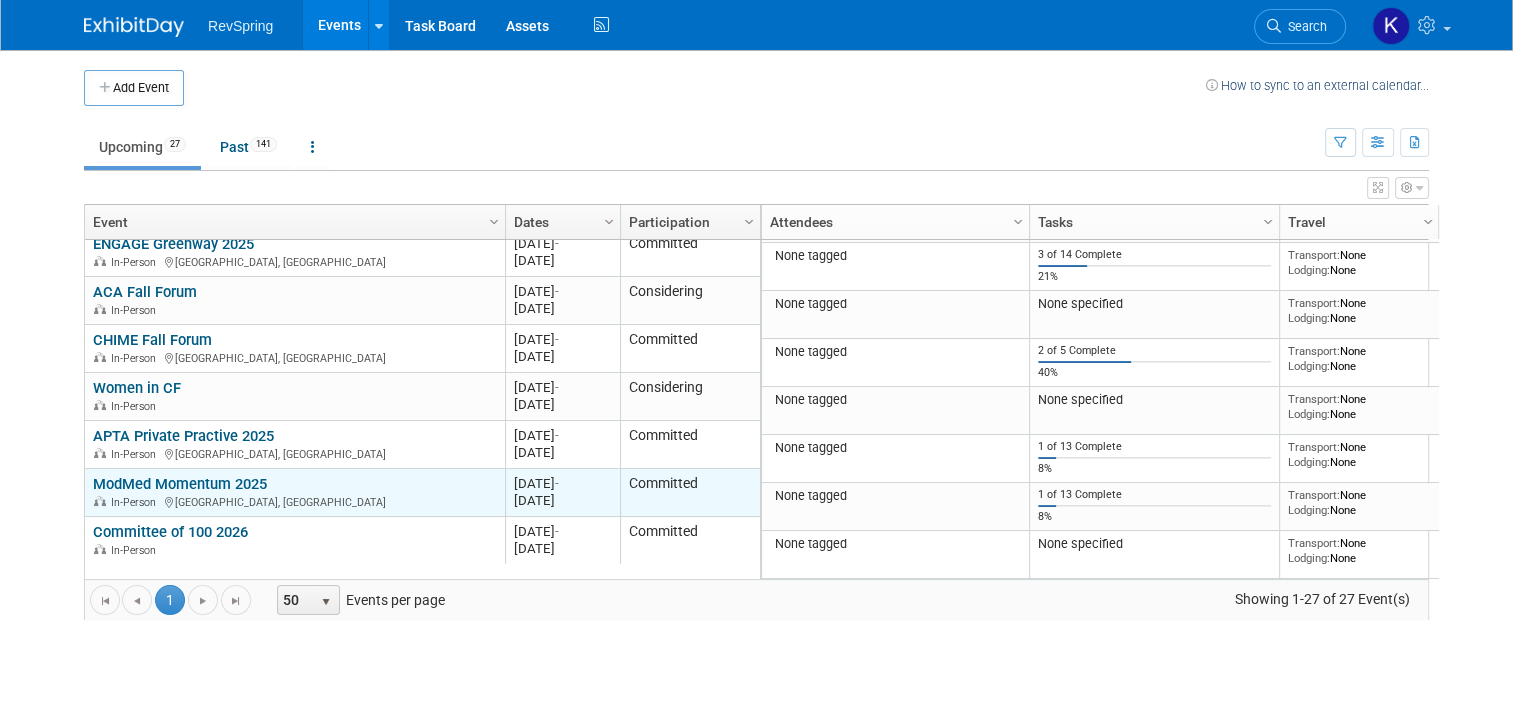 click on "ModMed Momentum 2025" at bounding box center (180, 484) 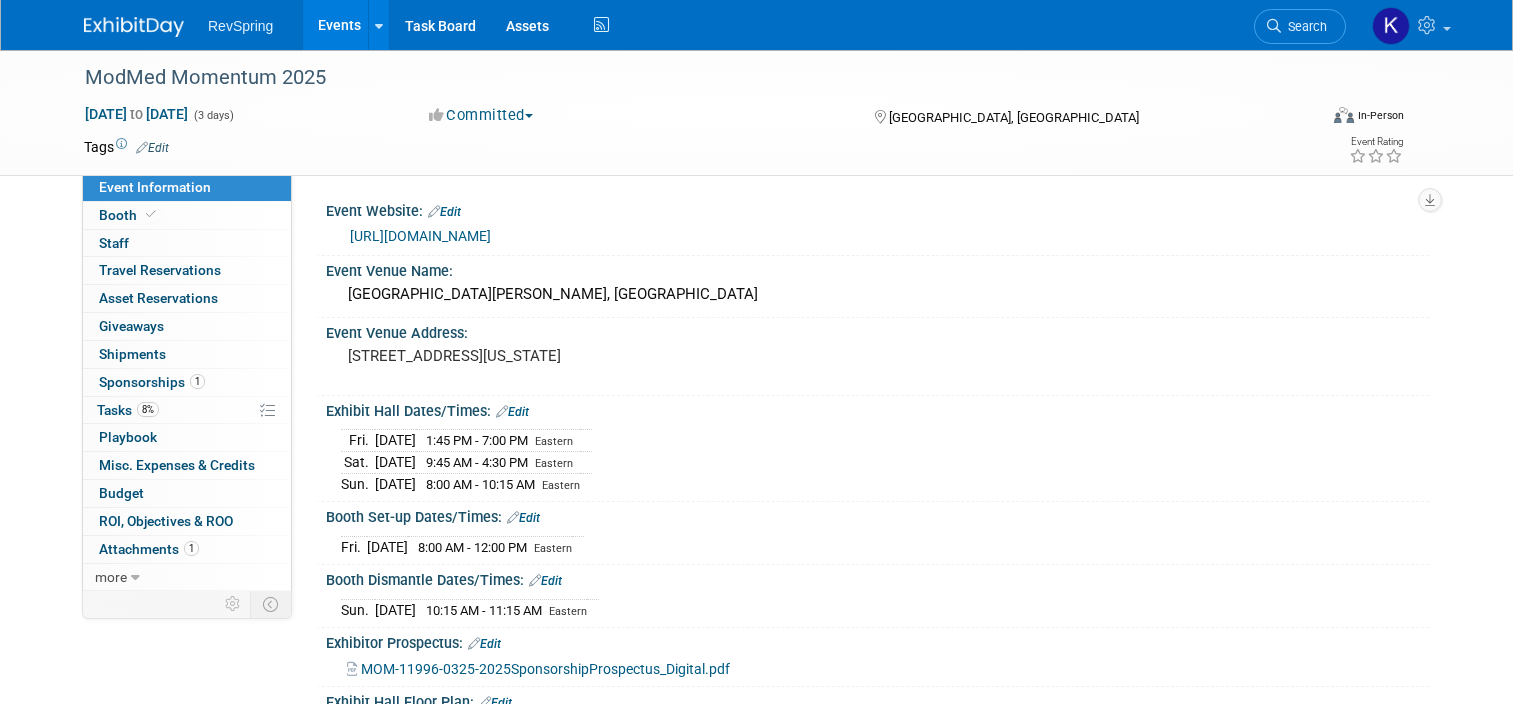 scroll, scrollTop: 0, scrollLeft: 0, axis: both 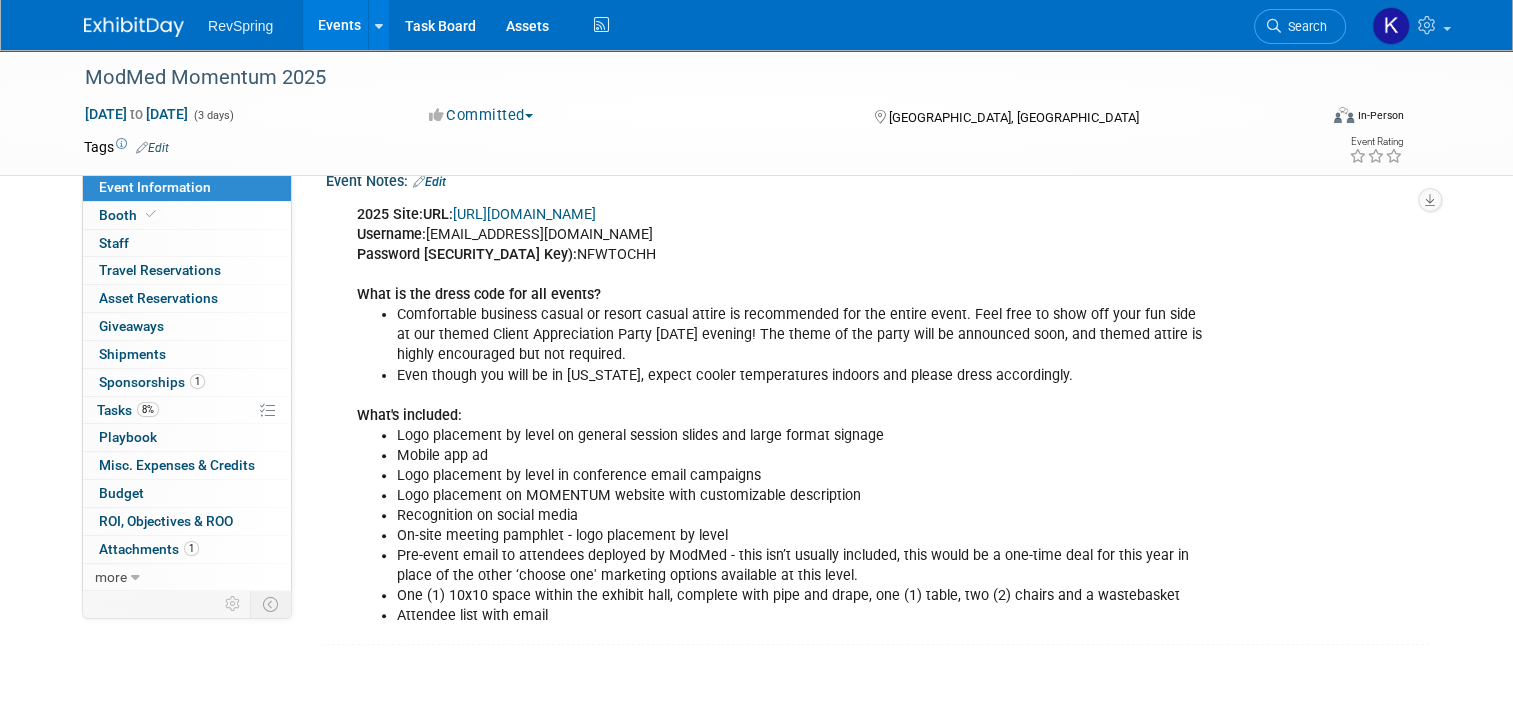 click on "Pre-event email to attendees deployed by ModMed - this isn’t usually included, this would be a one-time deal for this year in place of the other ‘choose one' marketing options available at this level." at bounding box center (800, 566) 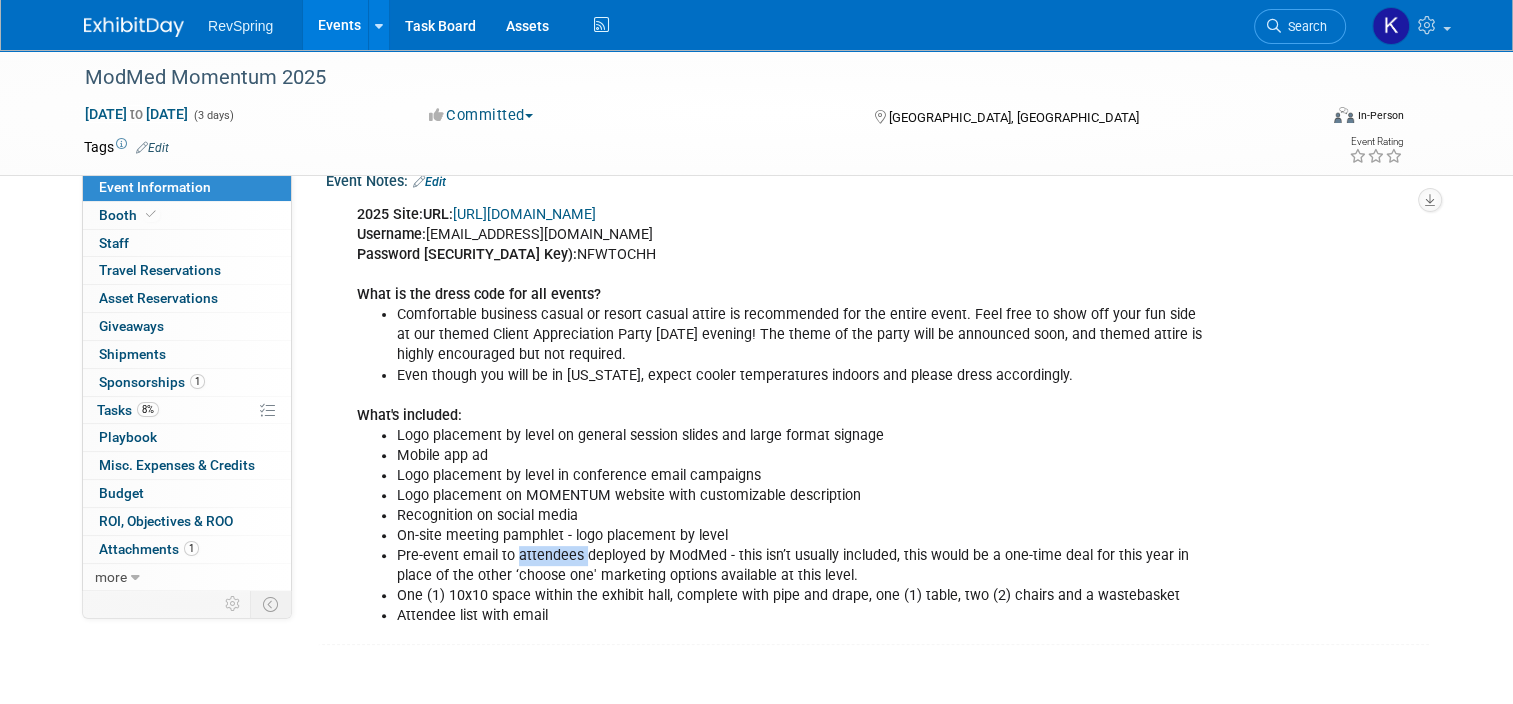 click on "Pre-event email to attendees deployed by ModMed - this isn’t usually included, this would be a one-time deal for this year in place of the other ‘choose one' marketing options available at this level." at bounding box center [800, 566] 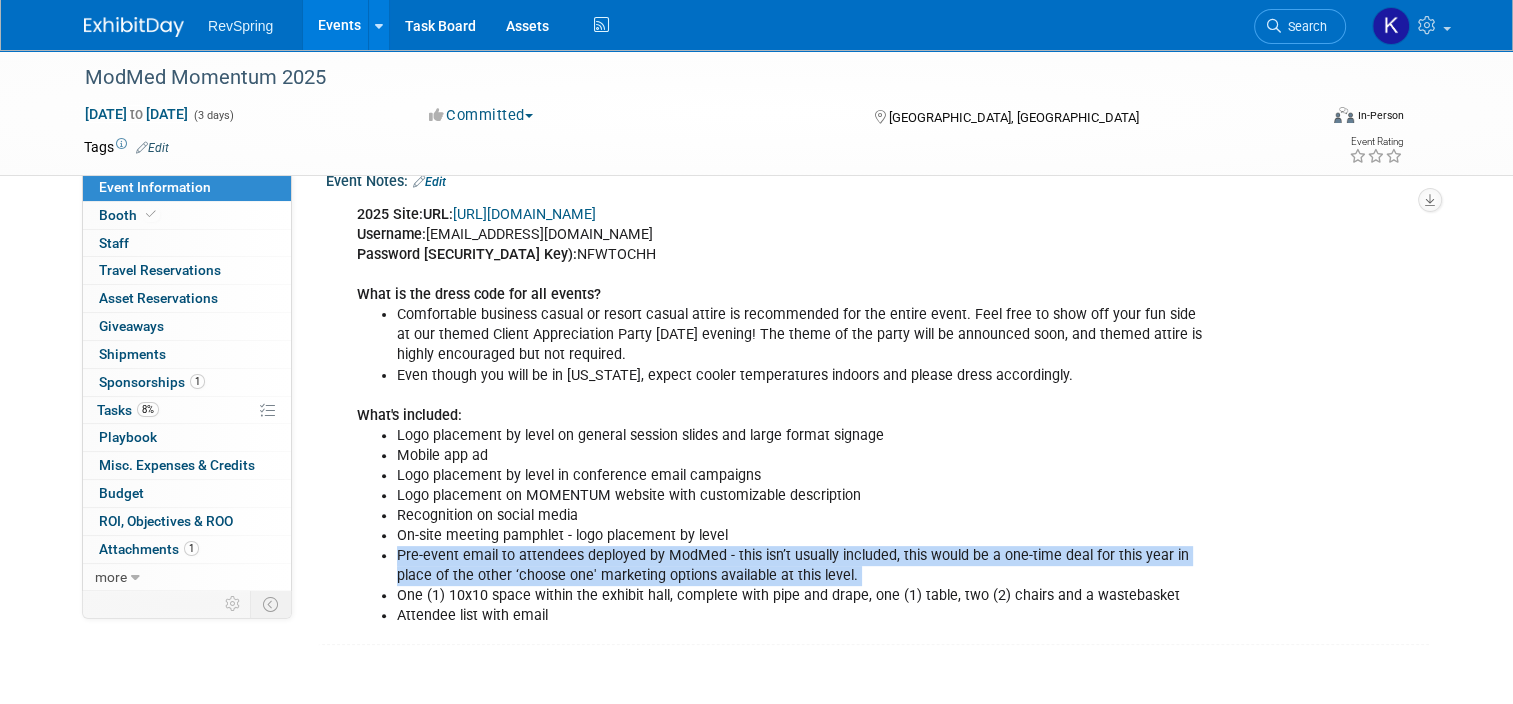 click on "Pre-event email to attendees deployed by ModMed - this isn’t usually included, this would be a one-time deal for this year in place of the other ‘choose one' marketing options available at this level." at bounding box center (800, 566) 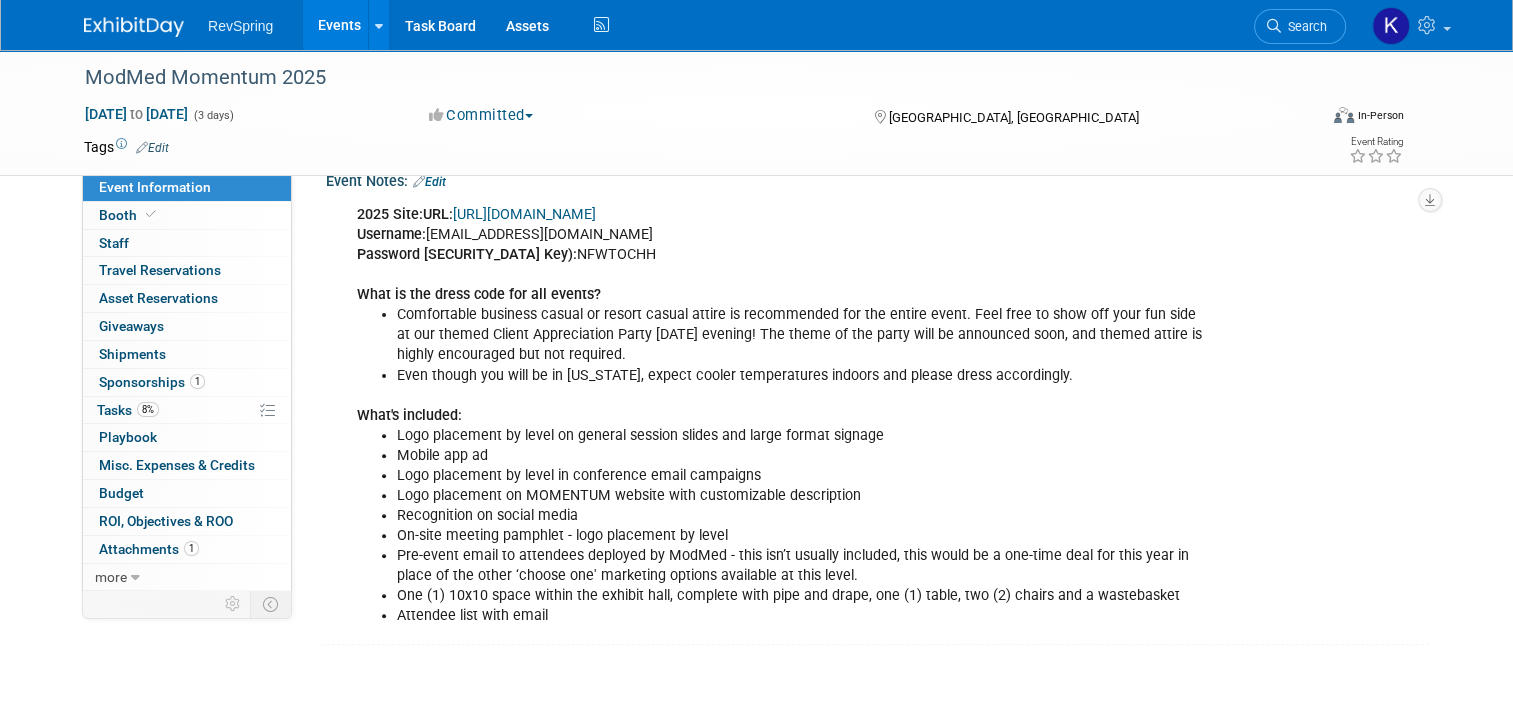 drag, startPoint x: 509, startPoint y: 552, endPoint x: 452, endPoint y: 536, distance: 59.20304 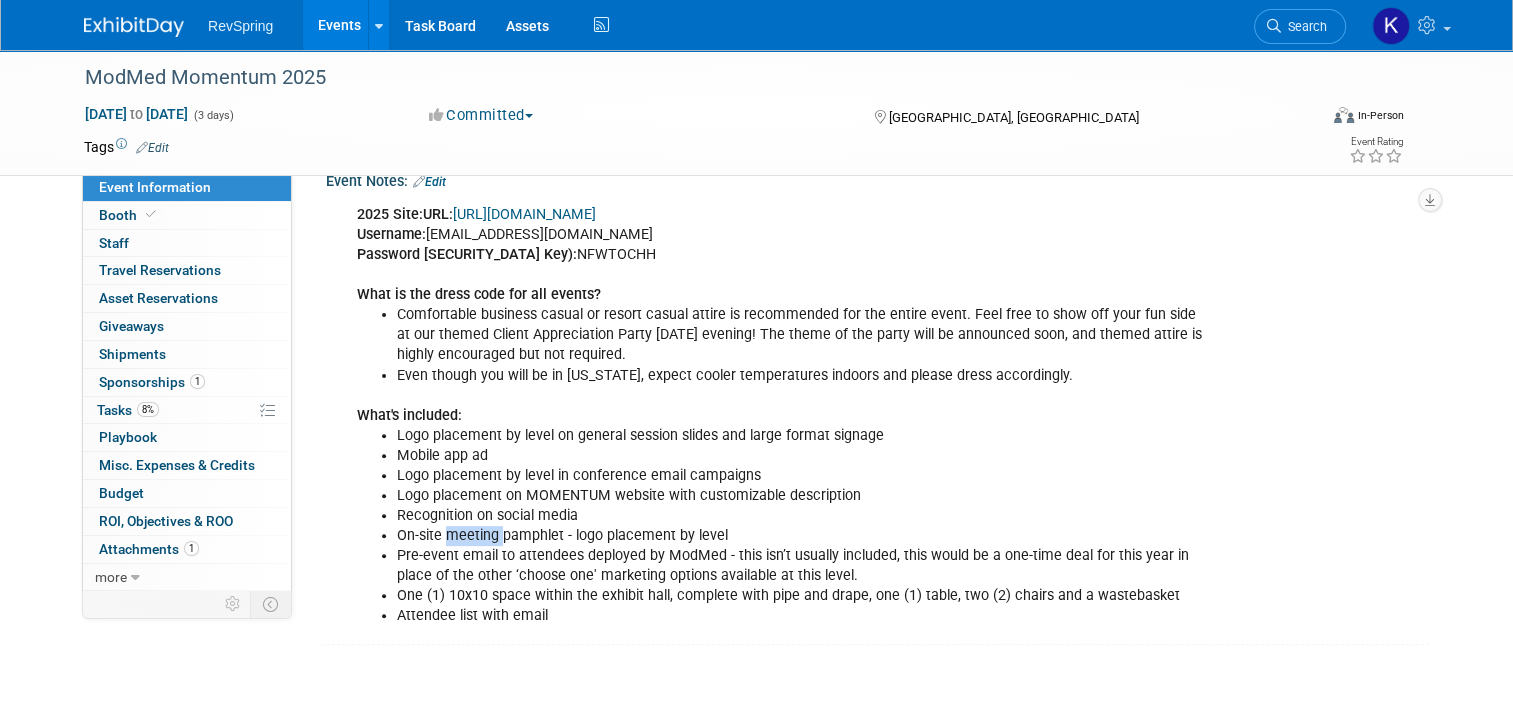 click on "On-site meeting pamphlet - logo placement by level" at bounding box center (800, 536) 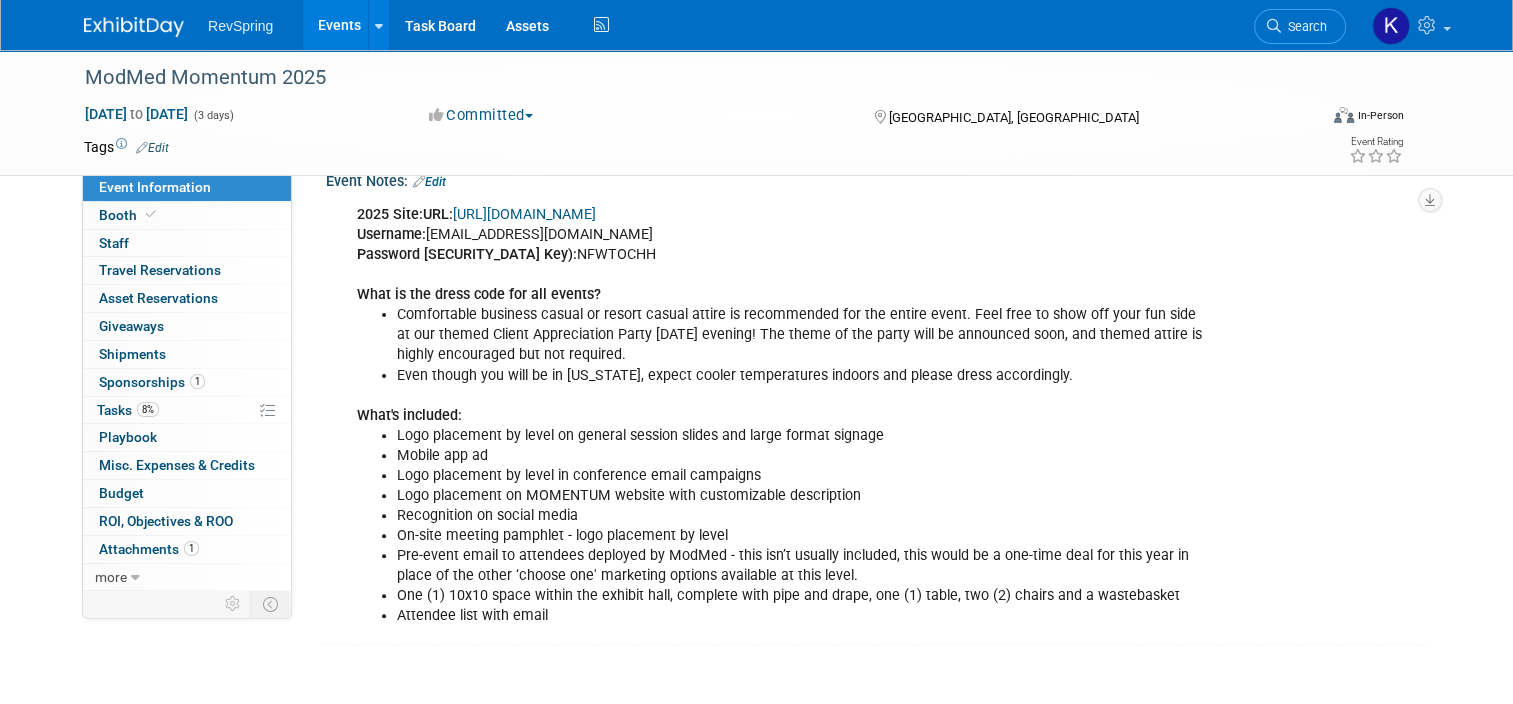 drag, startPoint x: 452, startPoint y: 536, endPoint x: 413, endPoint y: 531, distance: 39.319206 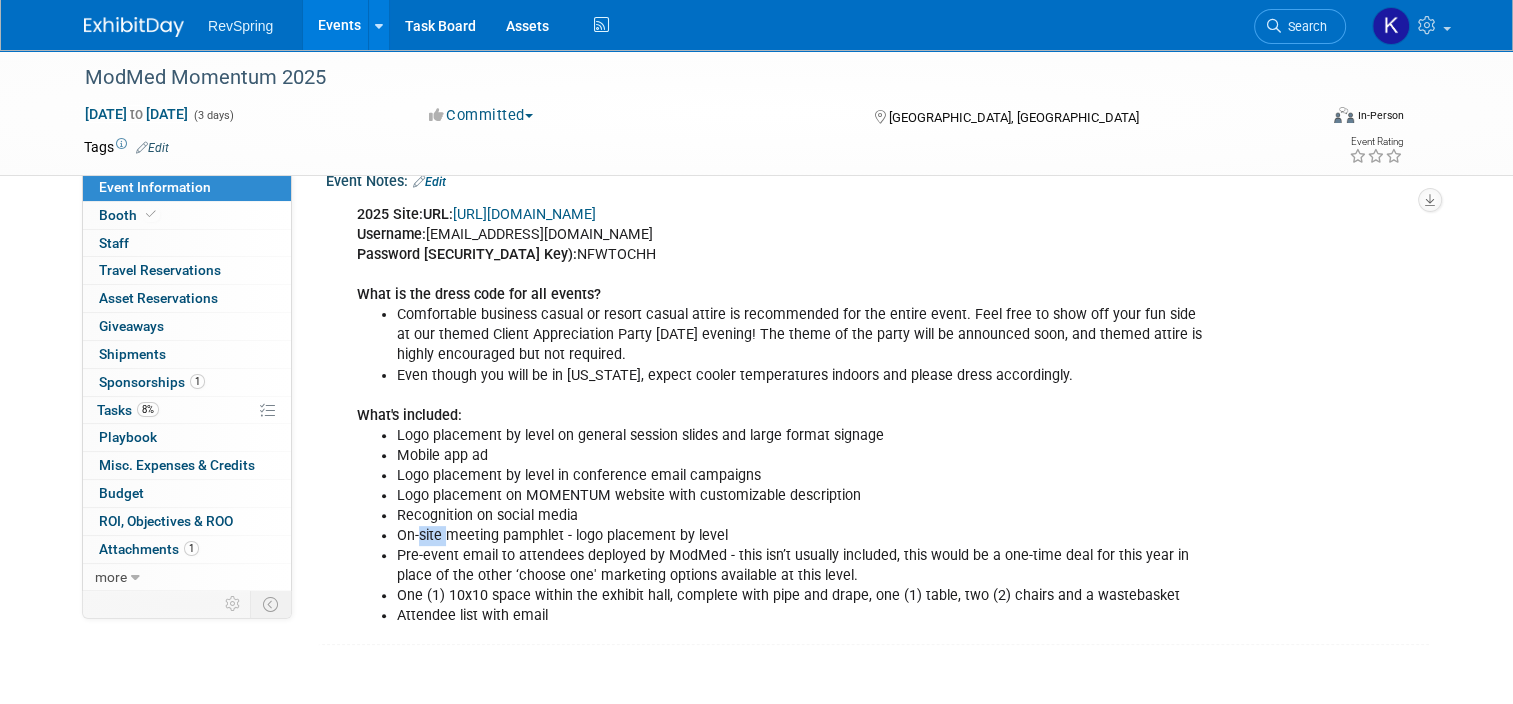 click on "On-site meeting pamphlet - logo placement by level" at bounding box center [800, 536] 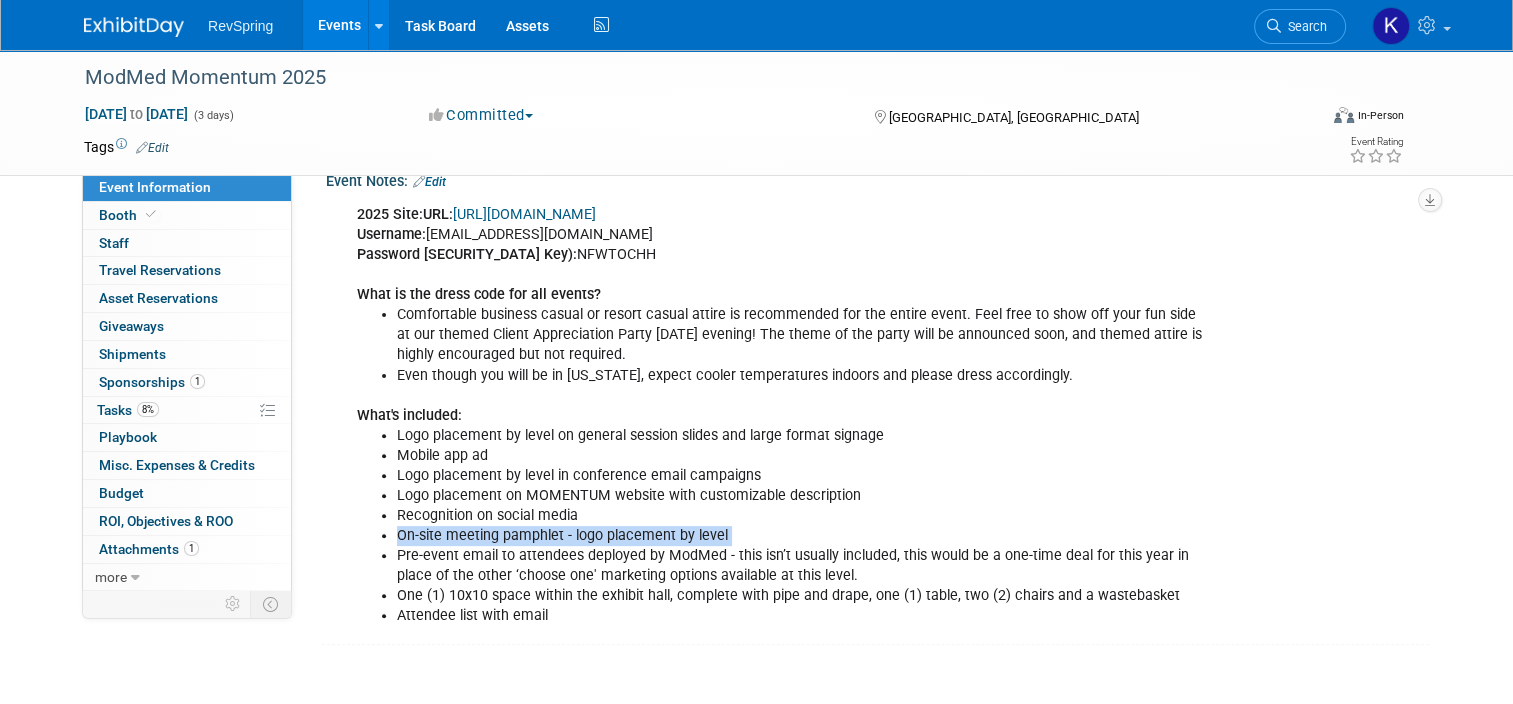 click on "On-site meeting pamphlet - logo placement by level" at bounding box center [800, 536] 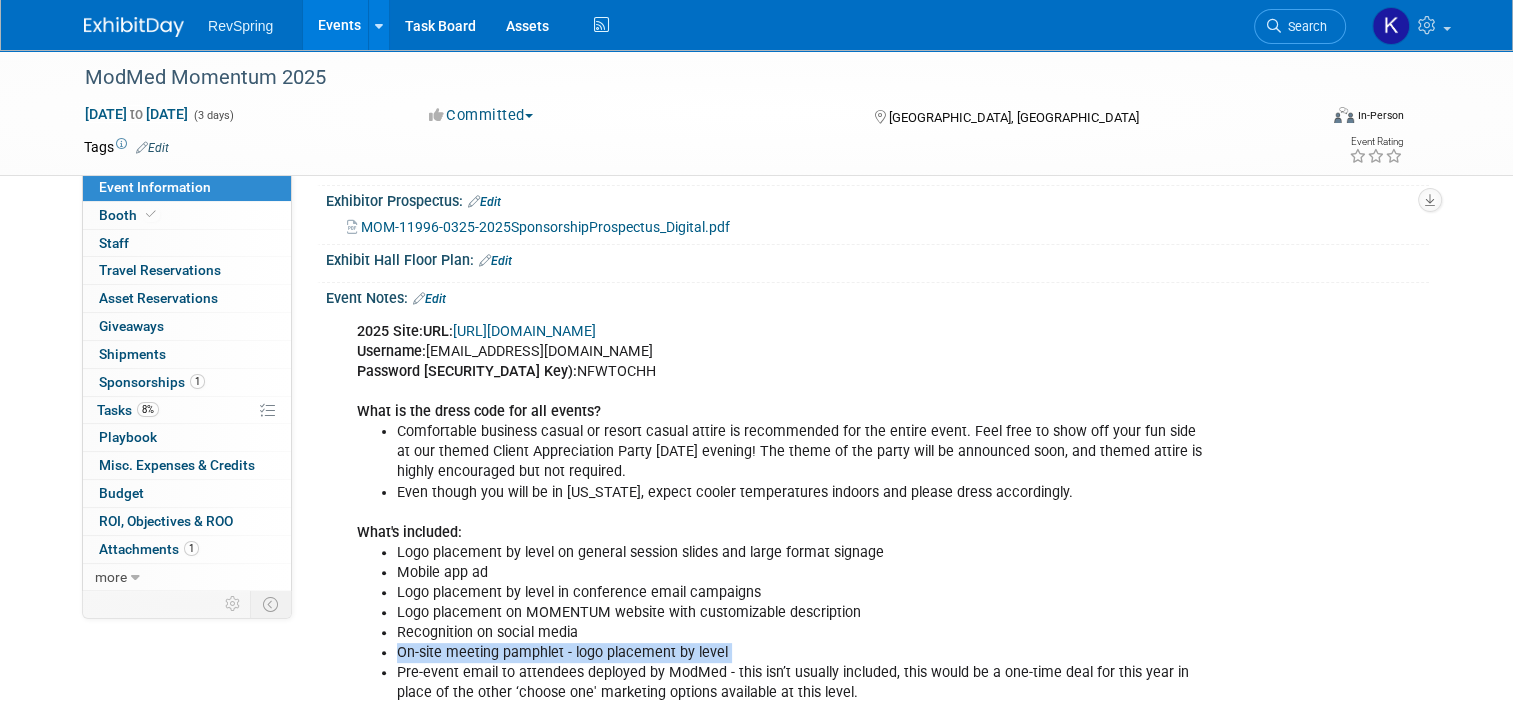 scroll, scrollTop: 440, scrollLeft: 0, axis: vertical 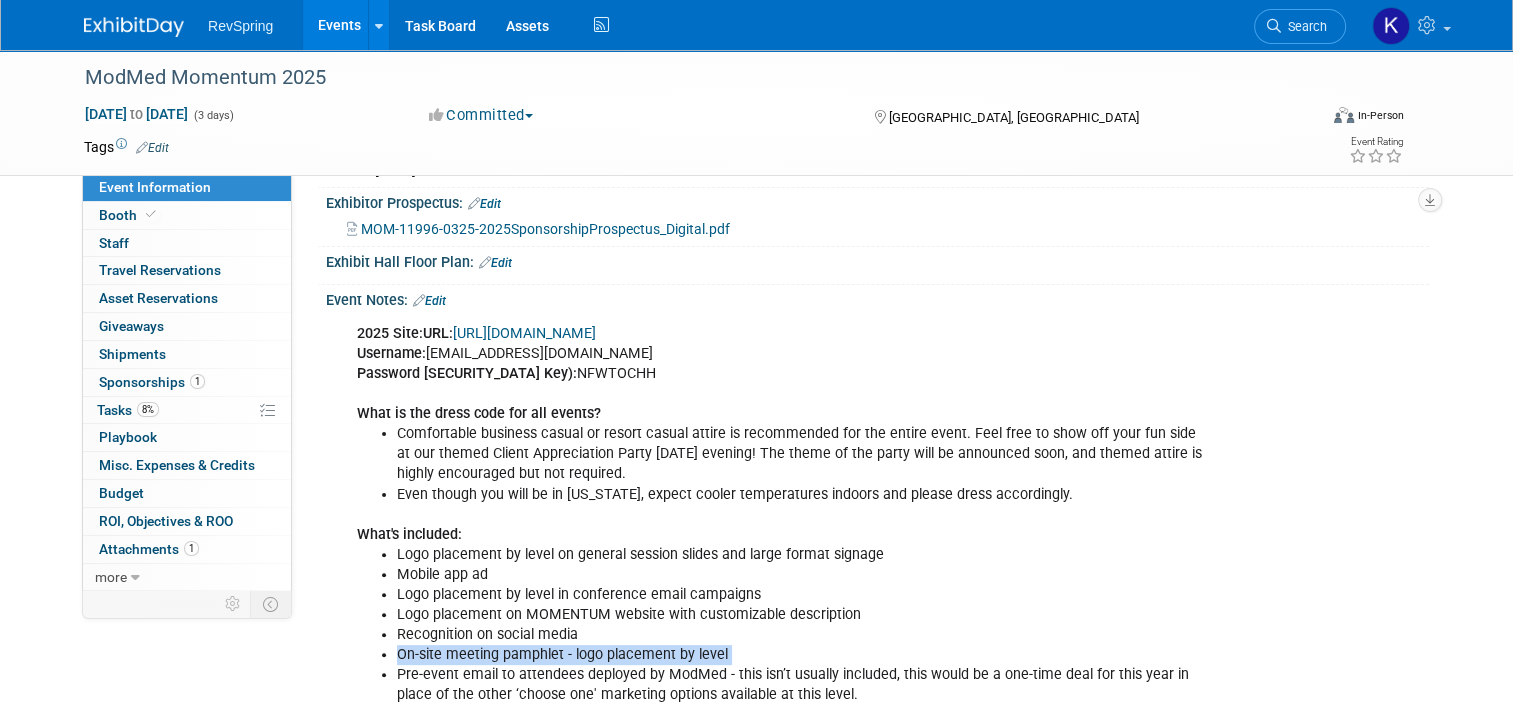 click on "https://www.conferenceharvester.com/harvester2expw/login.asp?EventKey=QKQHIQGU" at bounding box center [524, 333] 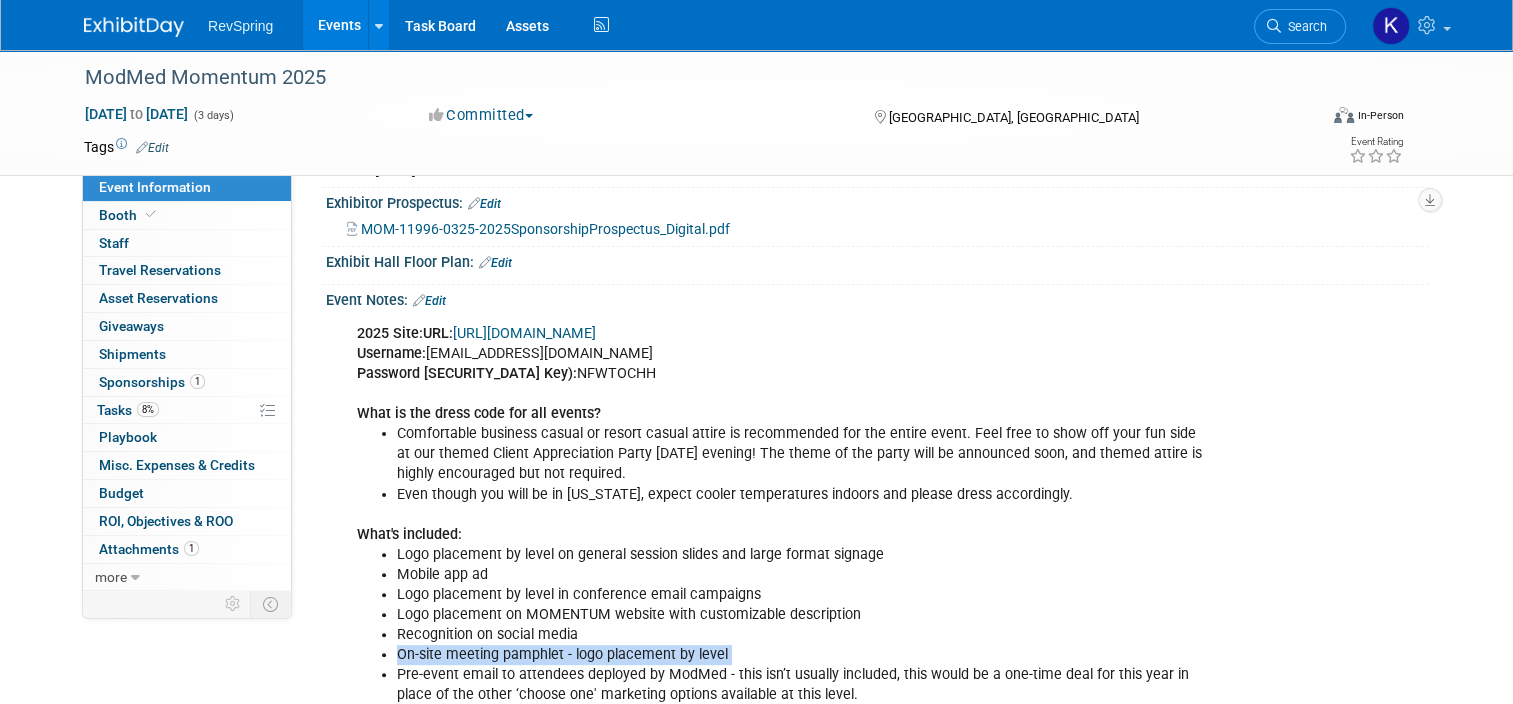 click on "Events" at bounding box center [339, 25] 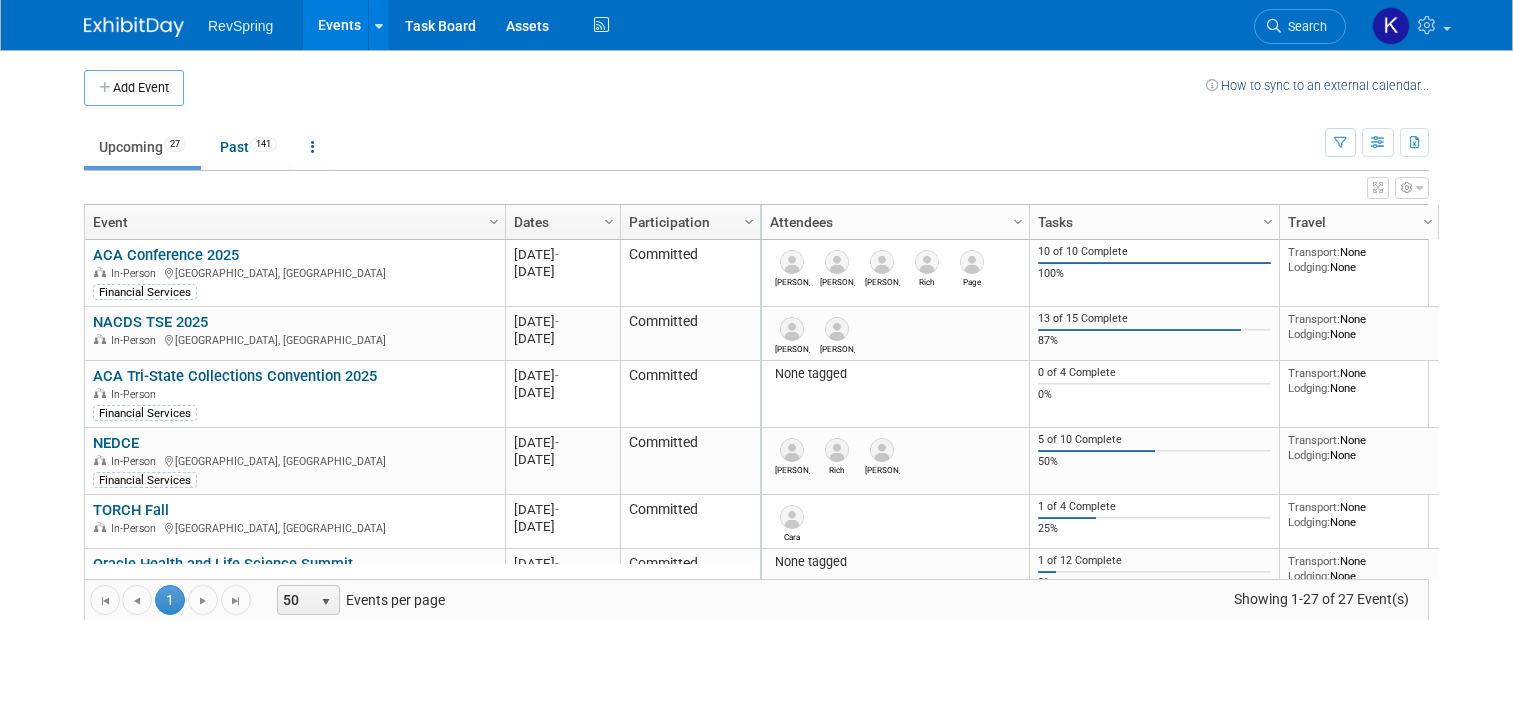 scroll, scrollTop: 0, scrollLeft: 0, axis: both 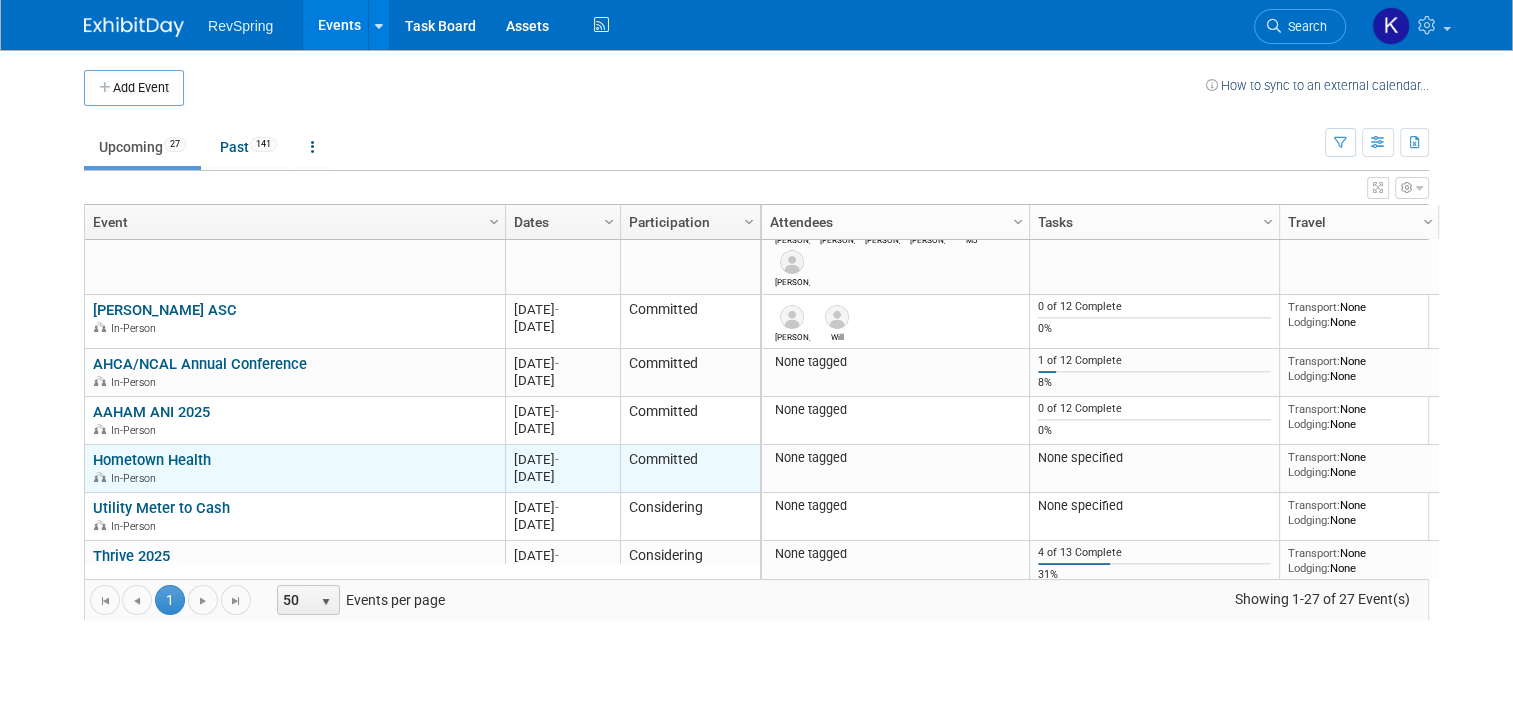 click on "Hometown Health" at bounding box center (152, 460) 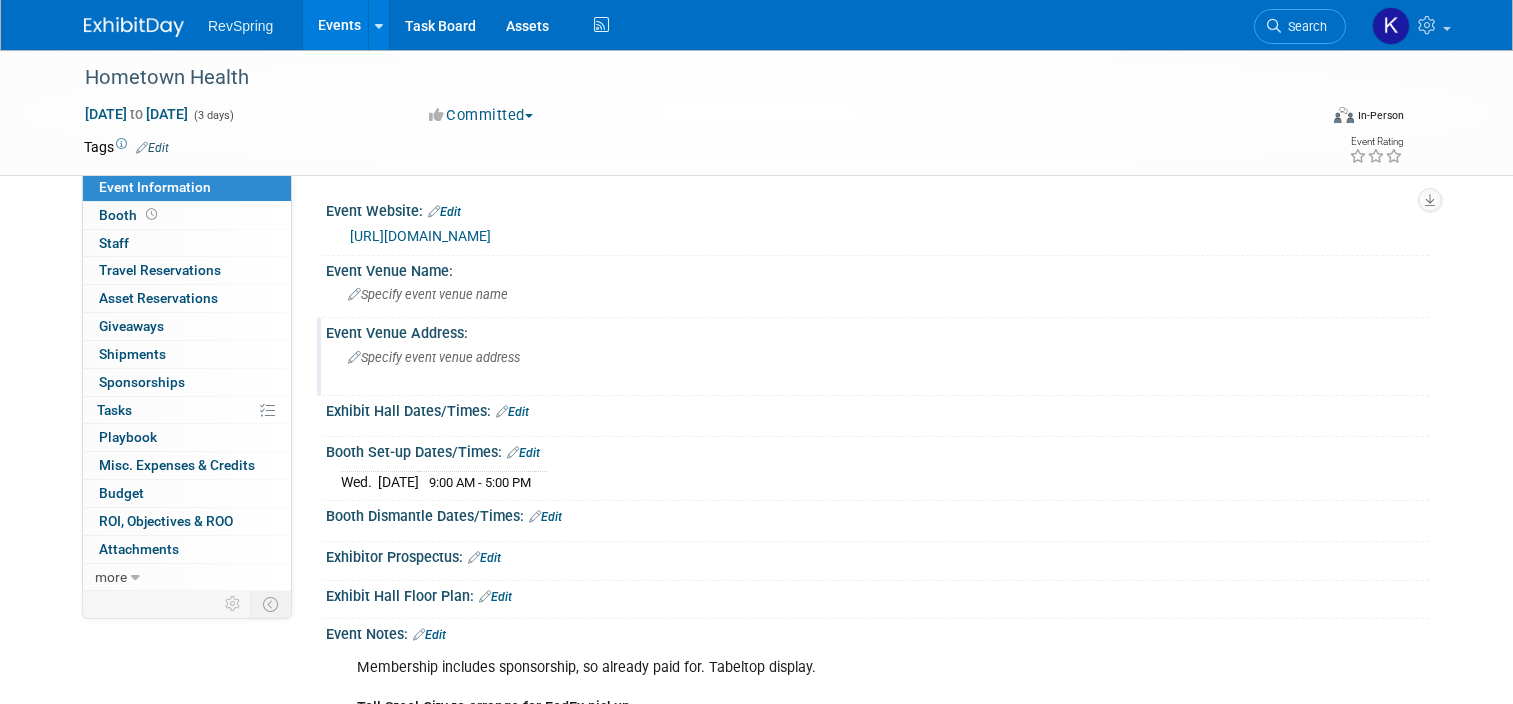 scroll, scrollTop: 0, scrollLeft: 0, axis: both 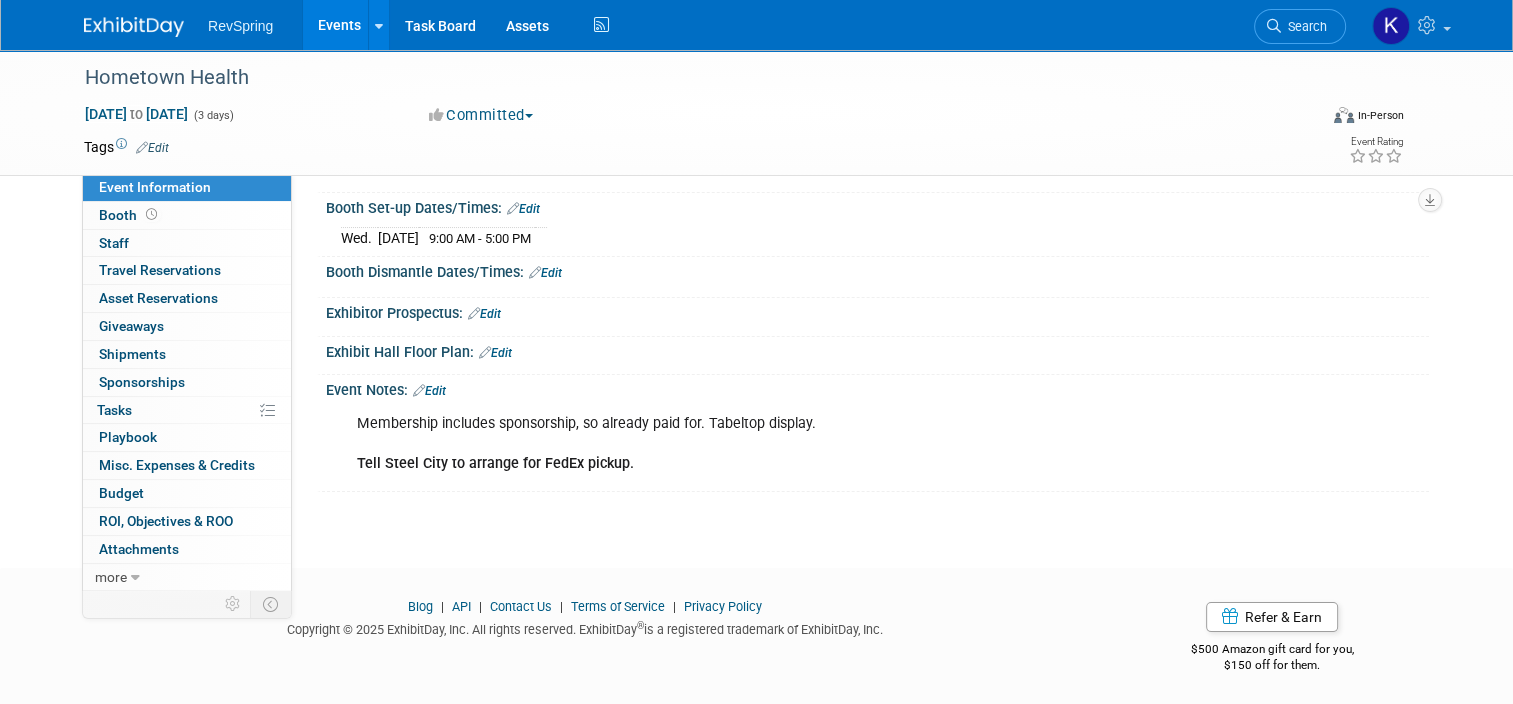 click on "Event Notes:
Edit" at bounding box center [877, 388] 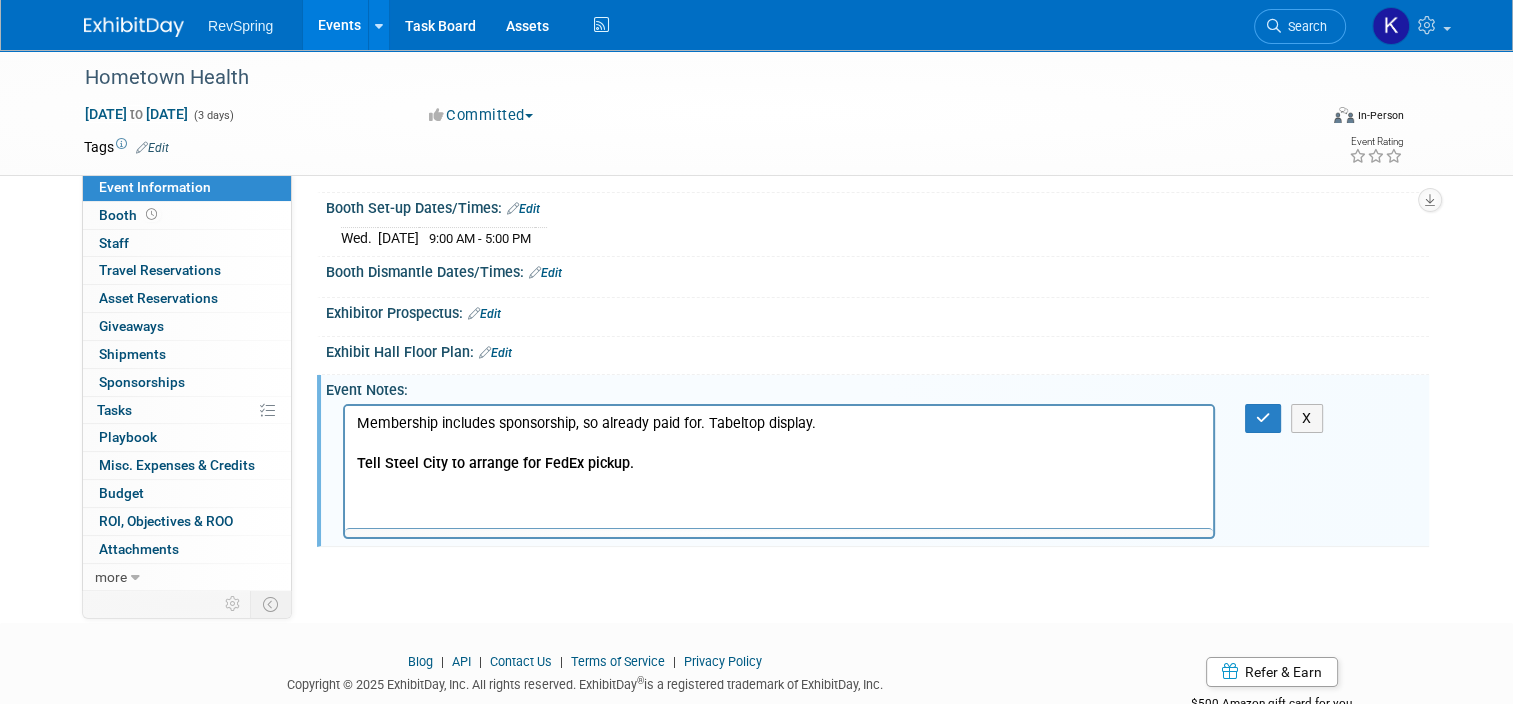 scroll, scrollTop: 0, scrollLeft: 0, axis: both 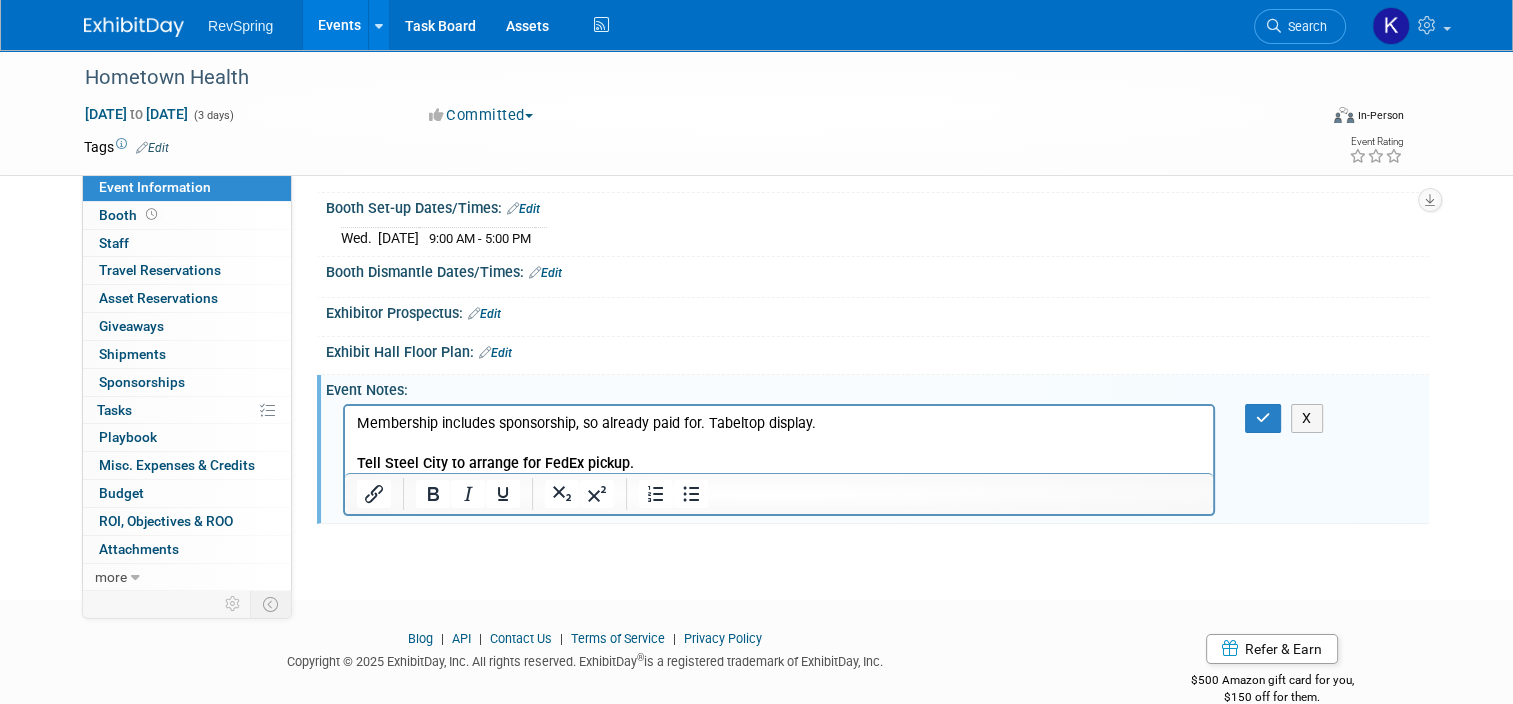 click on "Membership includes sponsorship, so already paid for. Tabeltop display.  Tell Steel City to arrange for FedEx pickup." at bounding box center (779, 443) 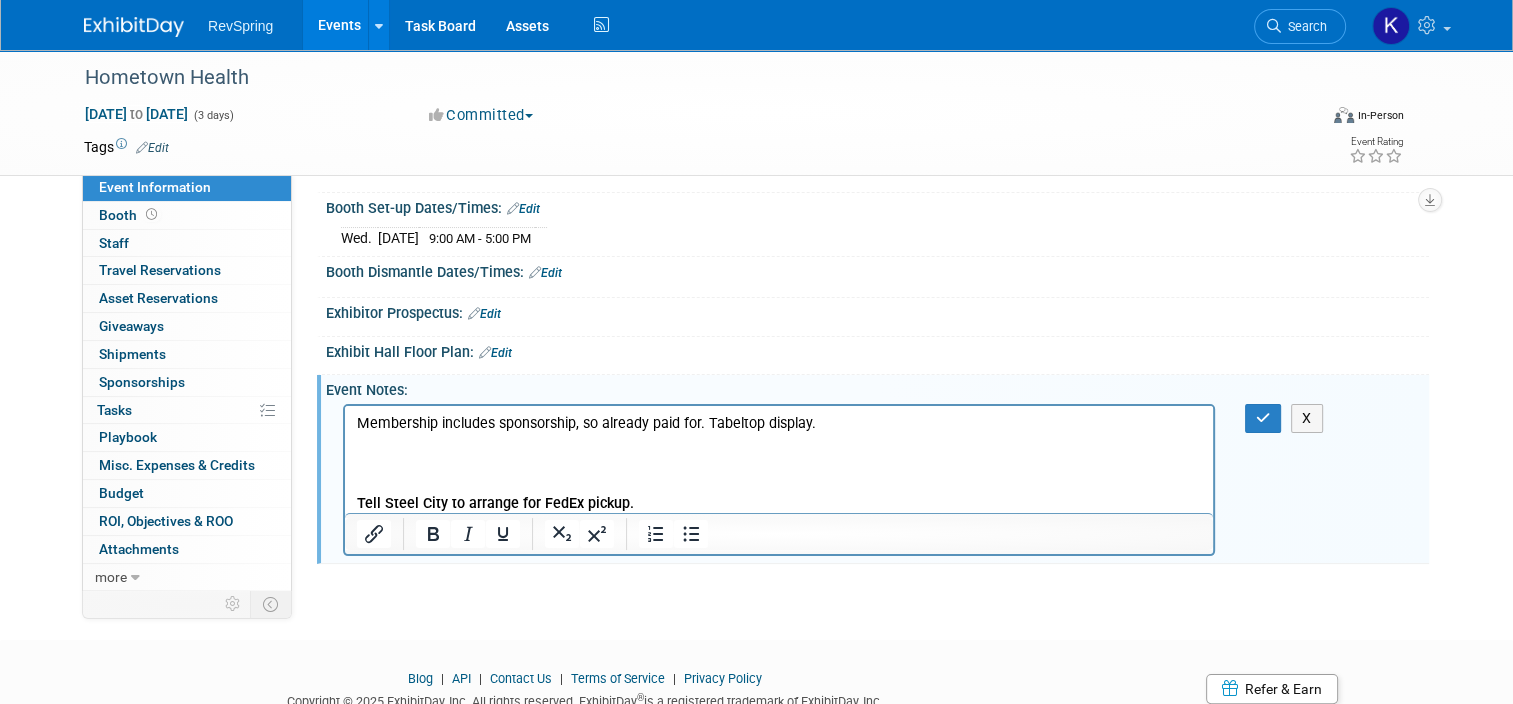 type 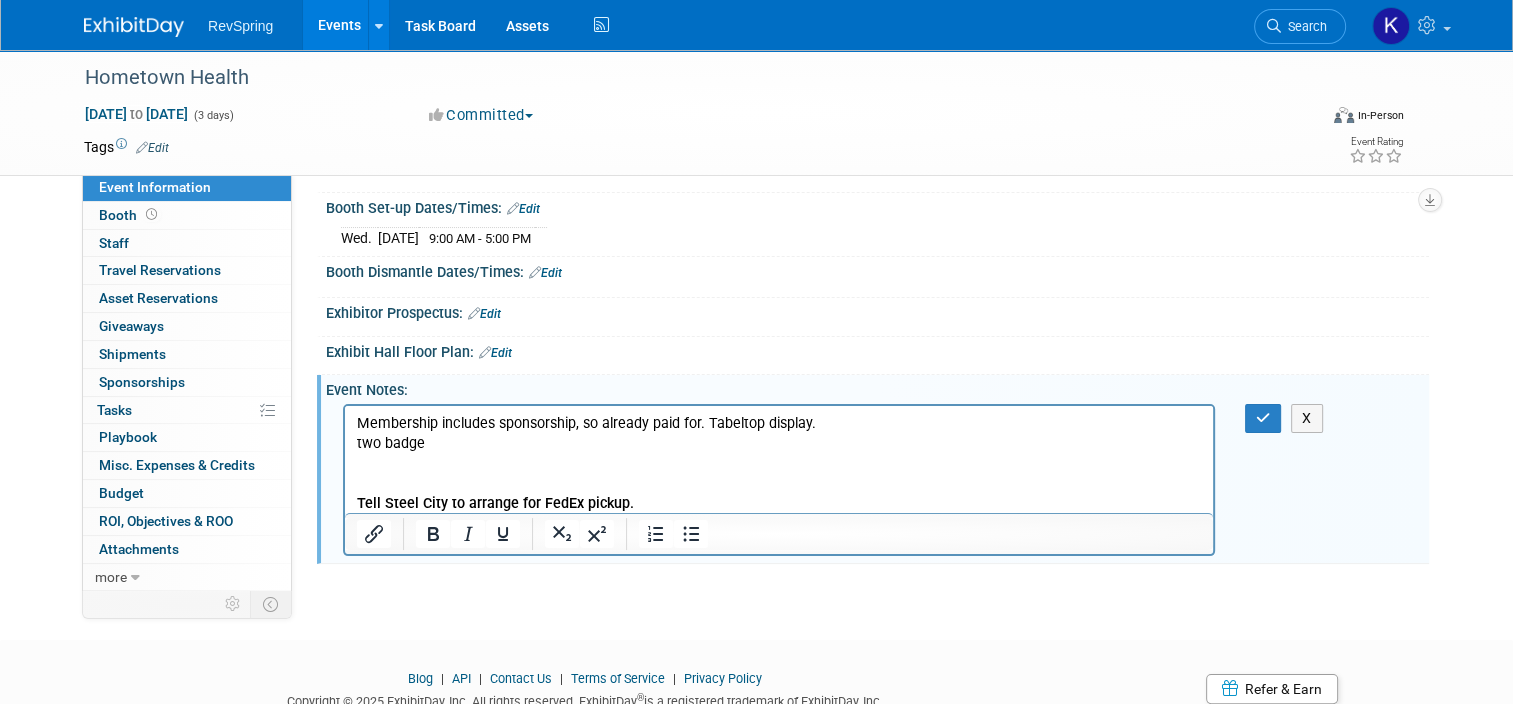 click on "Membership includes sponsorship, so already paid for. Tabeltop display." at bounding box center (779, 423) 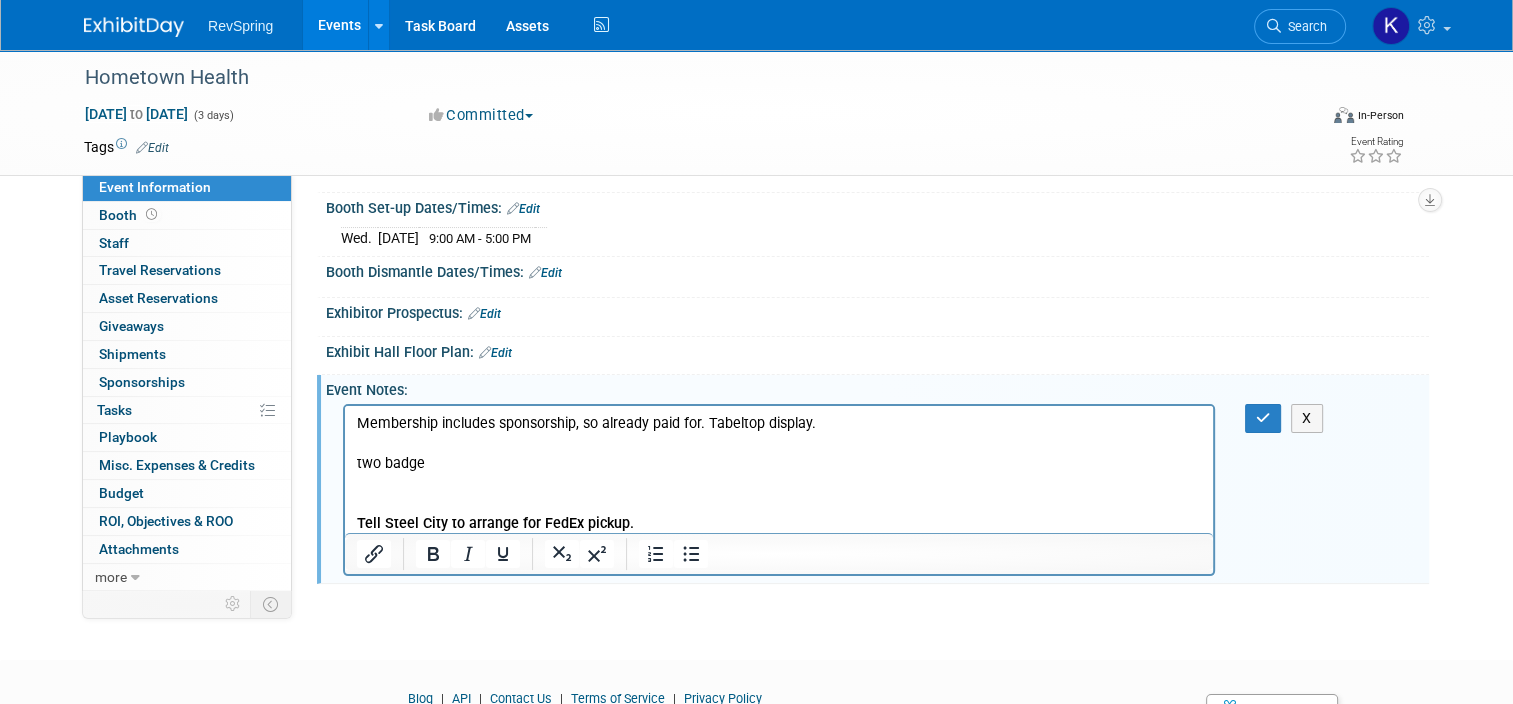 click on "Tell Steel City to arrange for FedEx pickup." at bounding box center (779, 503) 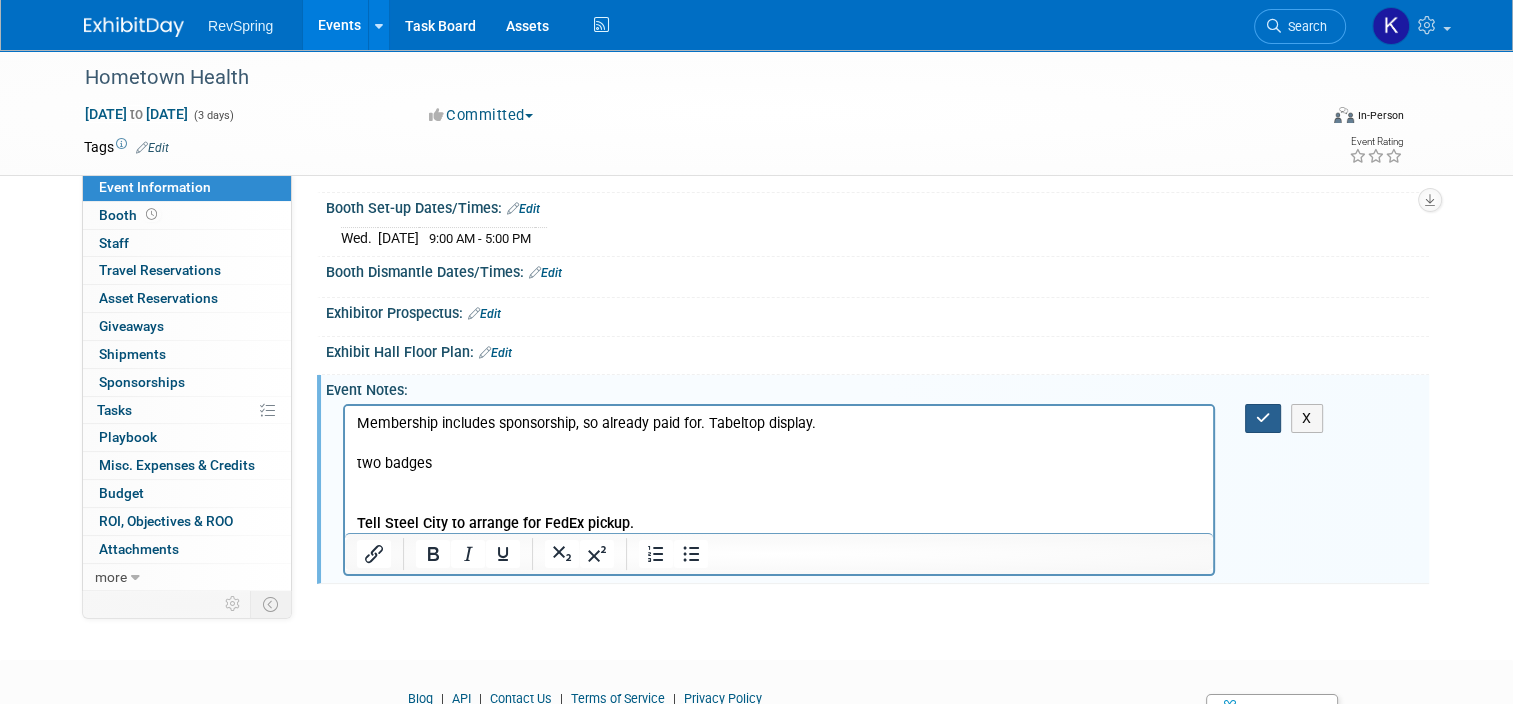 click at bounding box center (1263, 418) 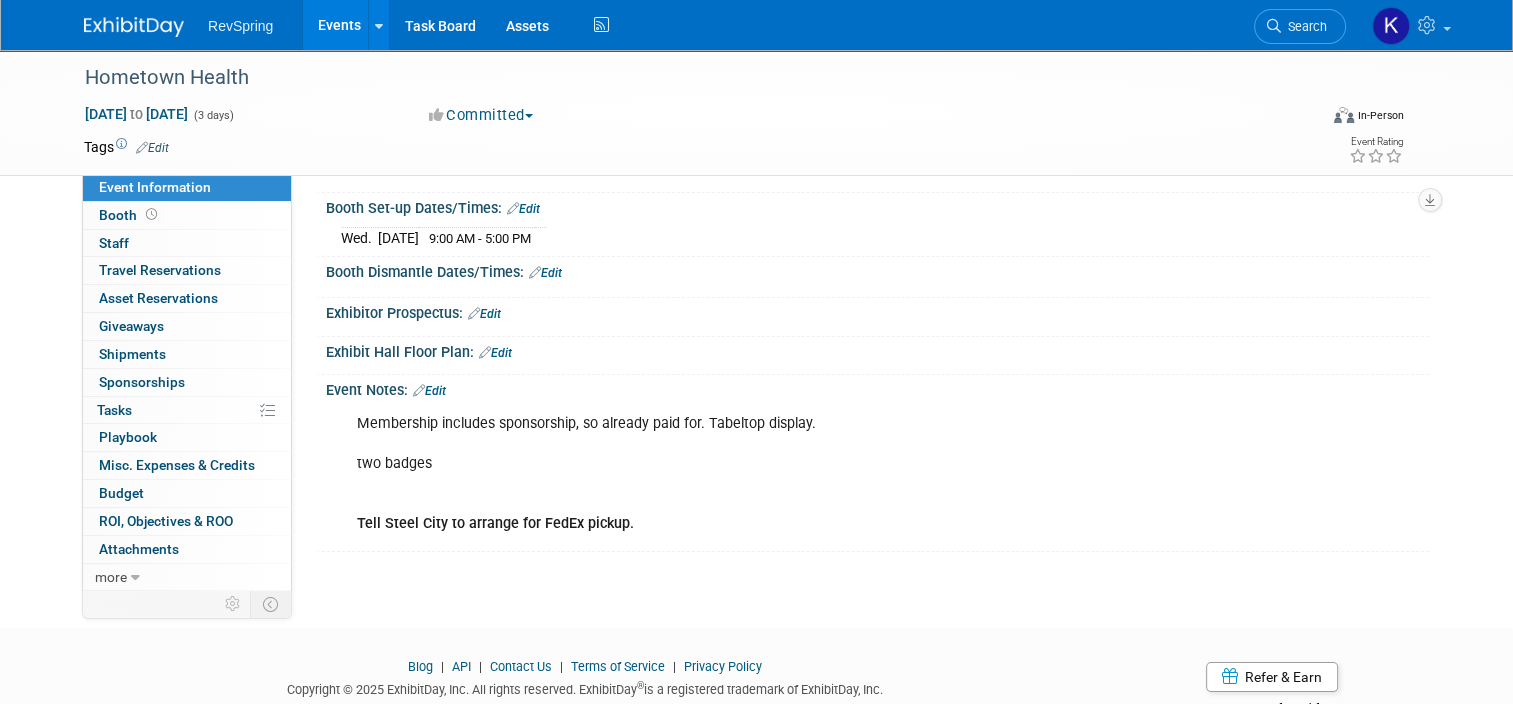 click on "Events" at bounding box center (339, 25) 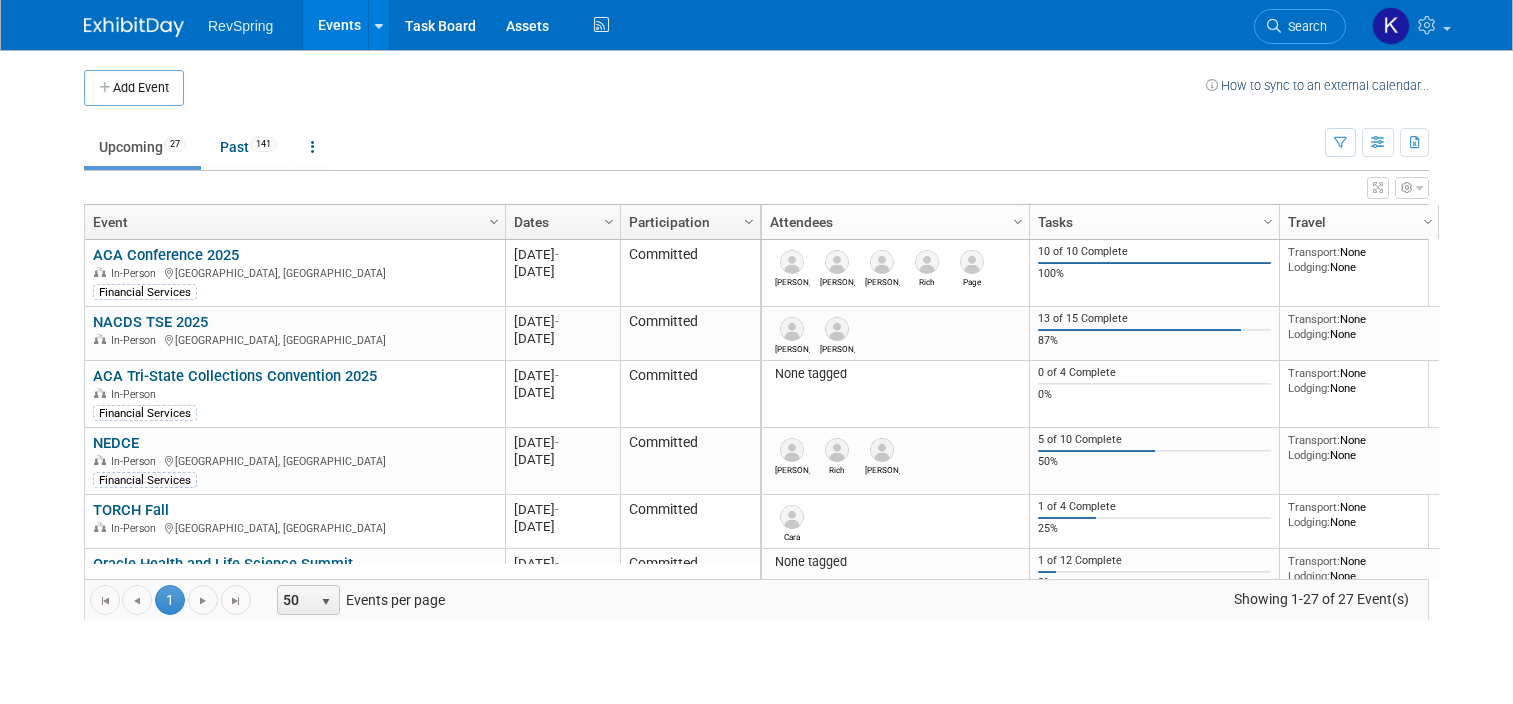 scroll, scrollTop: 0, scrollLeft: 0, axis: both 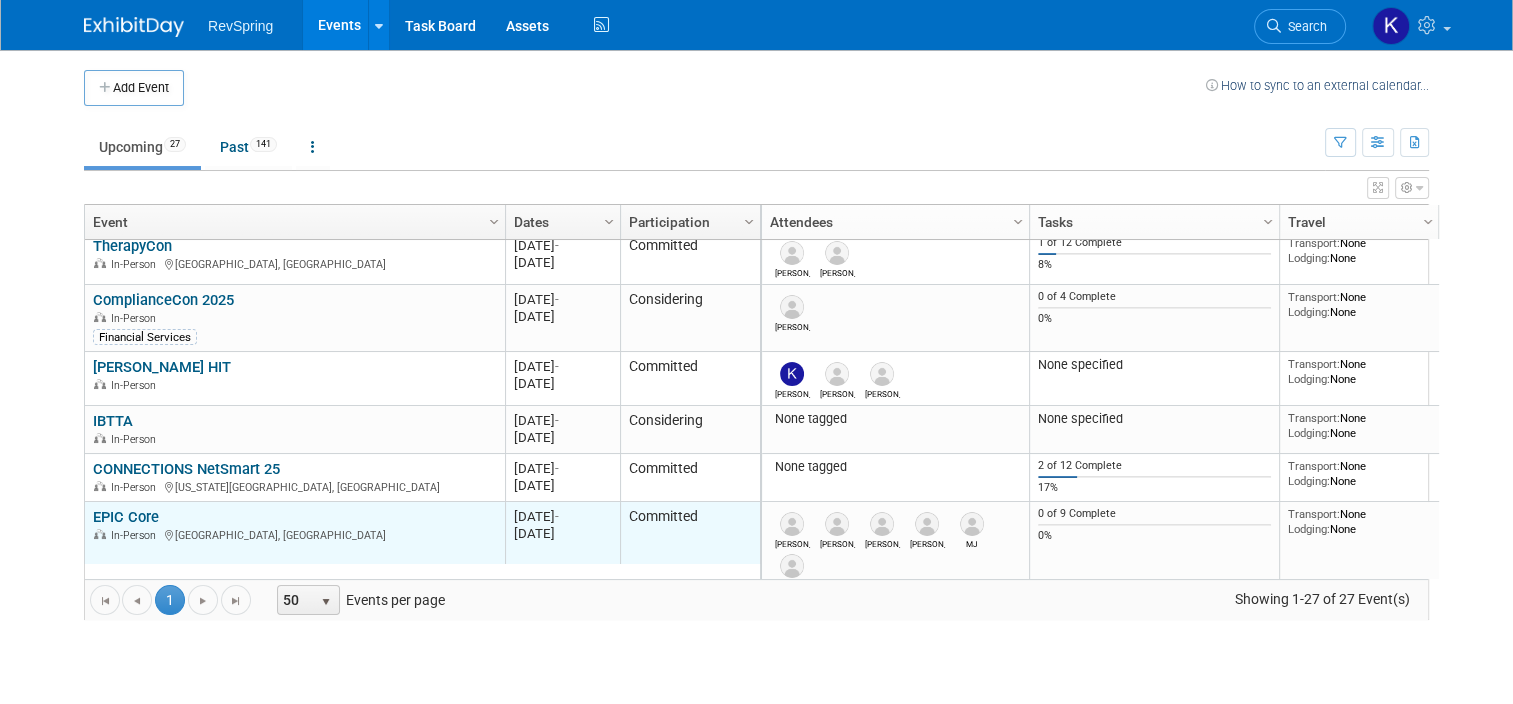 click on "EPIC Core" at bounding box center [126, 517] 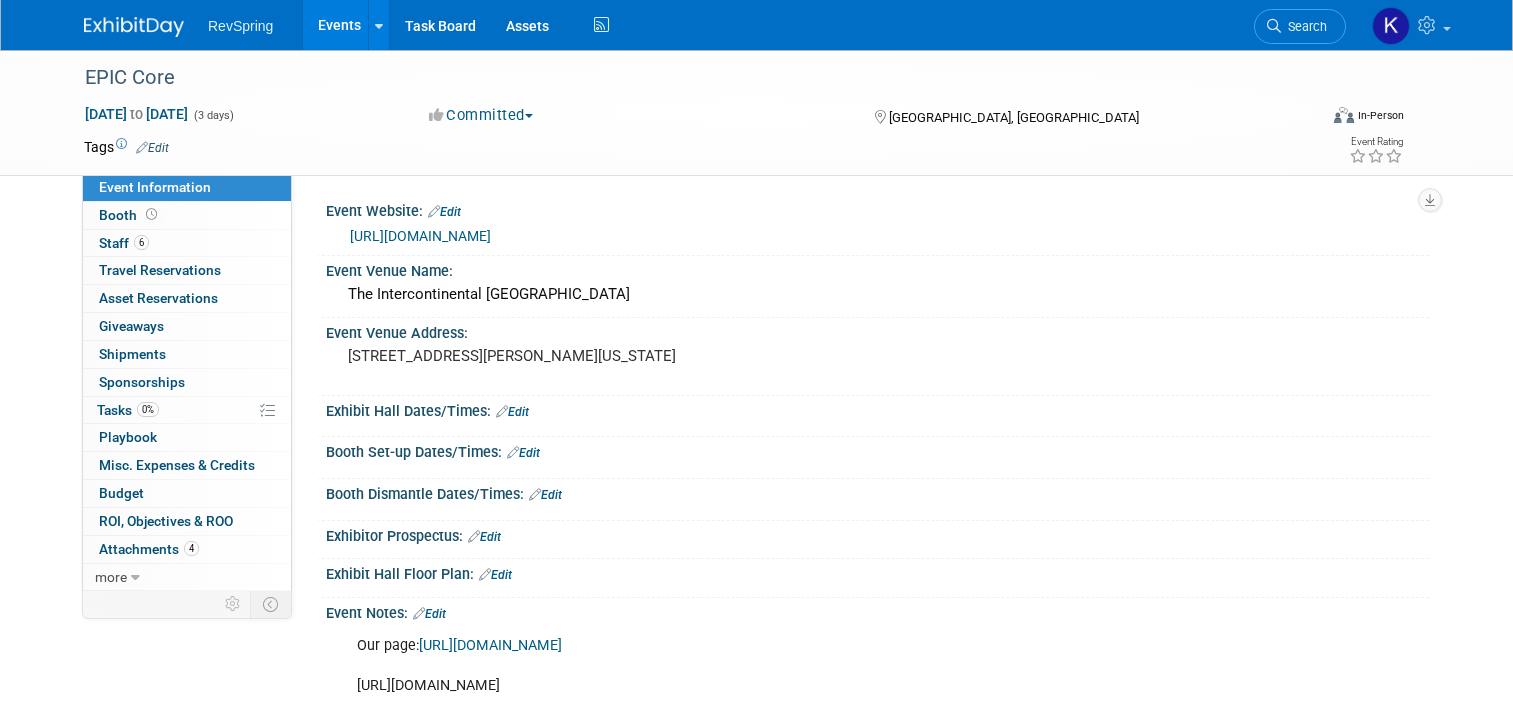 scroll, scrollTop: 0, scrollLeft: 0, axis: both 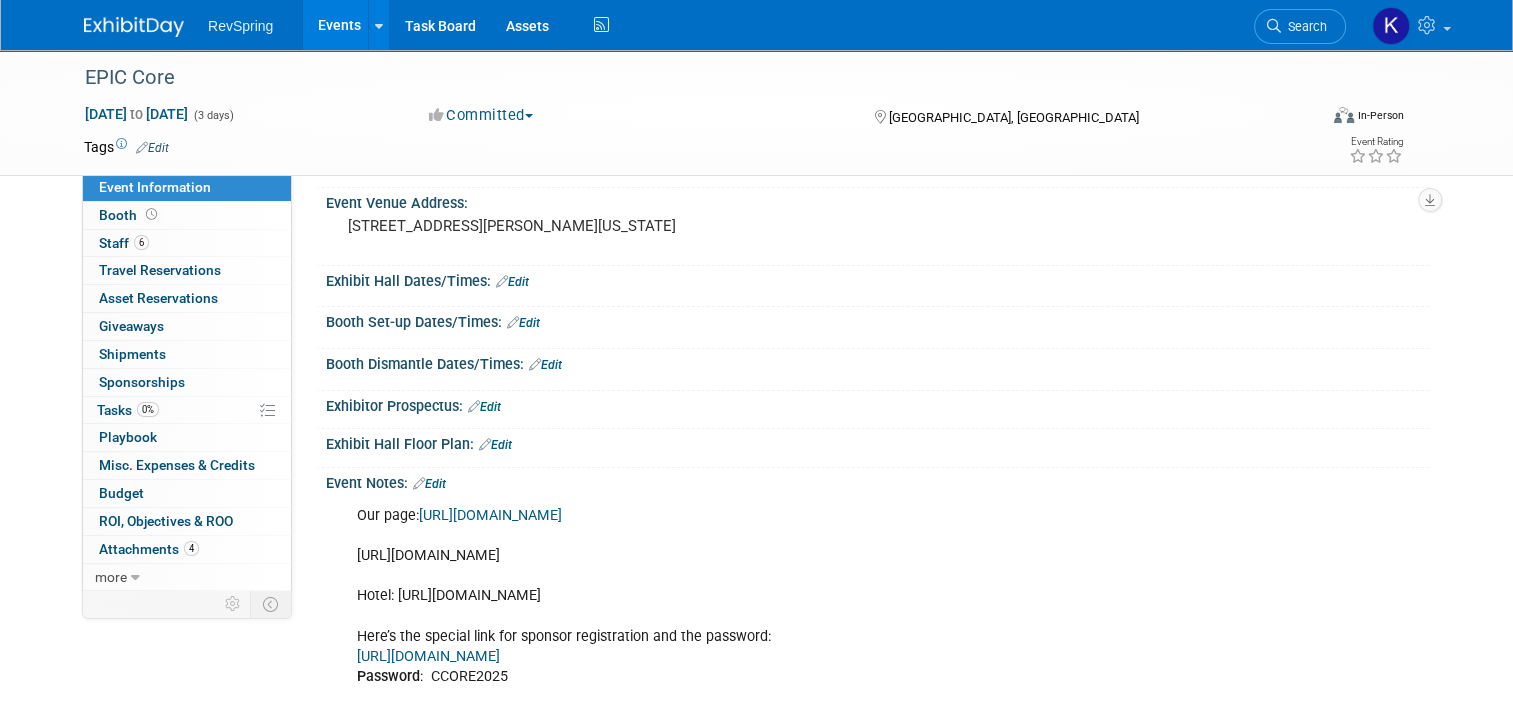 drag, startPoint x: 644, startPoint y: 608, endPoint x: 387, endPoint y: 608, distance: 257 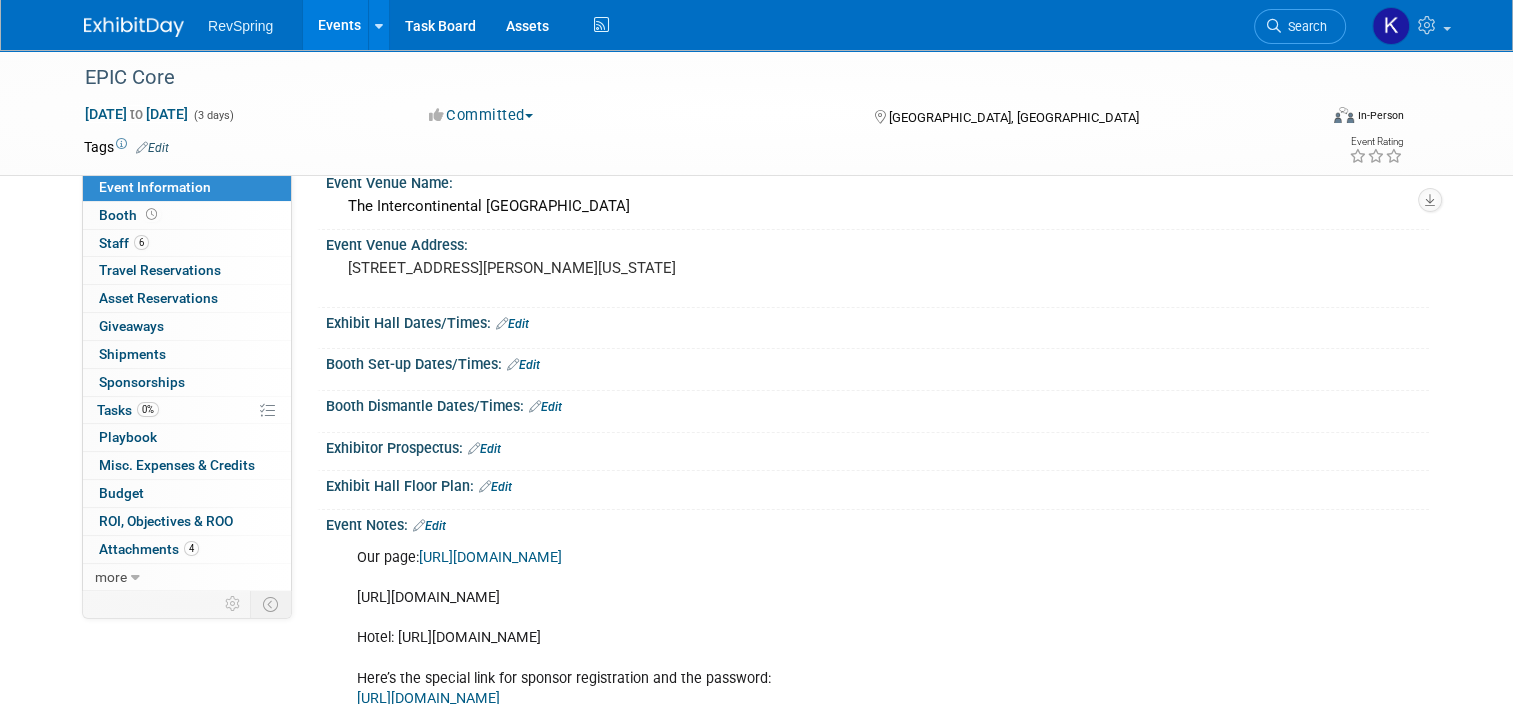 scroll, scrollTop: 0, scrollLeft: 0, axis: both 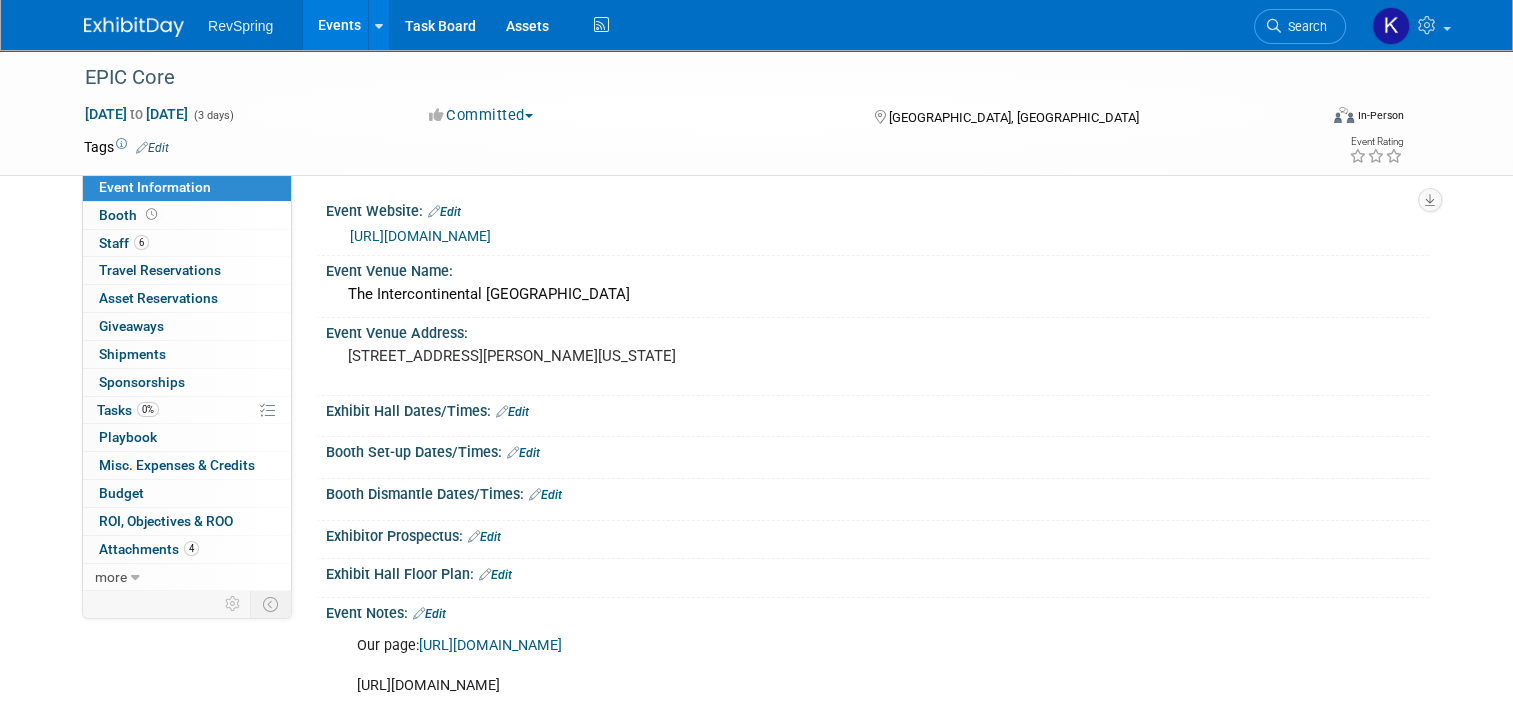 click on "[URL][DOMAIN_NAME]" at bounding box center (420, 236) 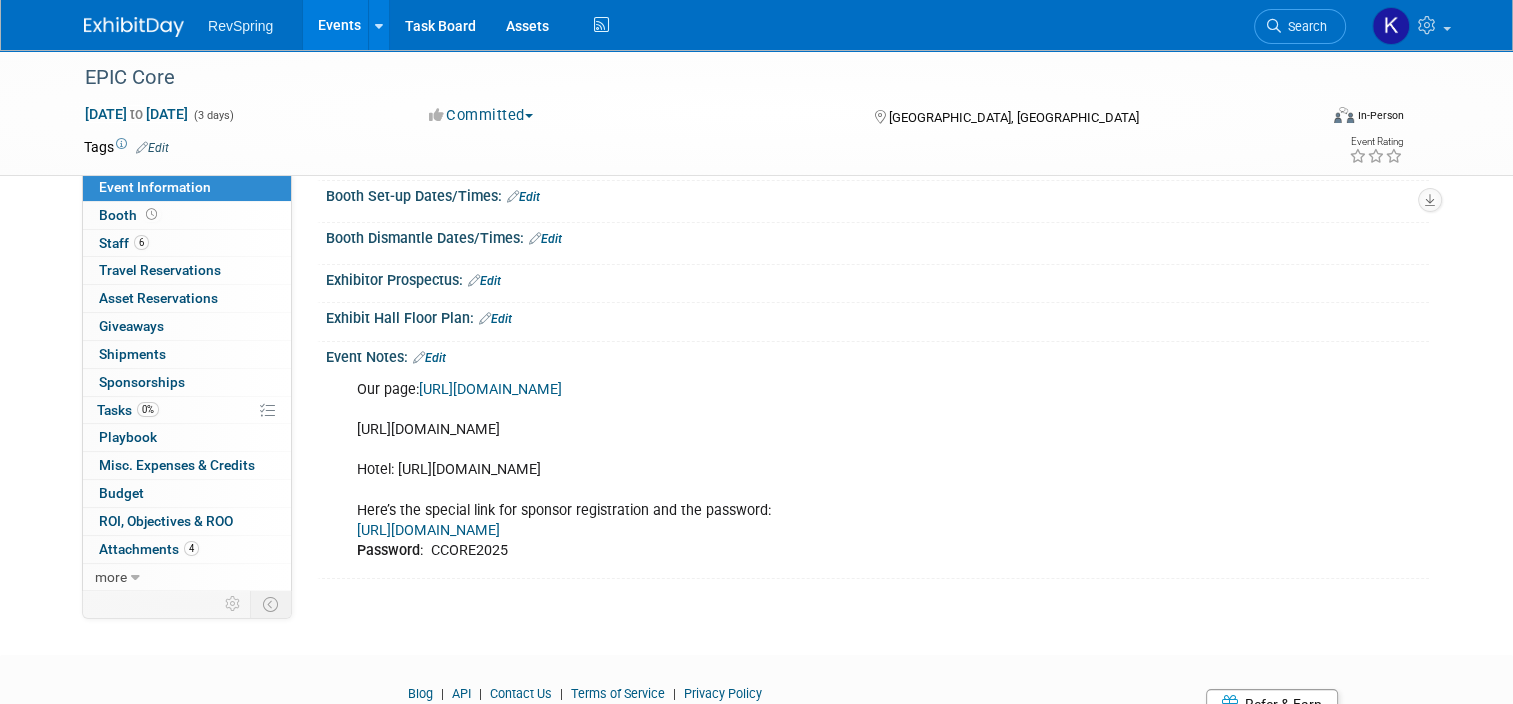 scroll, scrollTop: 268, scrollLeft: 0, axis: vertical 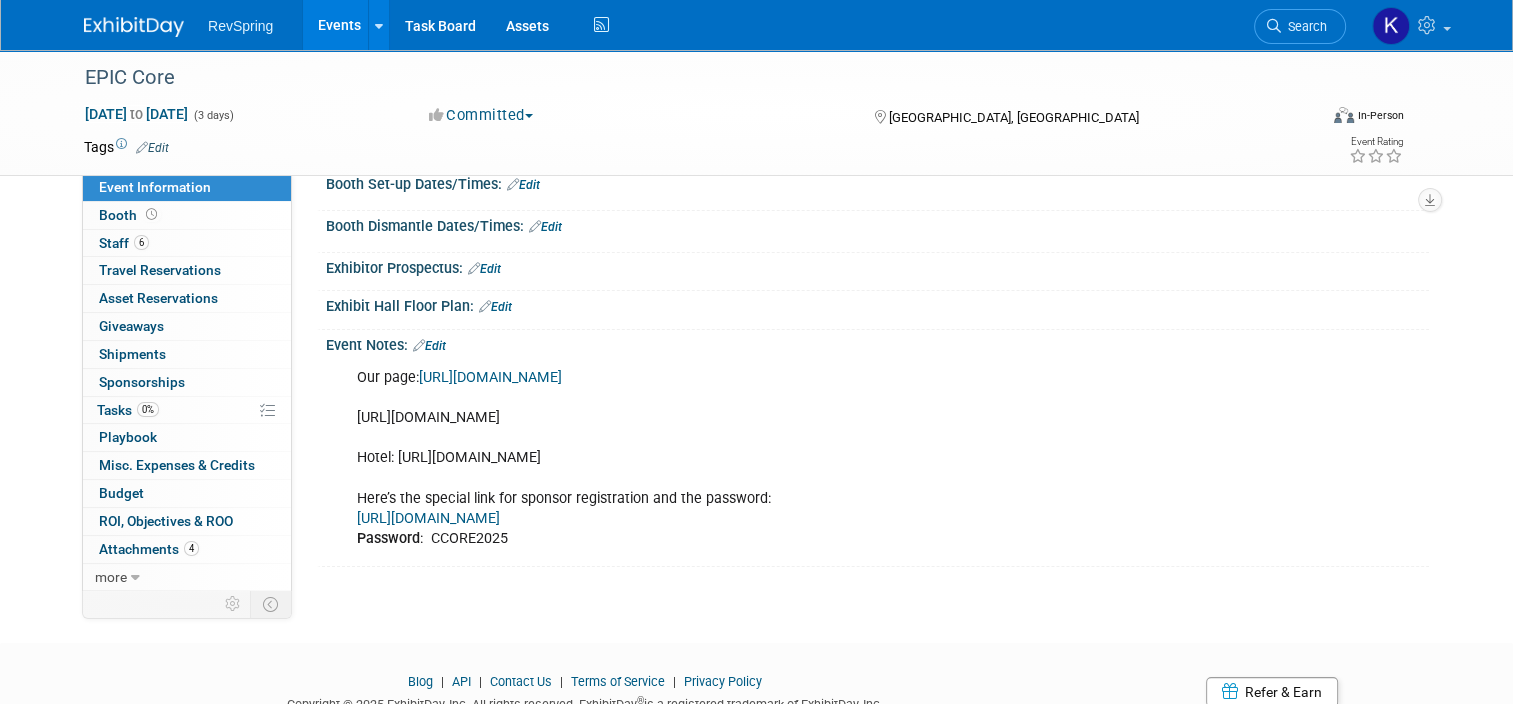 drag, startPoint x: 604, startPoint y: 432, endPoint x: 333, endPoint y: 412, distance: 271.737 